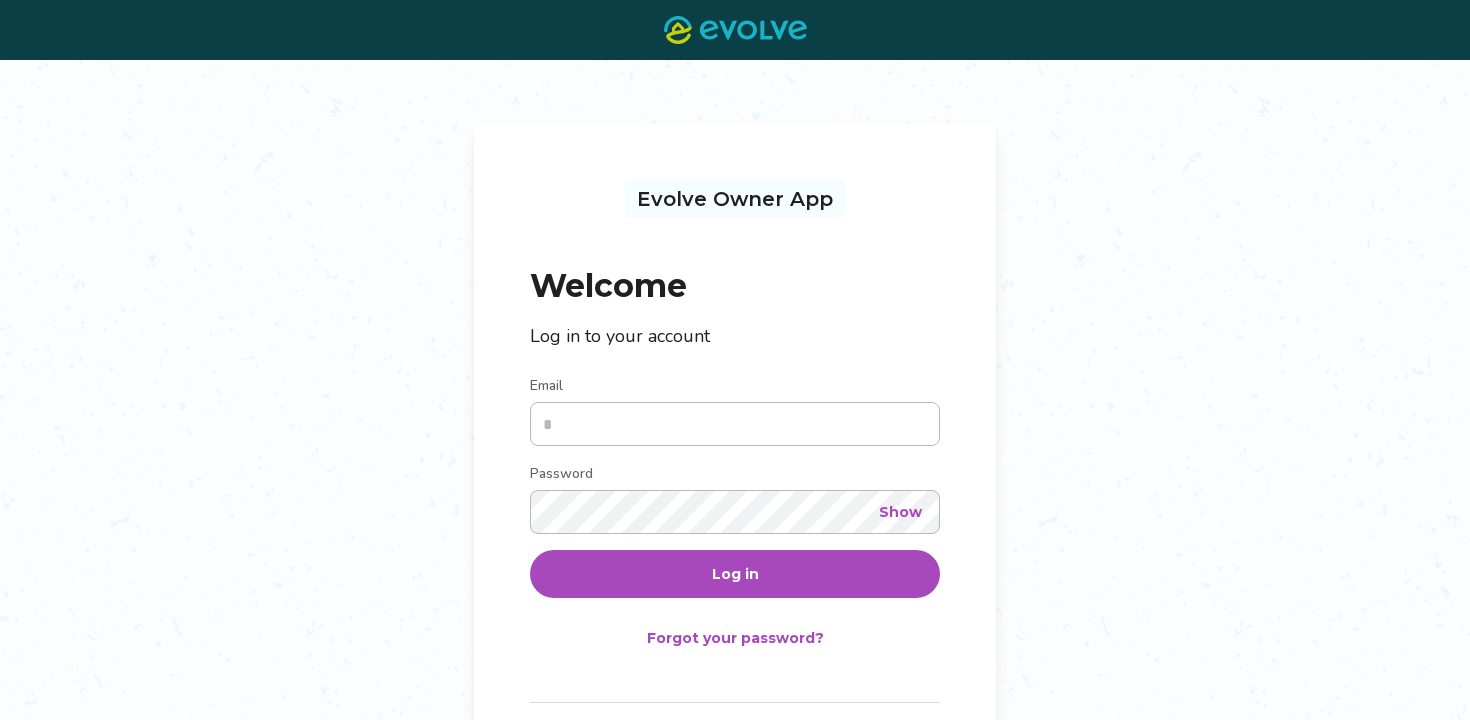 scroll, scrollTop: 0, scrollLeft: 0, axis: both 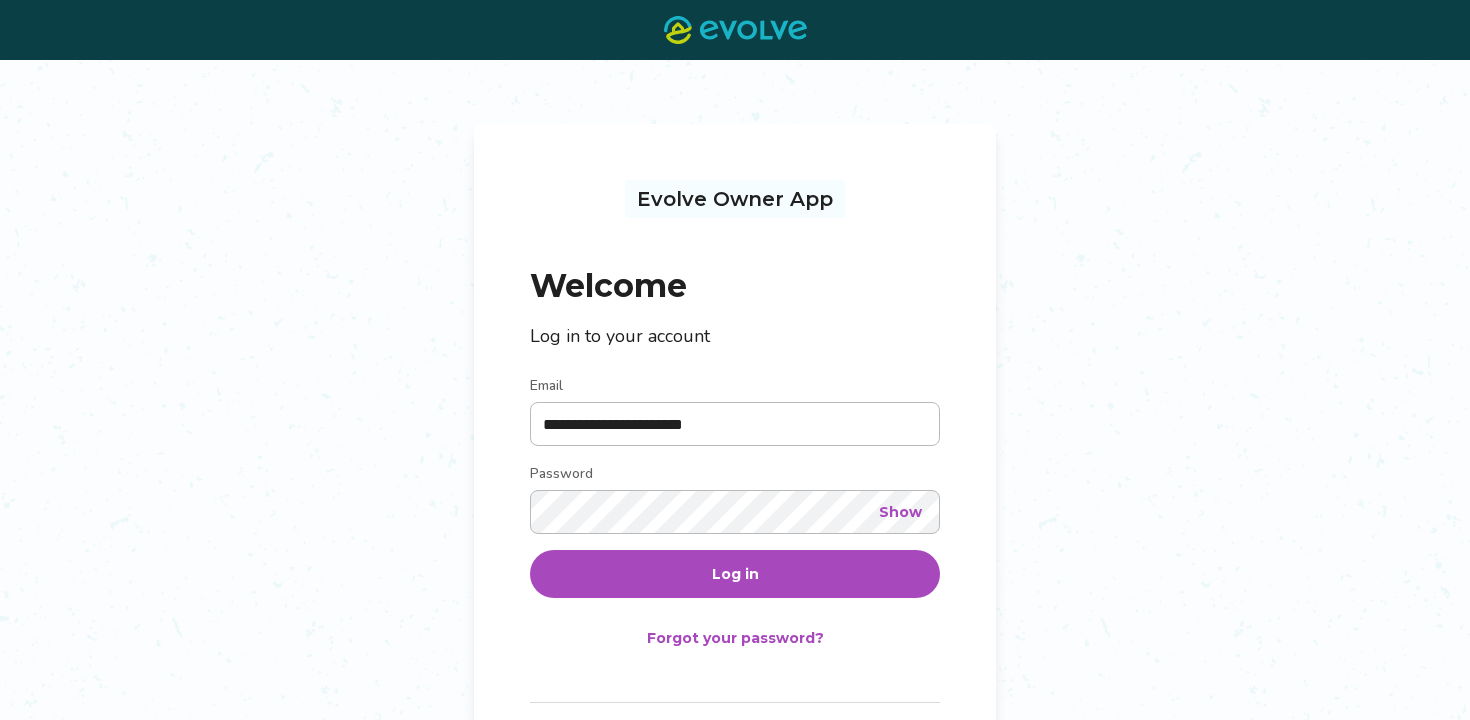 click on "Log in" at bounding box center [735, 574] 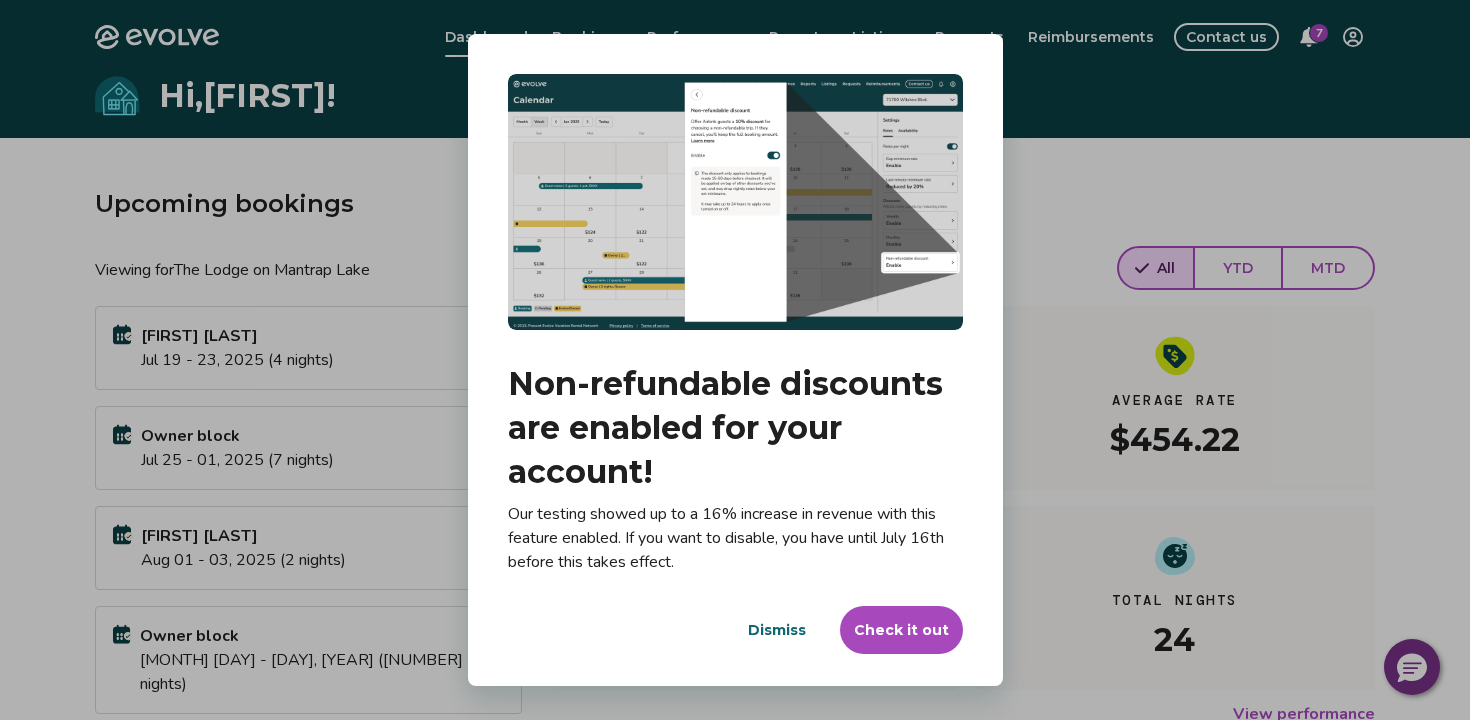 click on "Check it out" at bounding box center (901, 630) 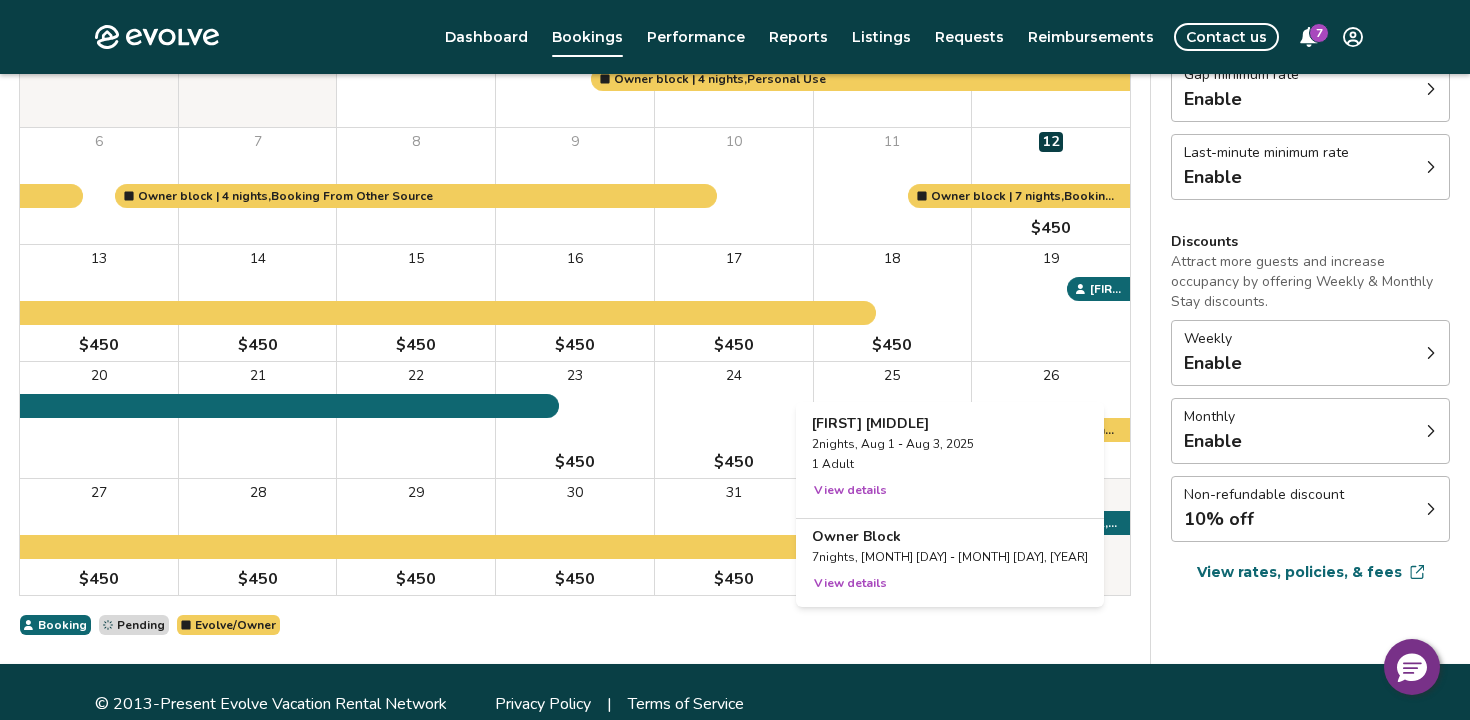 scroll, scrollTop: 314, scrollLeft: 0, axis: vertical 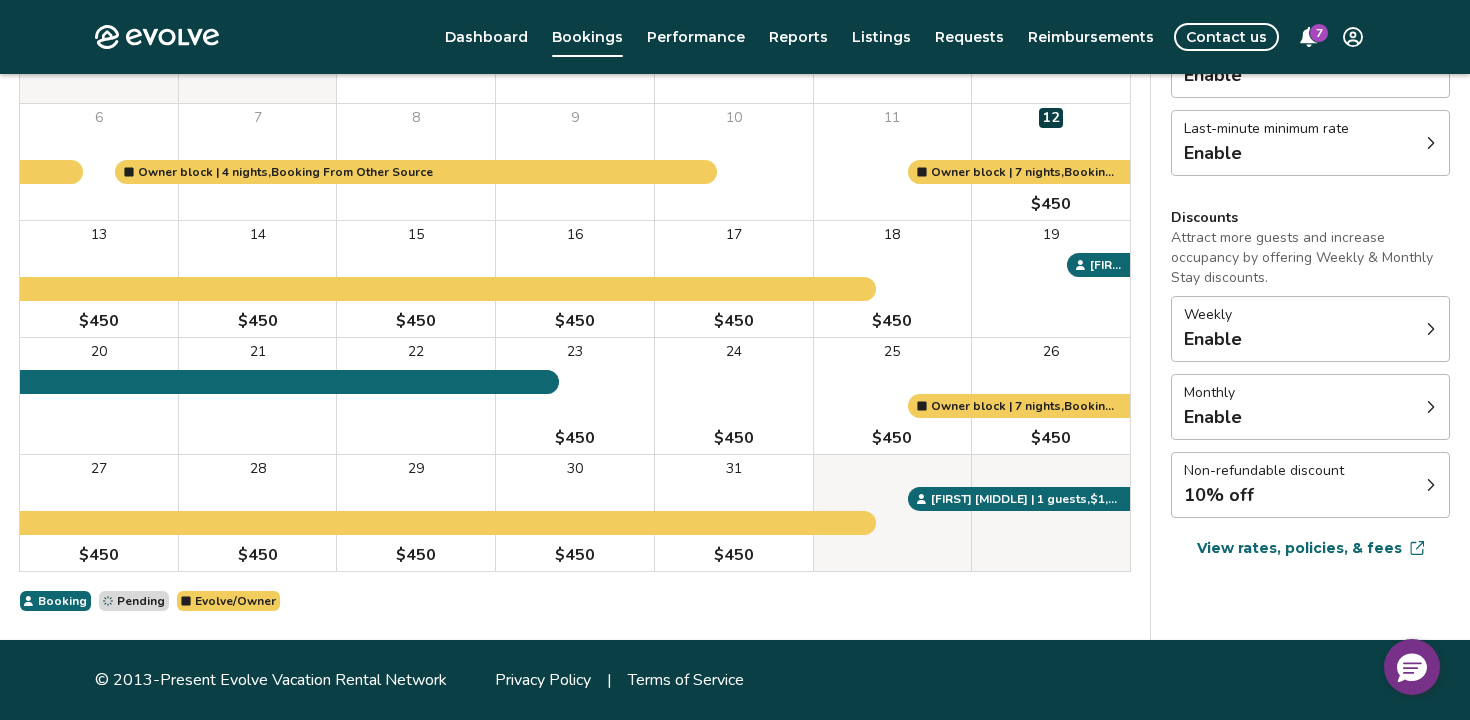 click on "View rates, policies, & fees" at bounding box center (1299, 548) 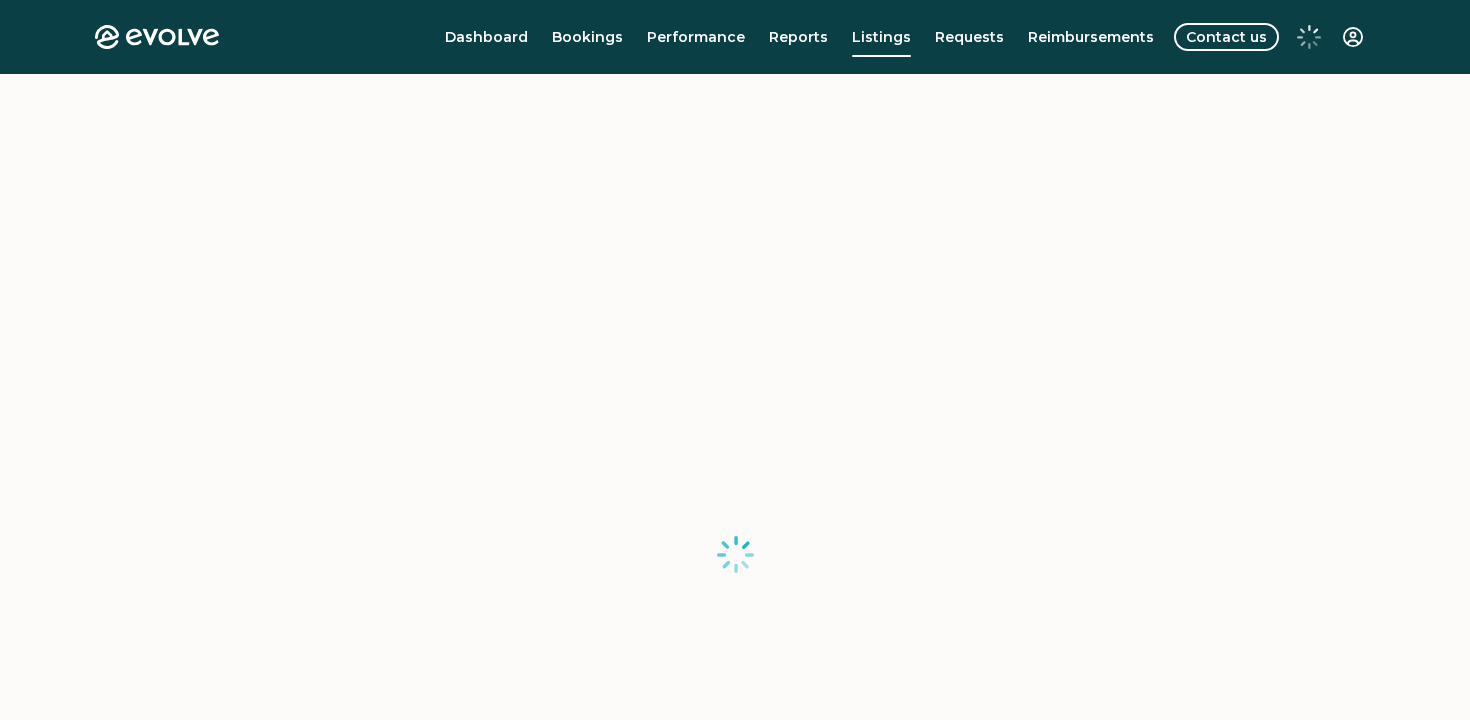 scroll, scrollTop: 0, scrollLeft: 0, axis: both 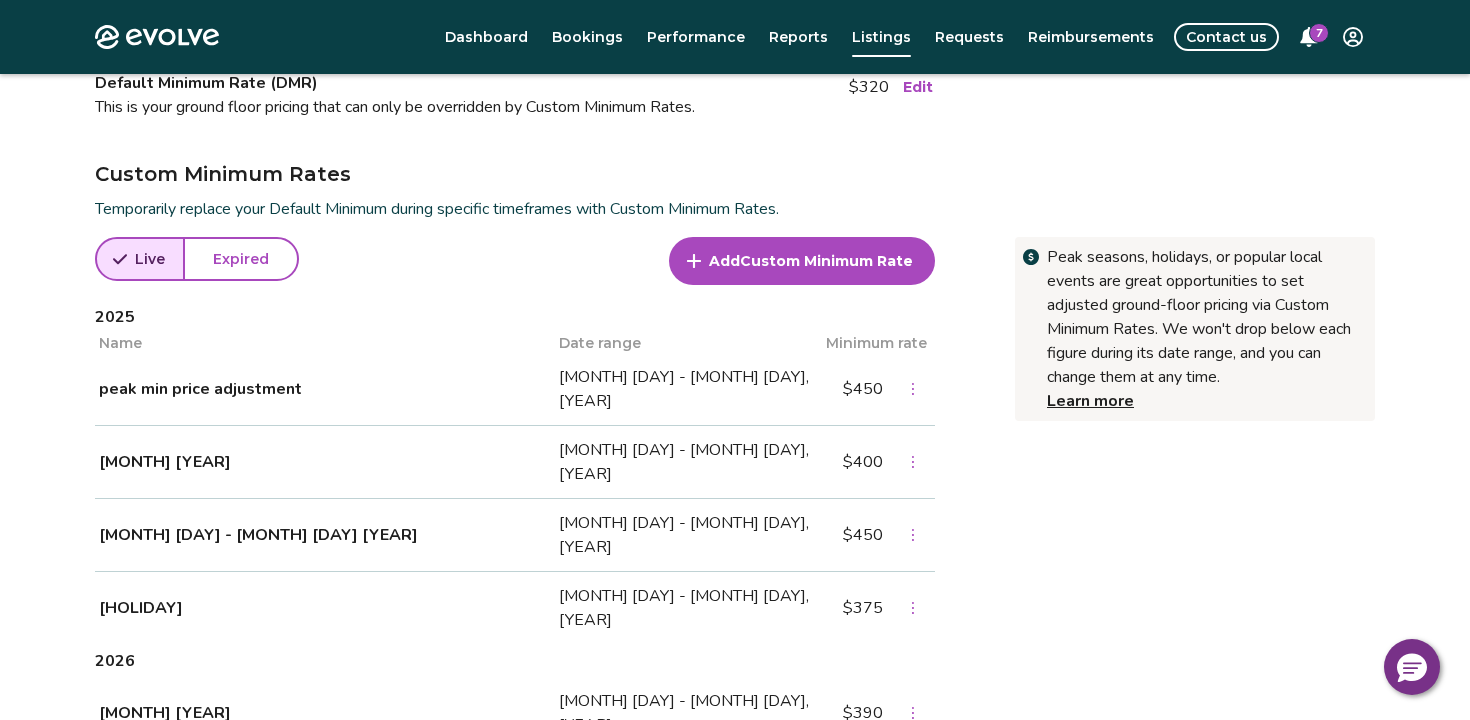 click 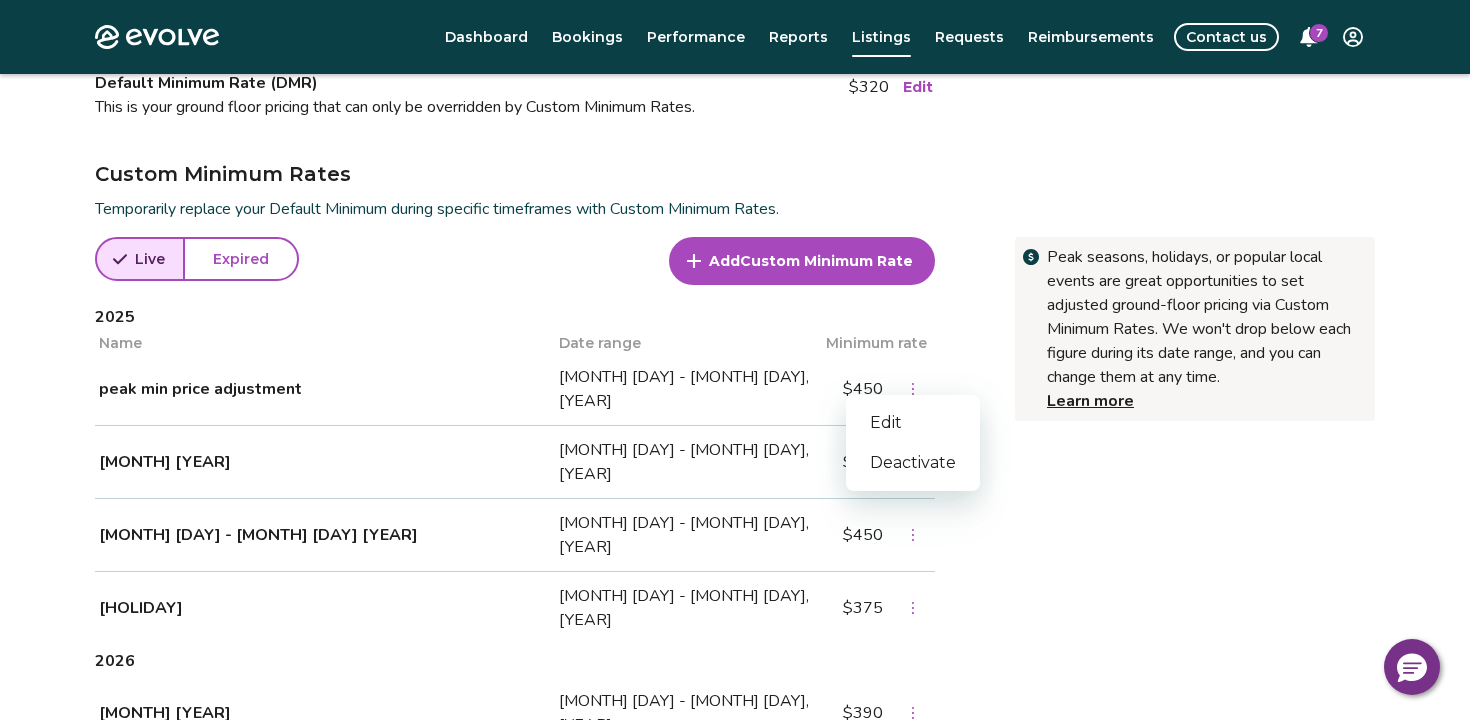 click on "Edit" at bounding box center [913, 423] 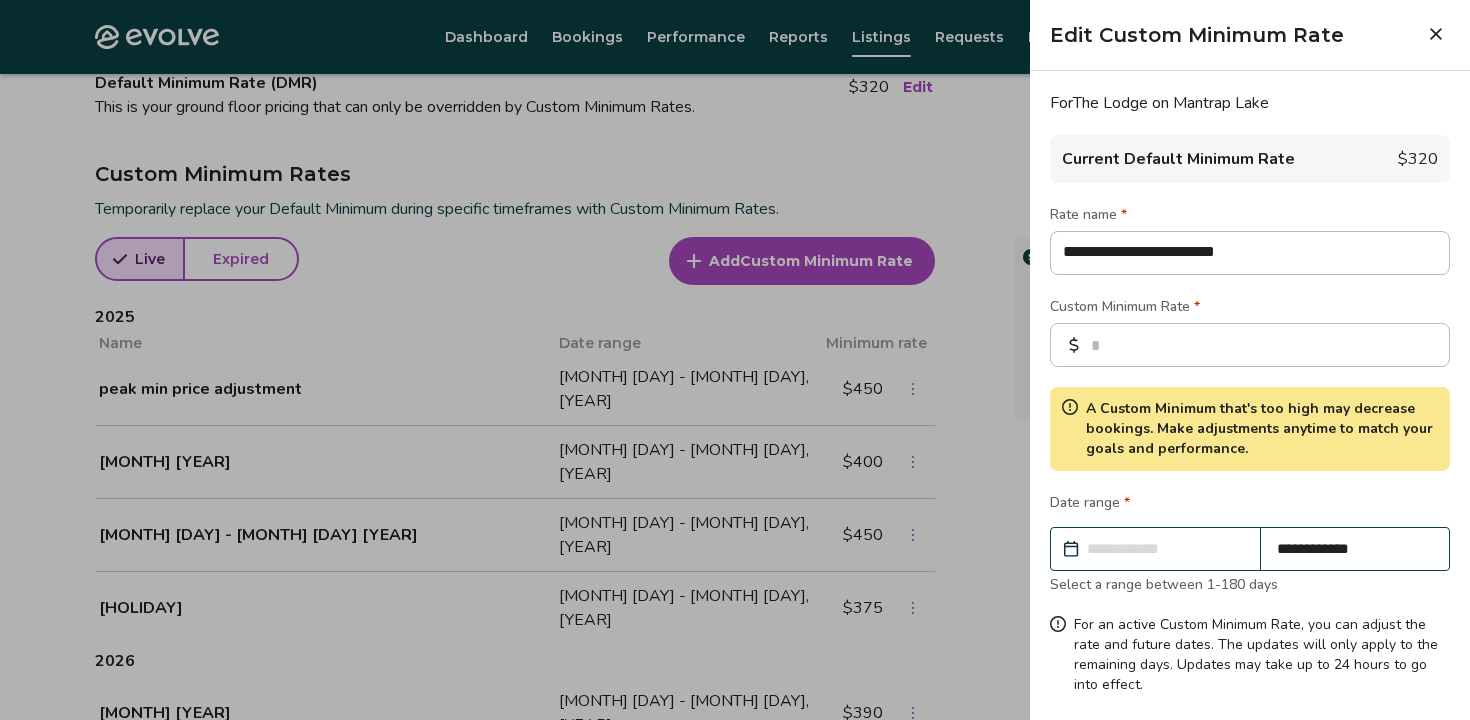 drag, startPoint x: 1332, startPoint y: 254, endPoint x: 862, endPoint y: 280, distance: 470.7186 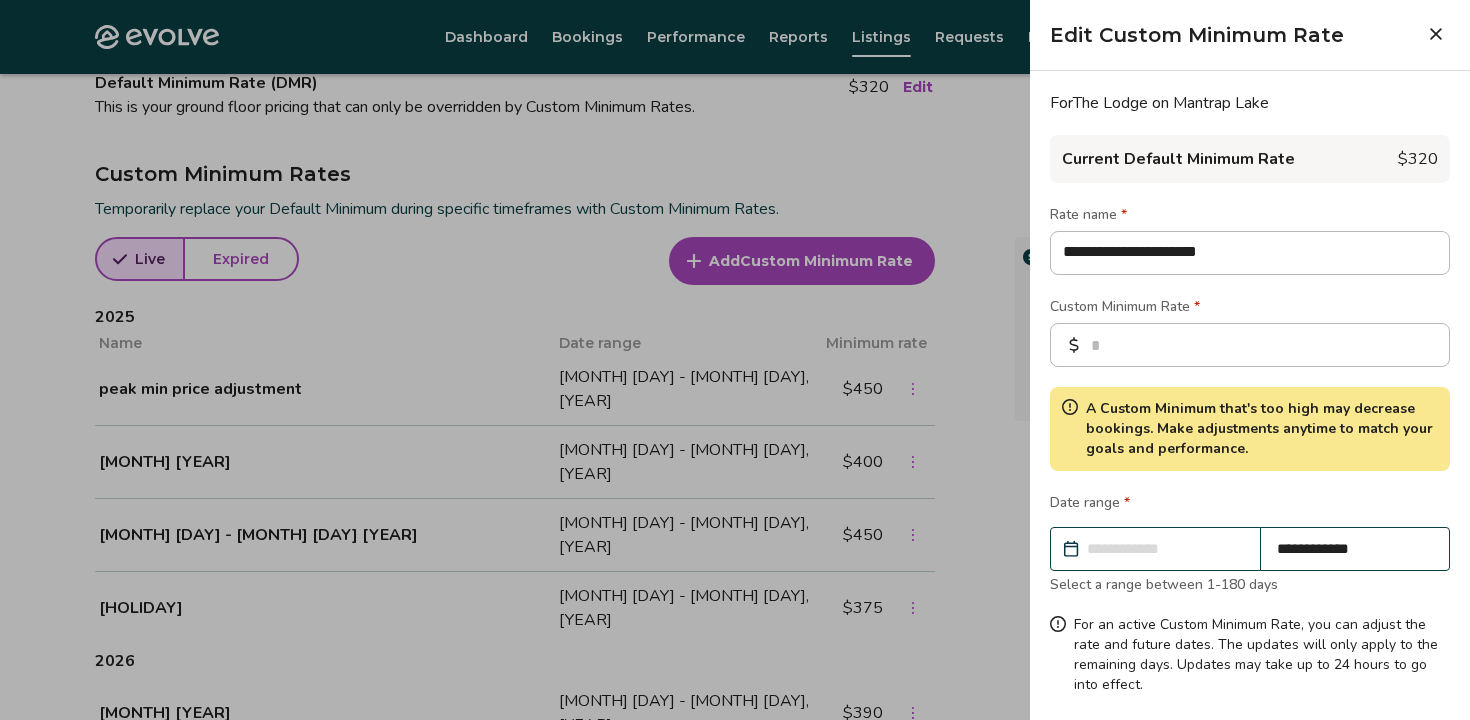 type on "**********" 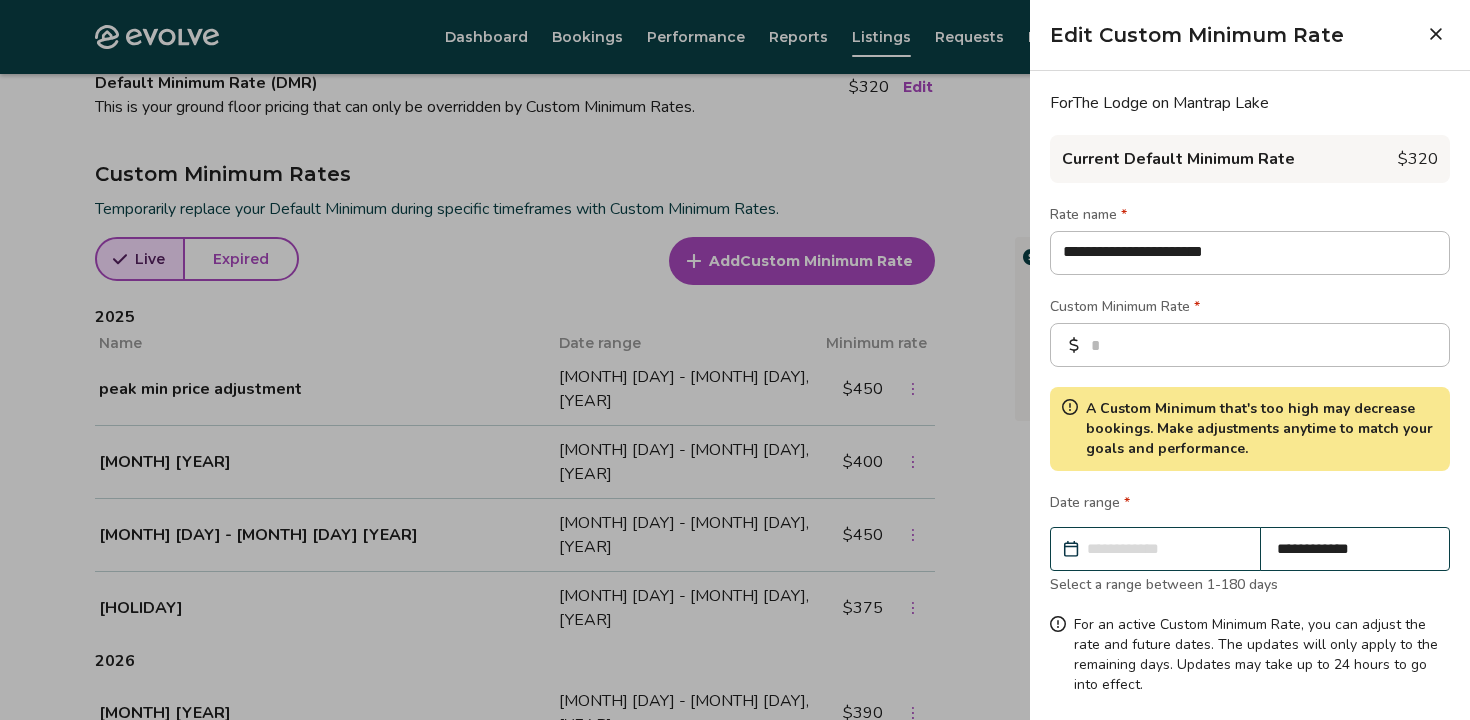 type on "**********" 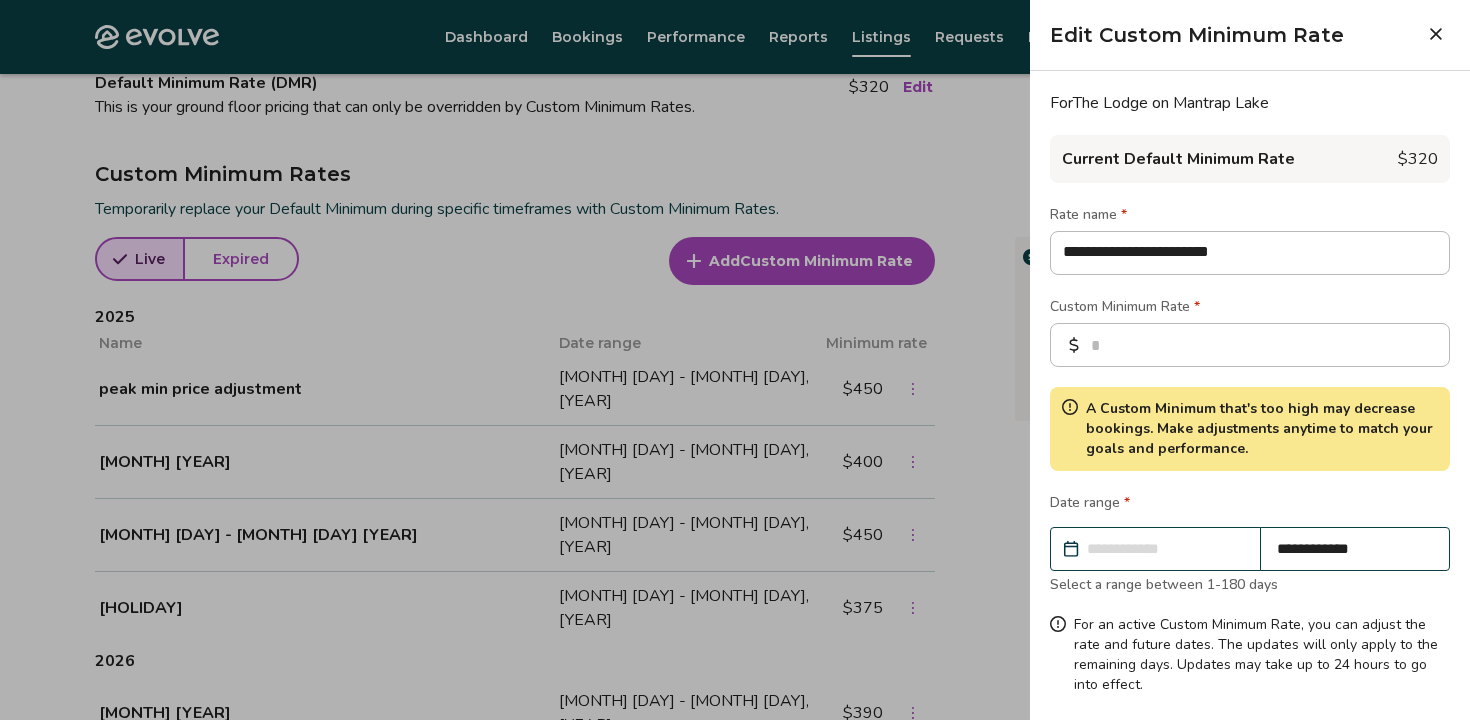 type on "**********" 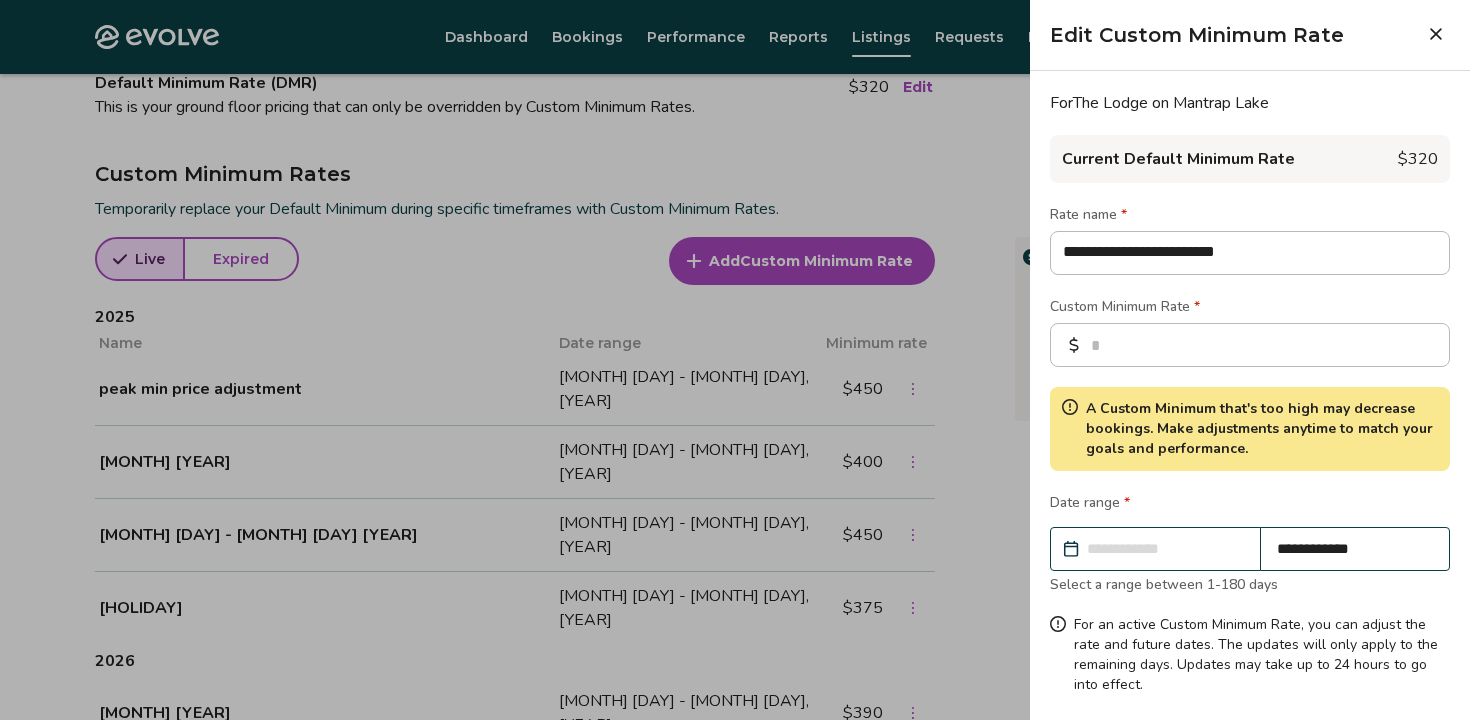 type on "**********" 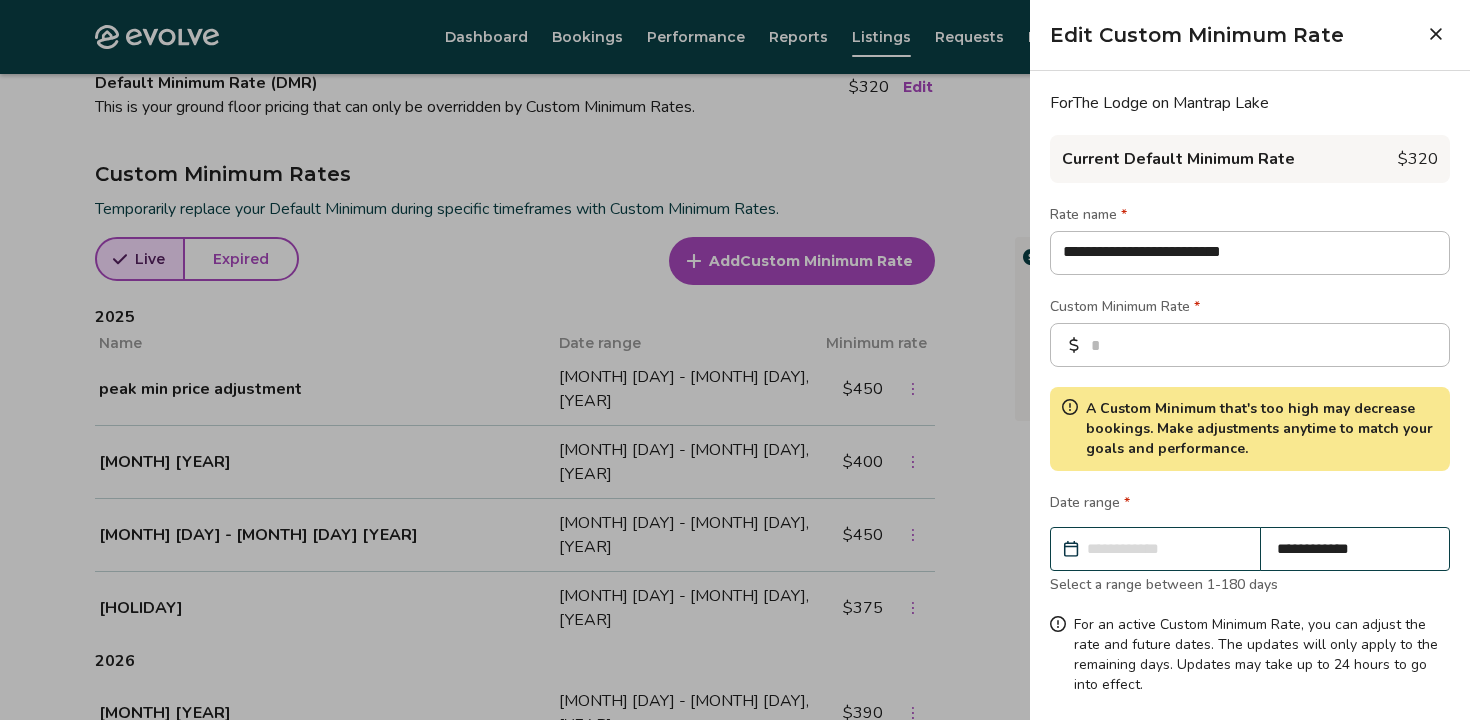 type on "**********" 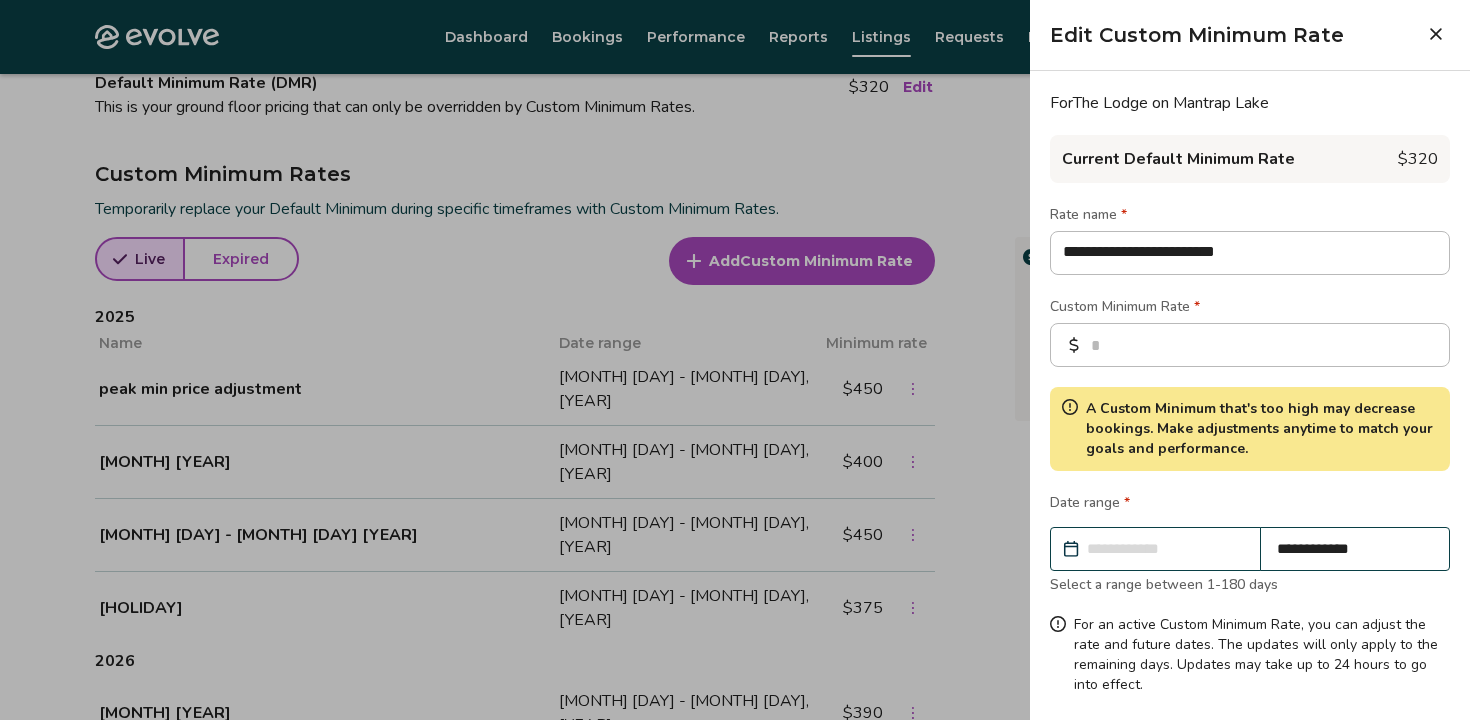 drag, startPoint x: 1290, startPoint y: 254, endPoint x: 1029, endPoint y: 252, distance: 261.00766 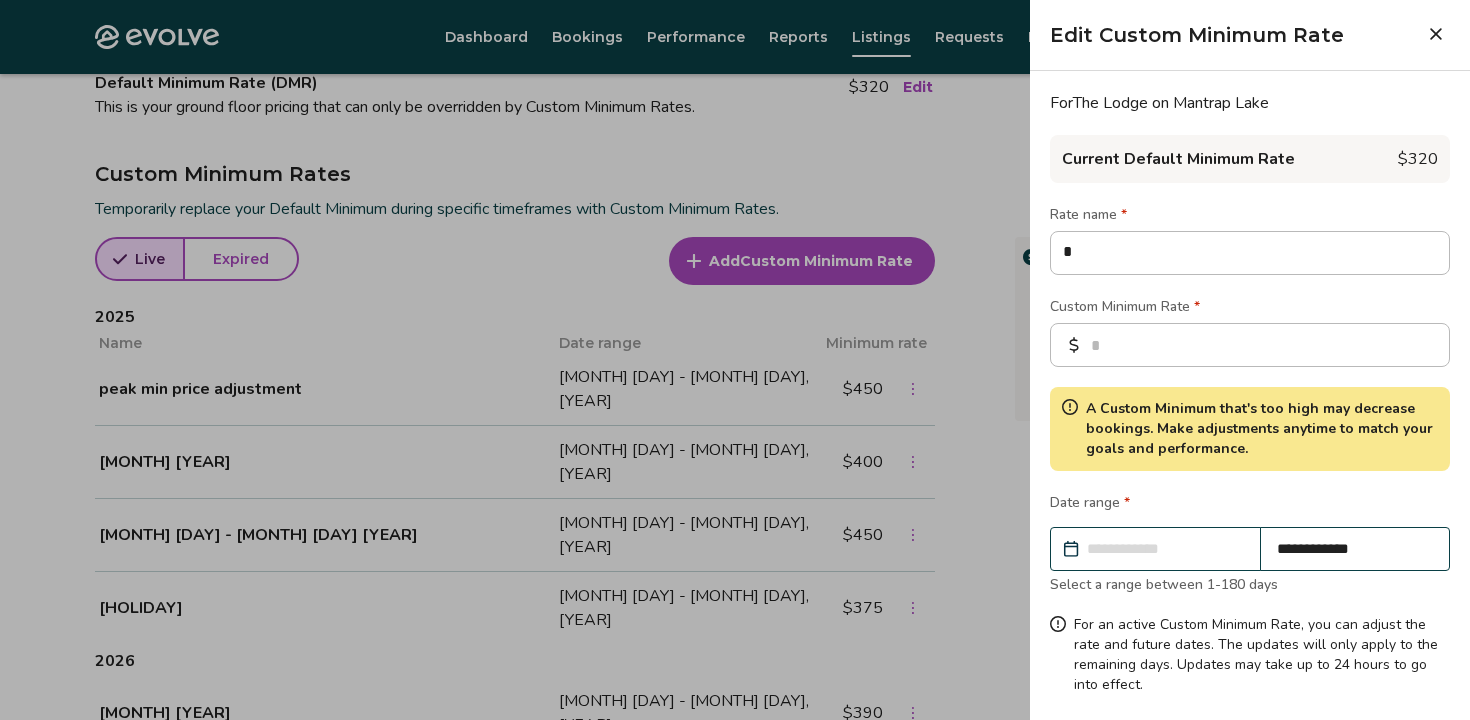type on "**" 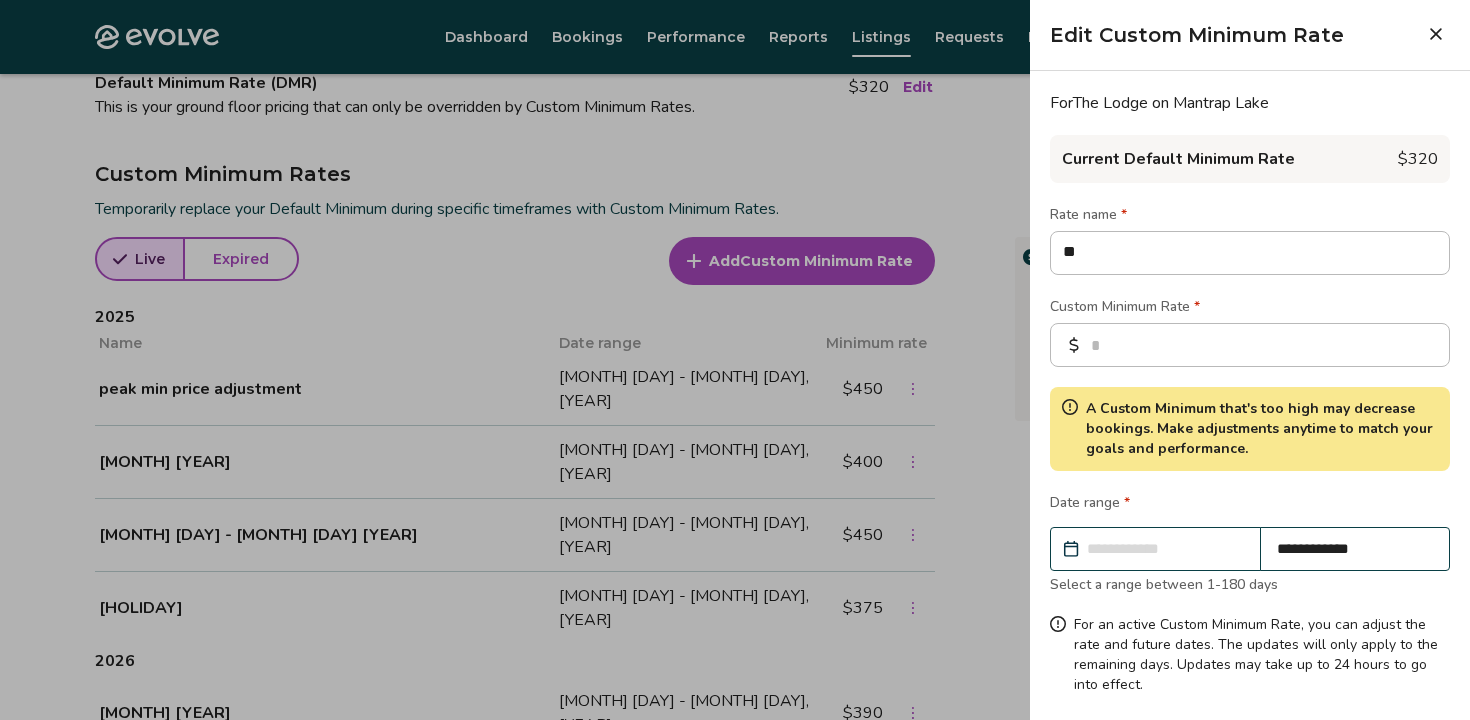 type on "***" 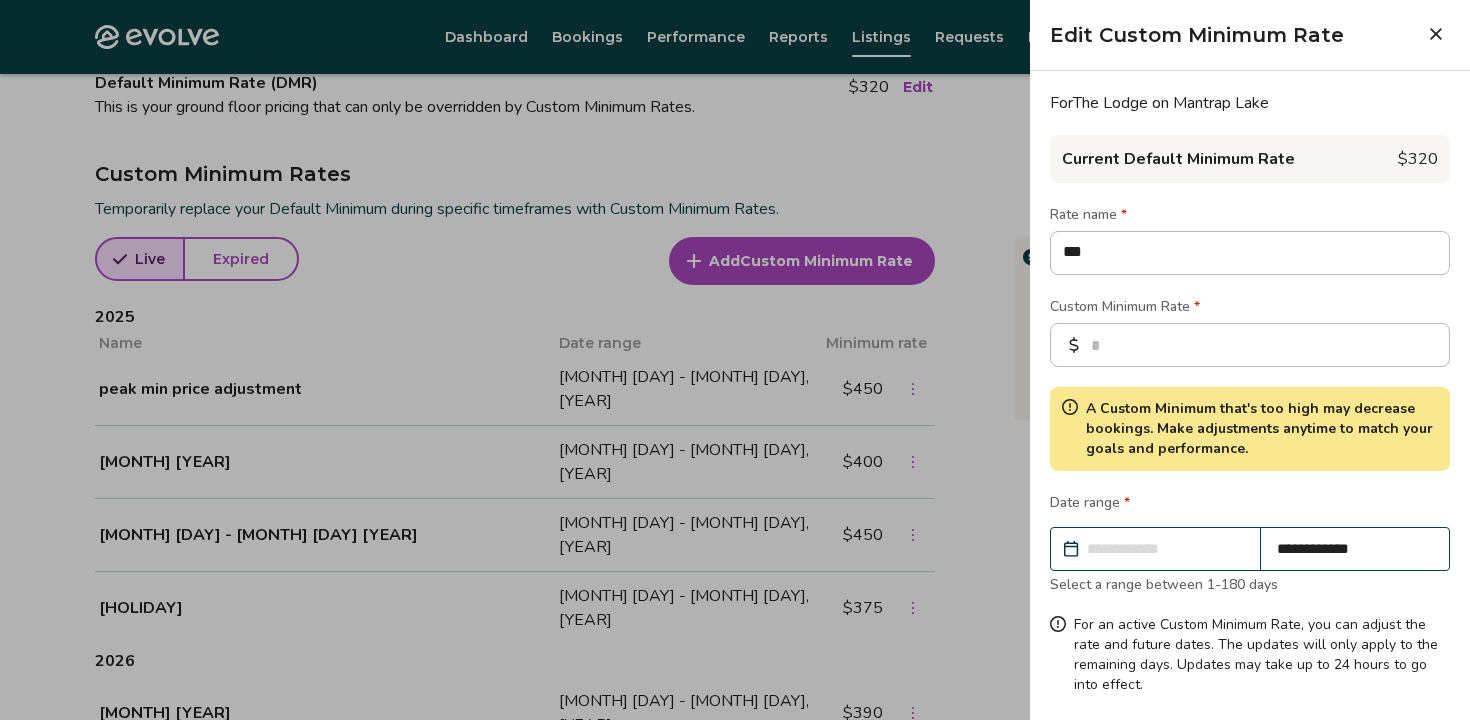 type on "****" 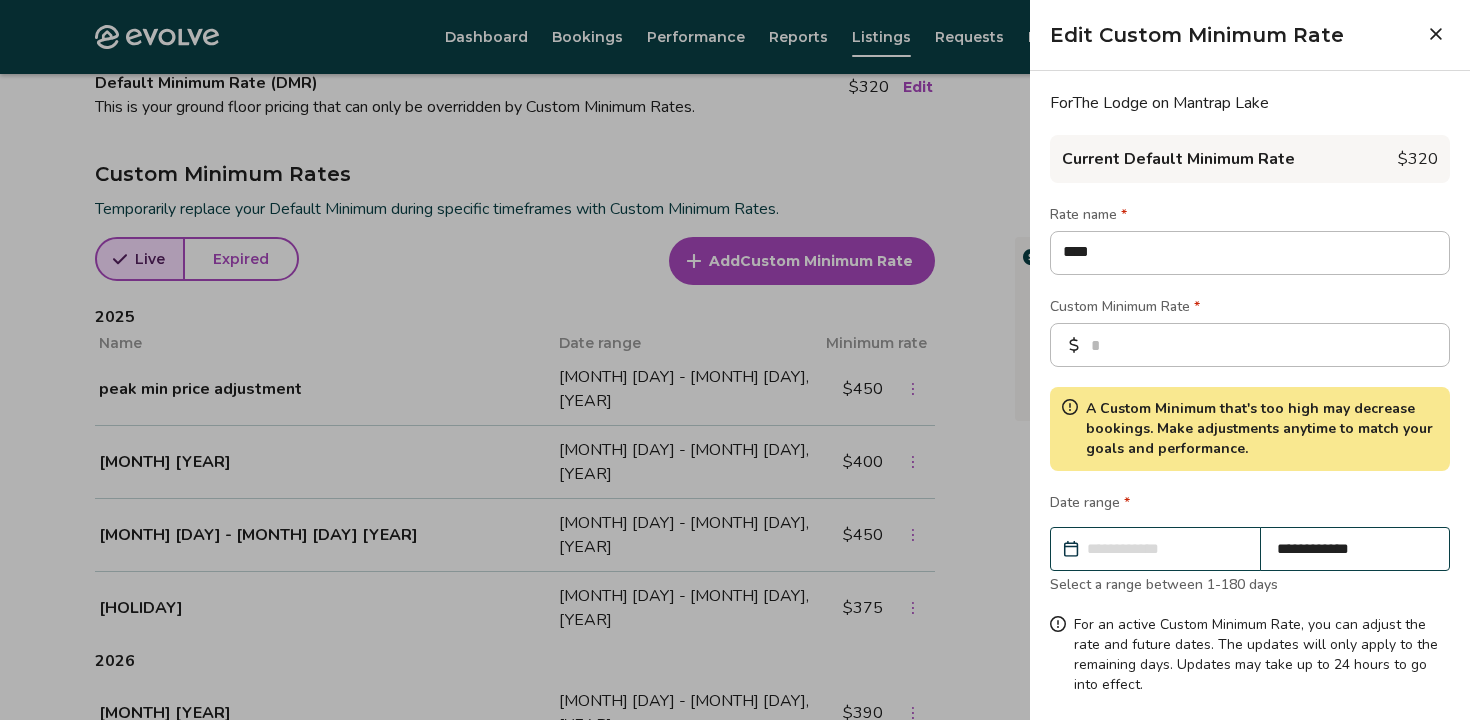 type on "*****" 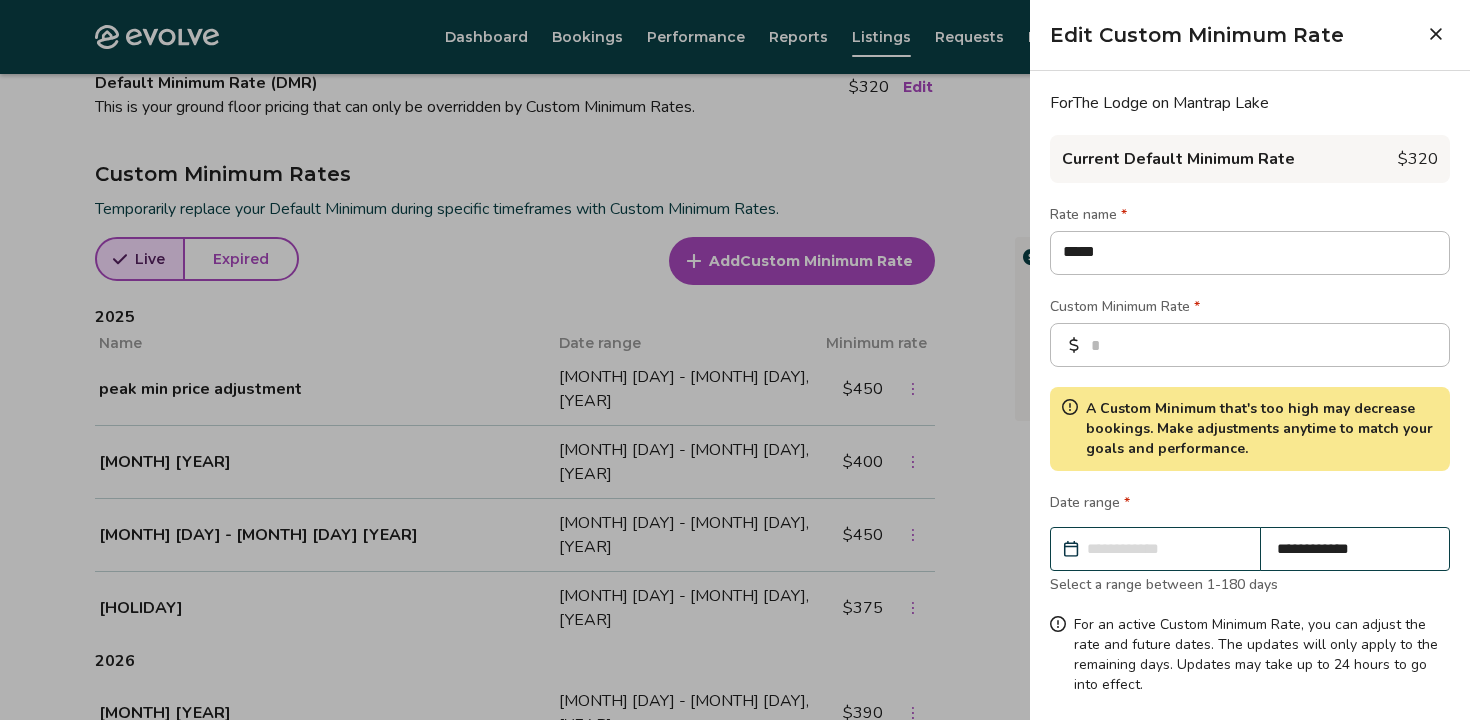 type on "******" 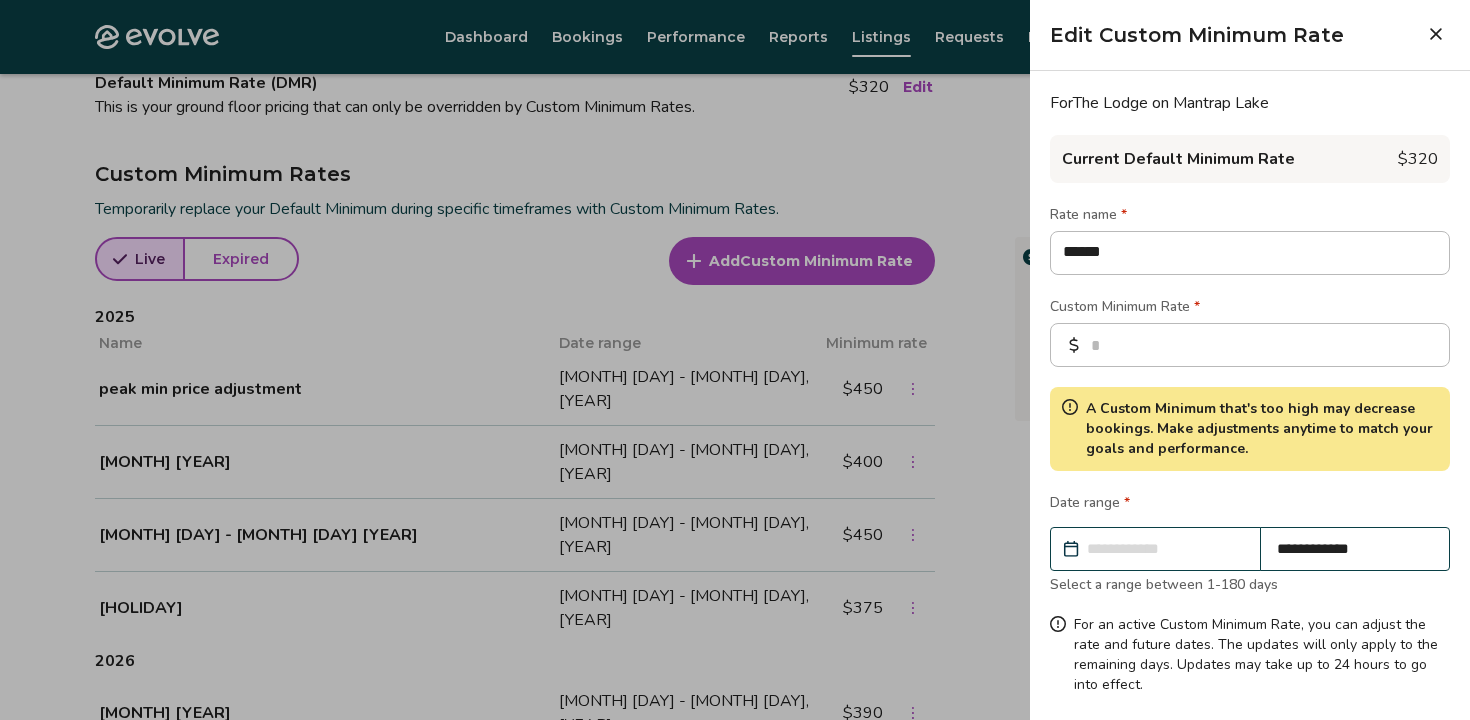 type on "******" 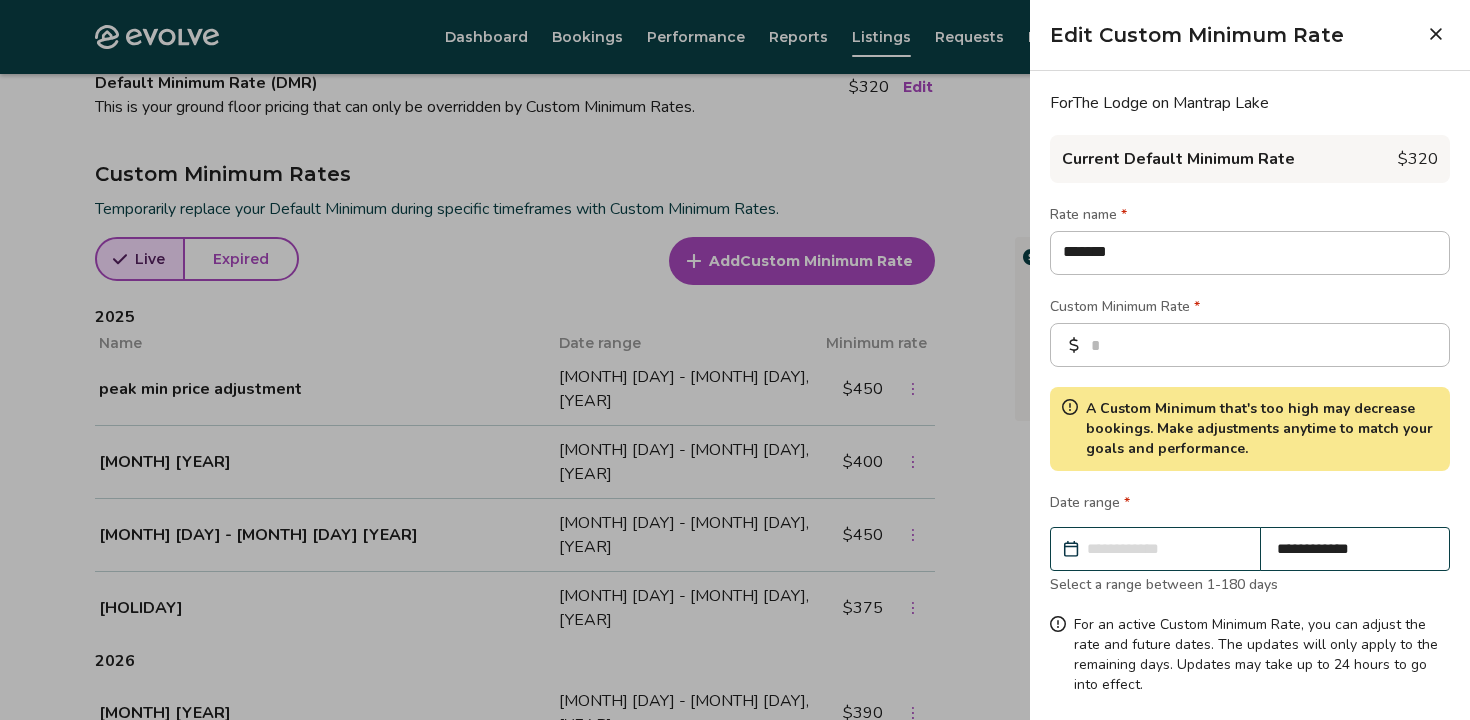 type on "*" 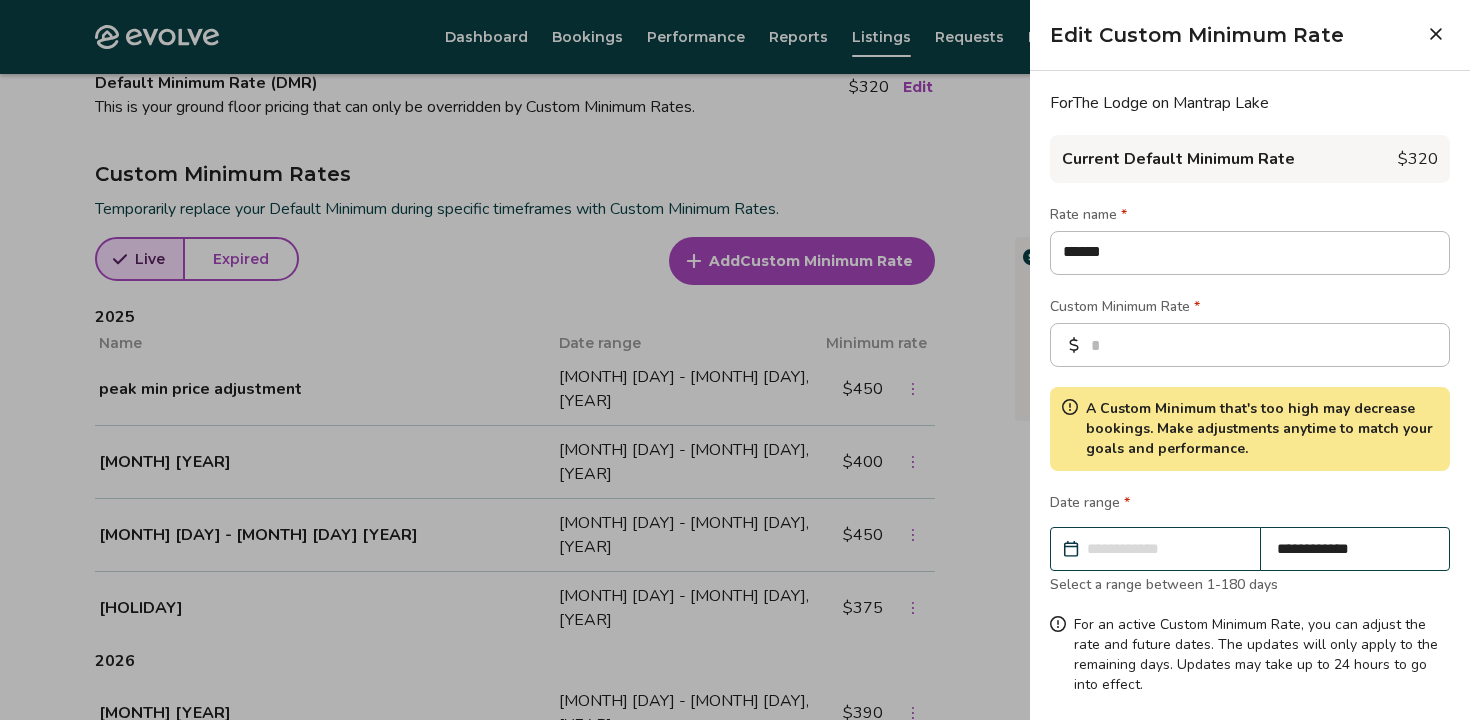 type on "*****" 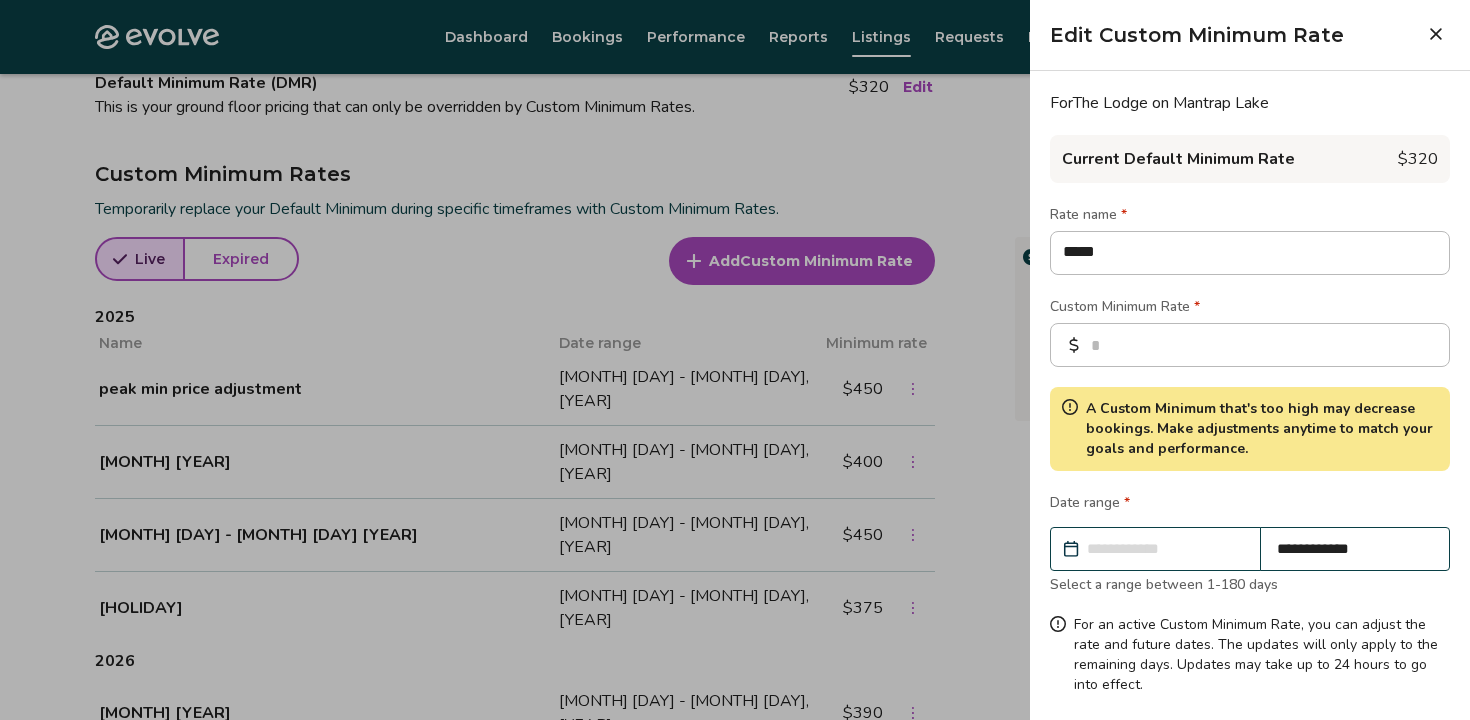 type on "*" 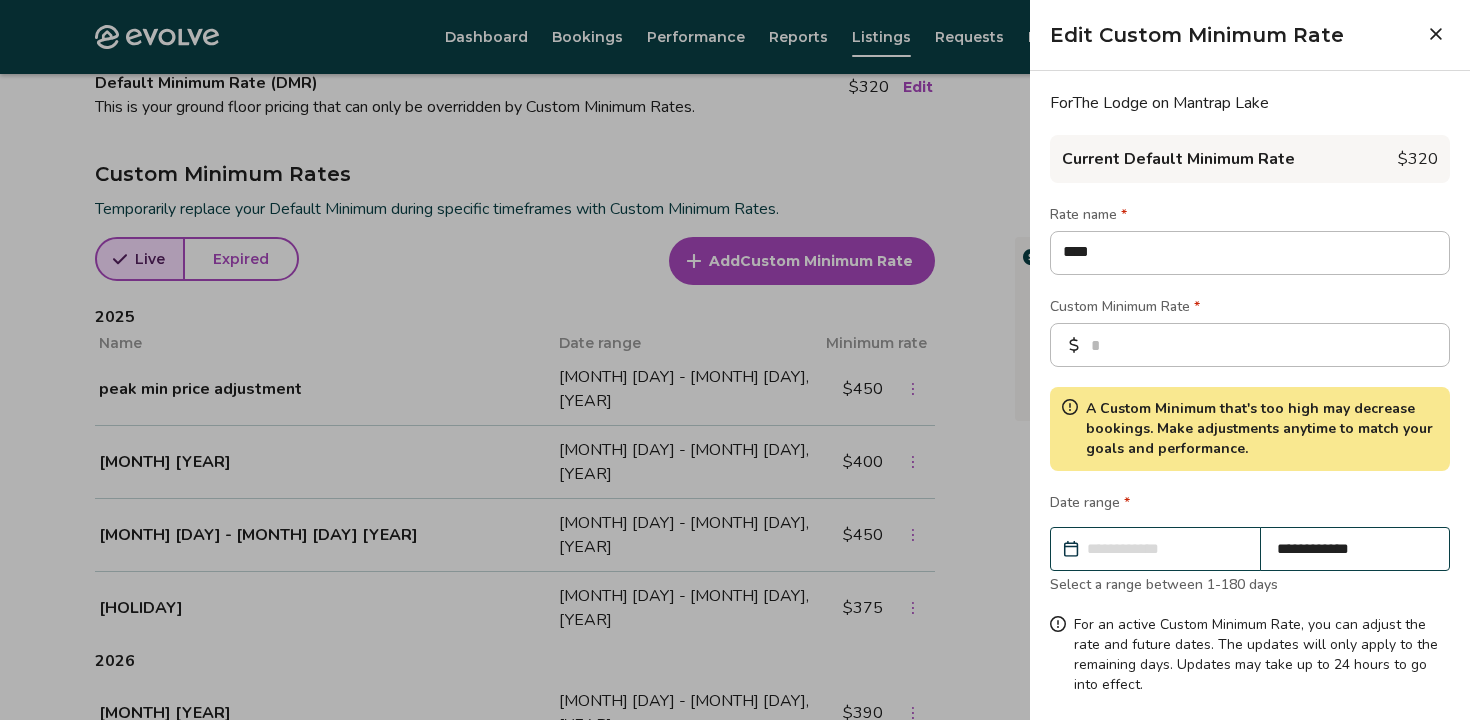 type on "***" 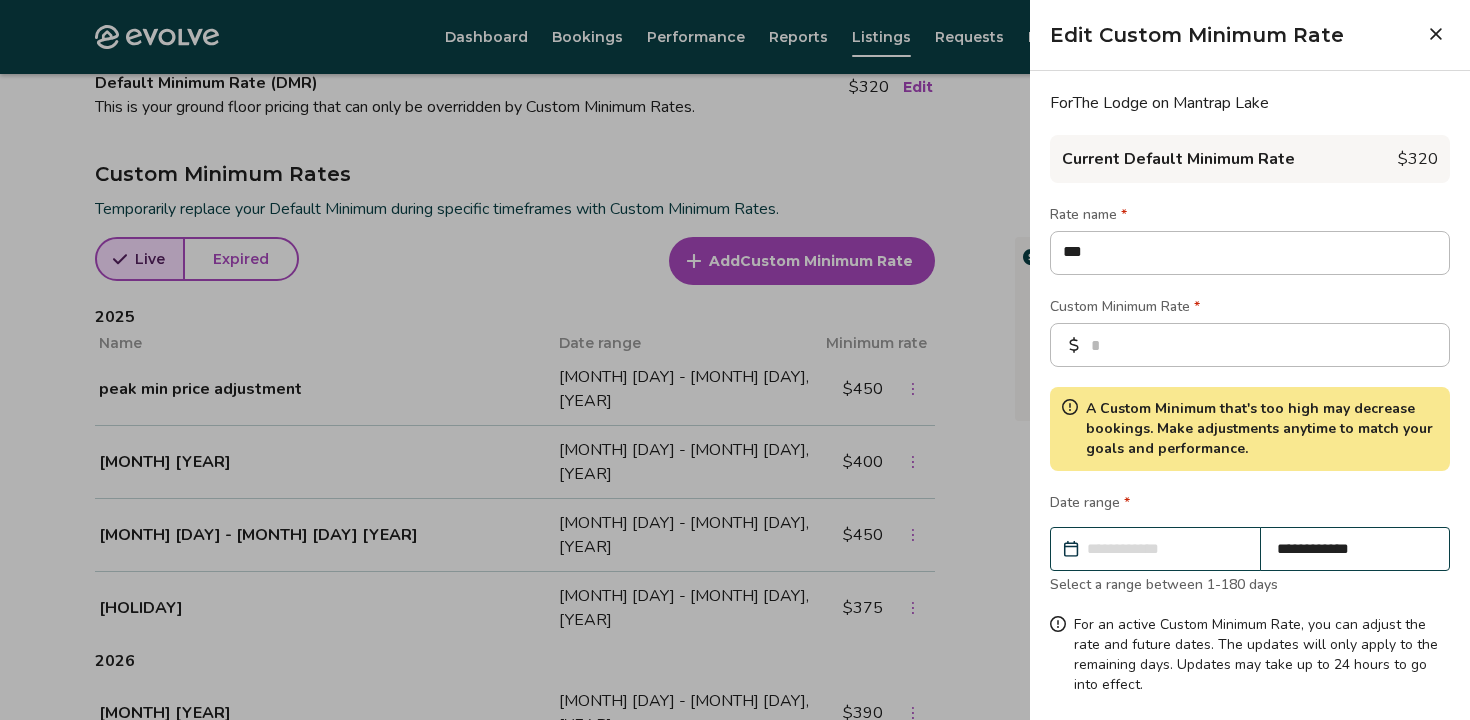 type on "**" 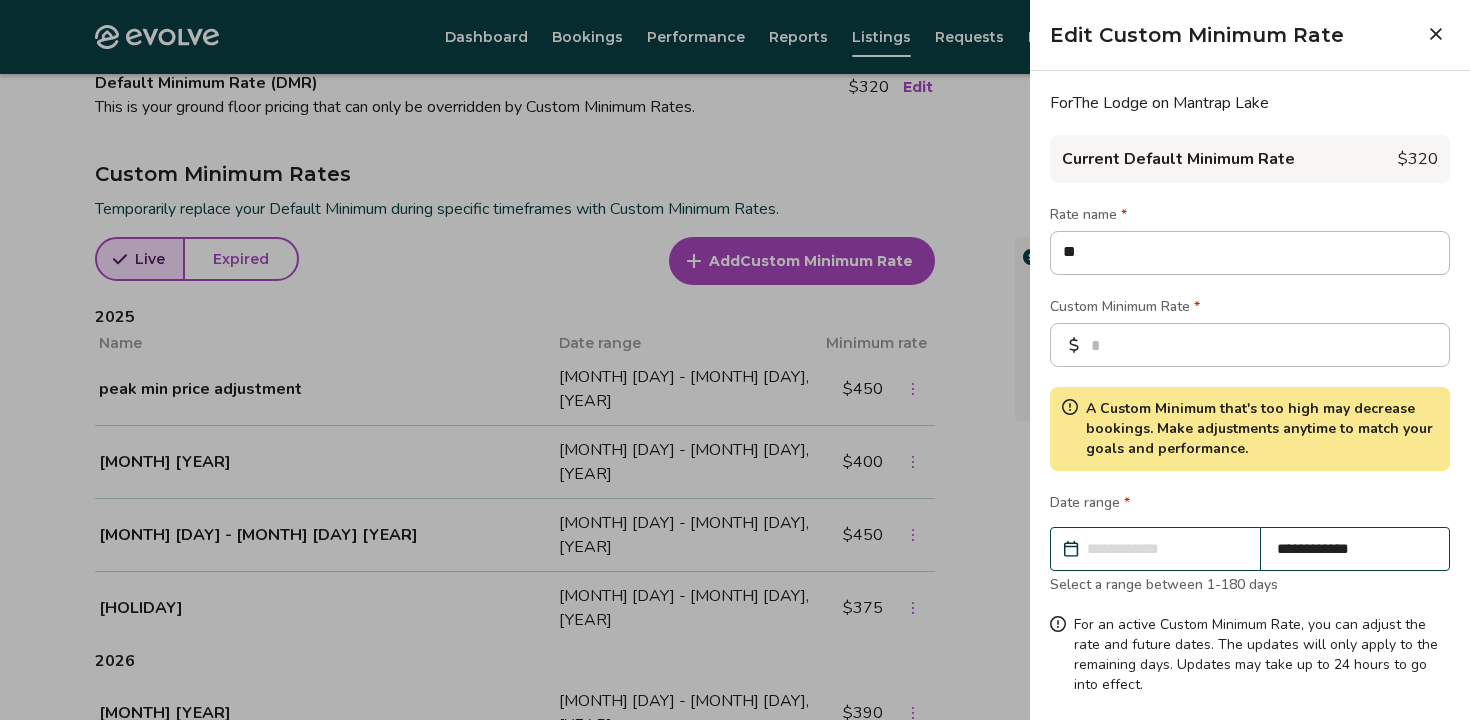 type on "*" 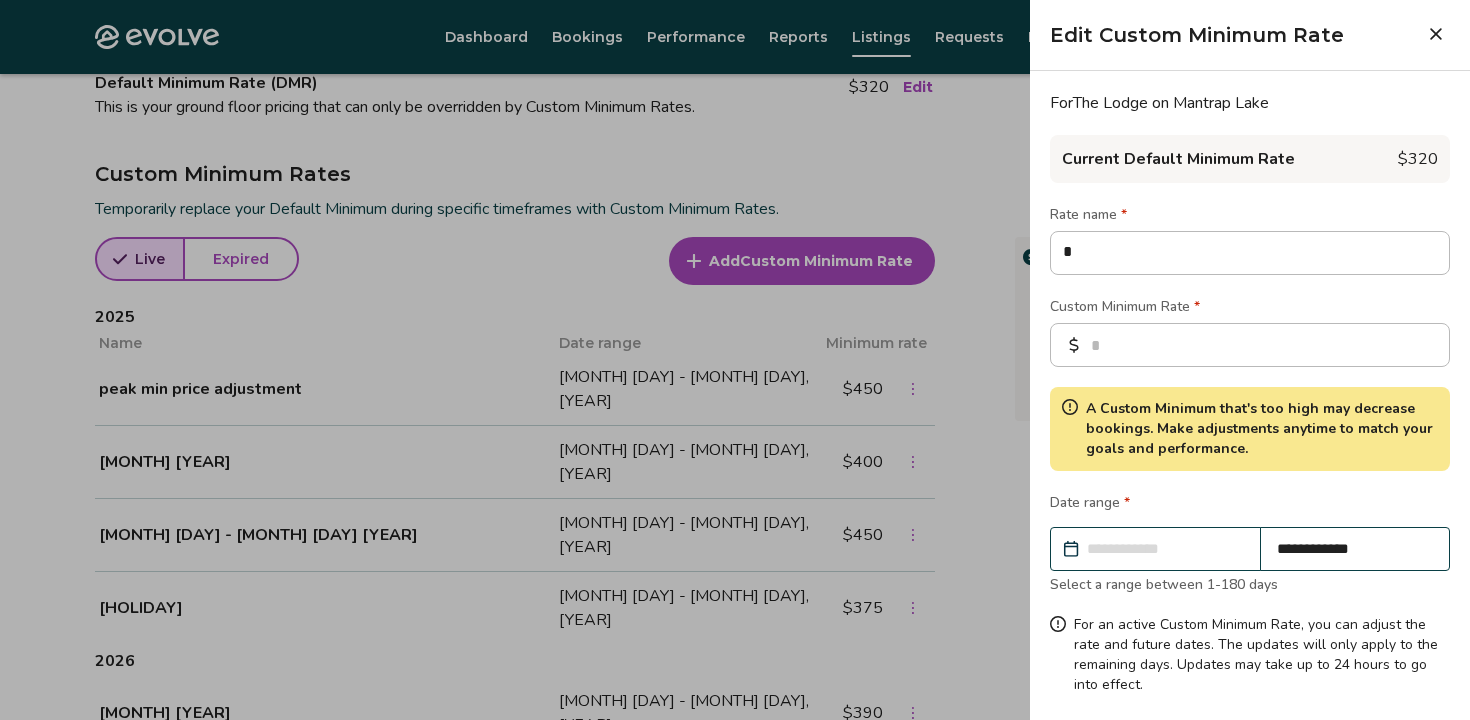 type on "**" 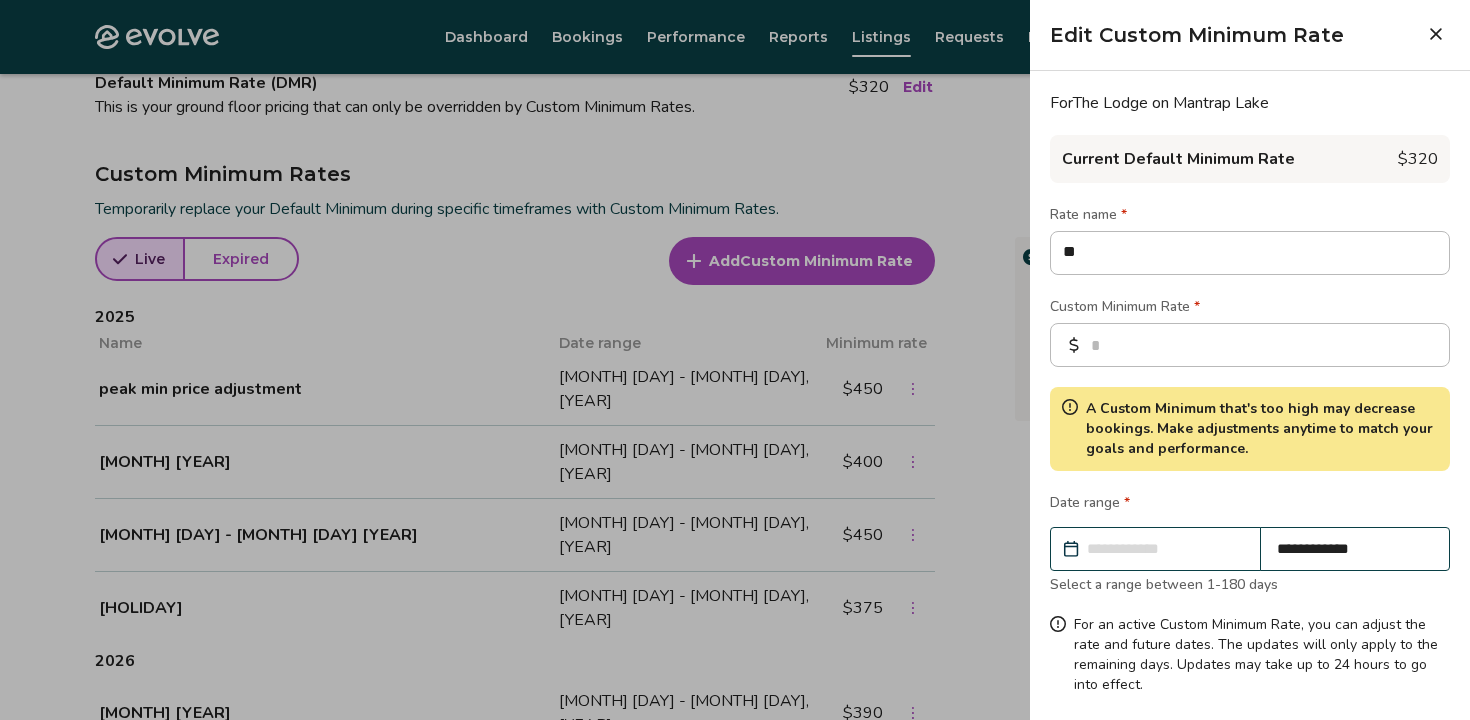 type on "***" 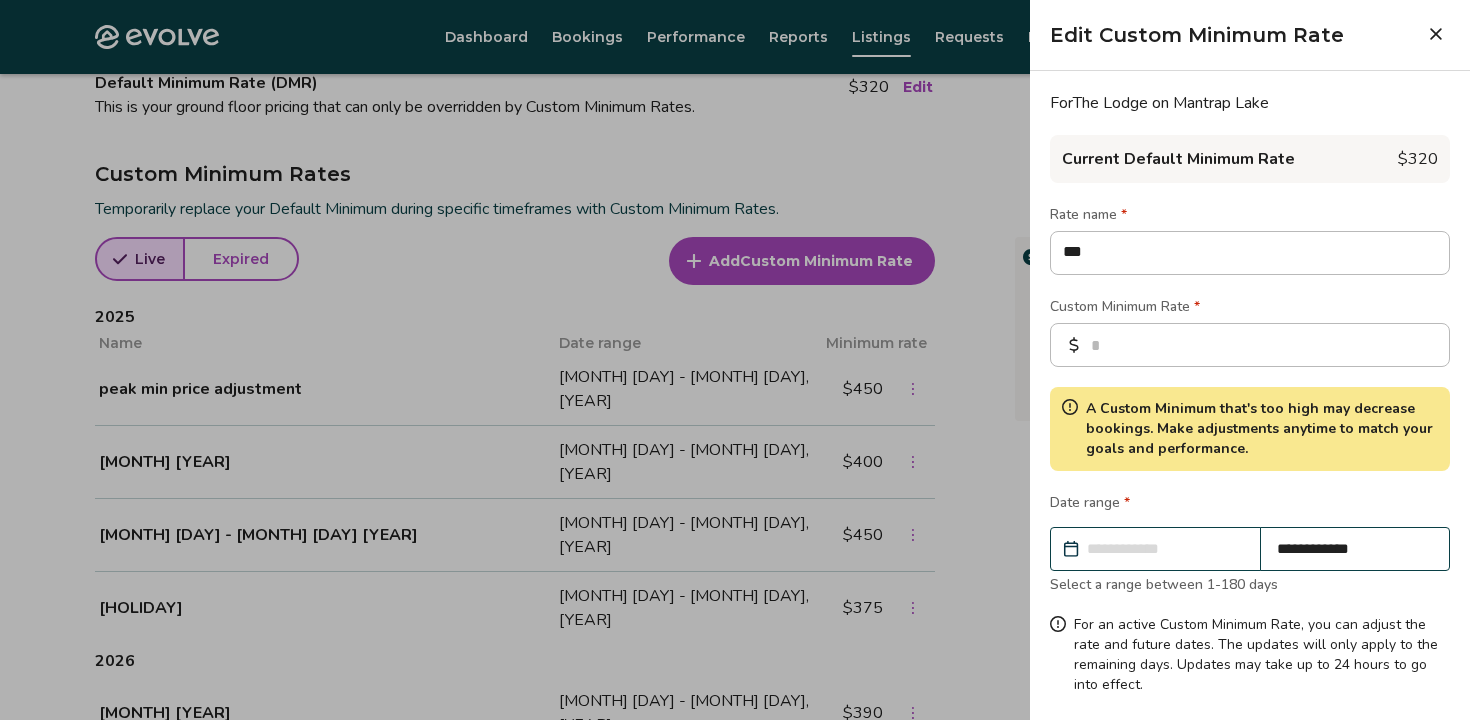 type on "****" 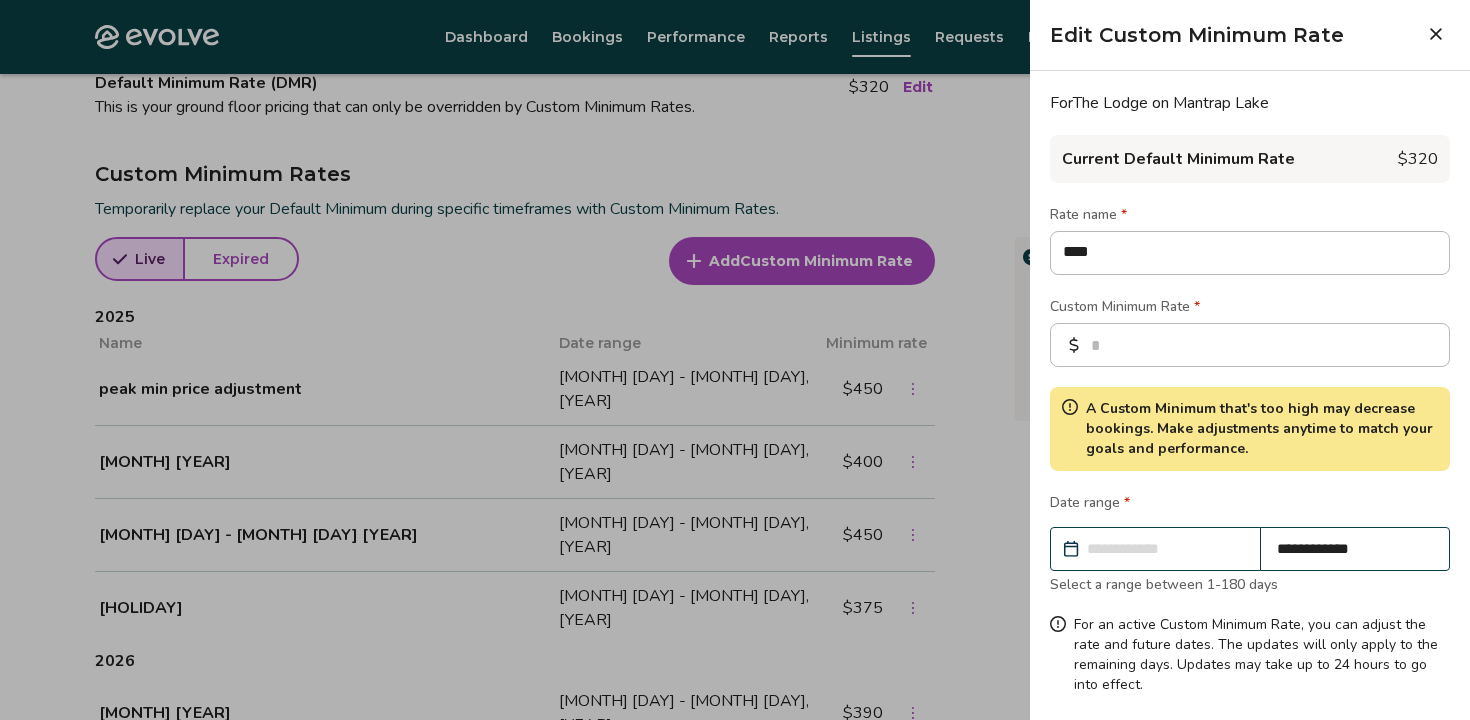 type on "*****" 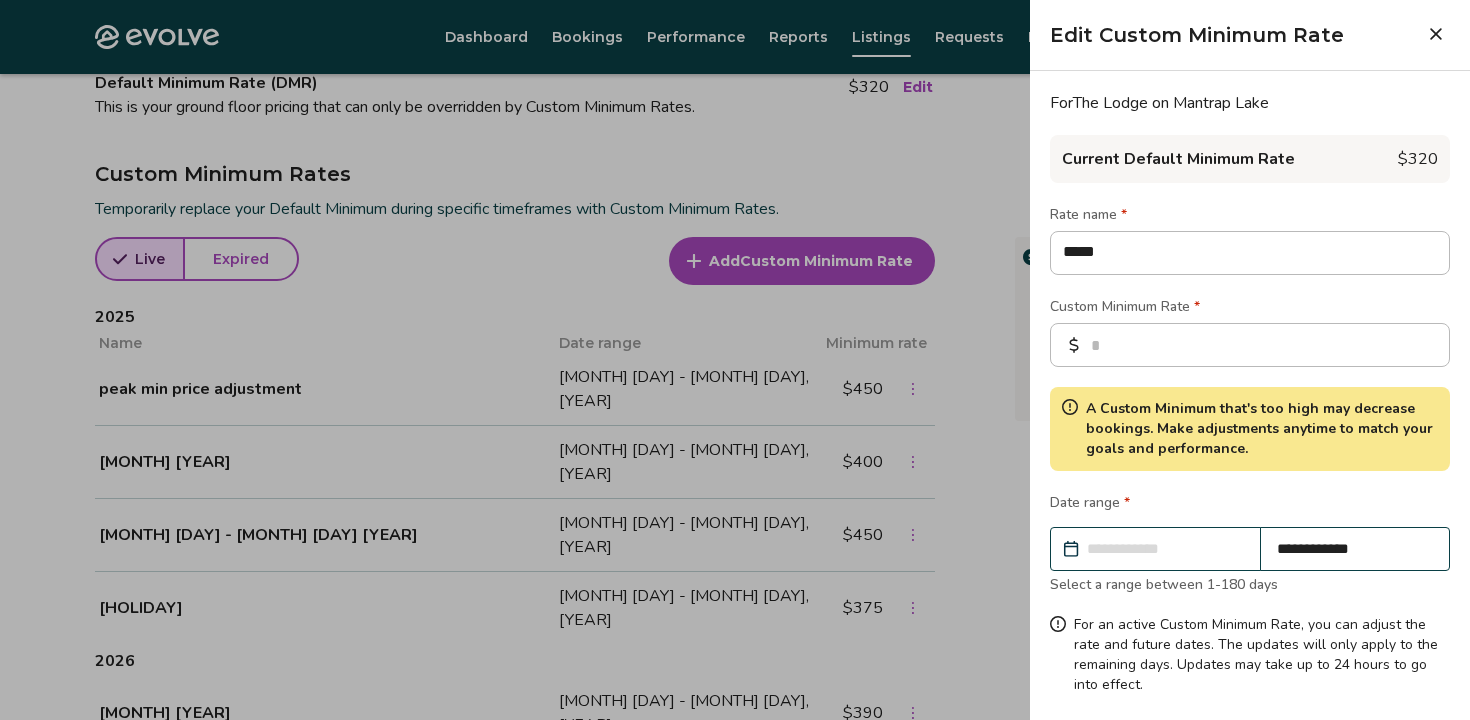 type on "******" 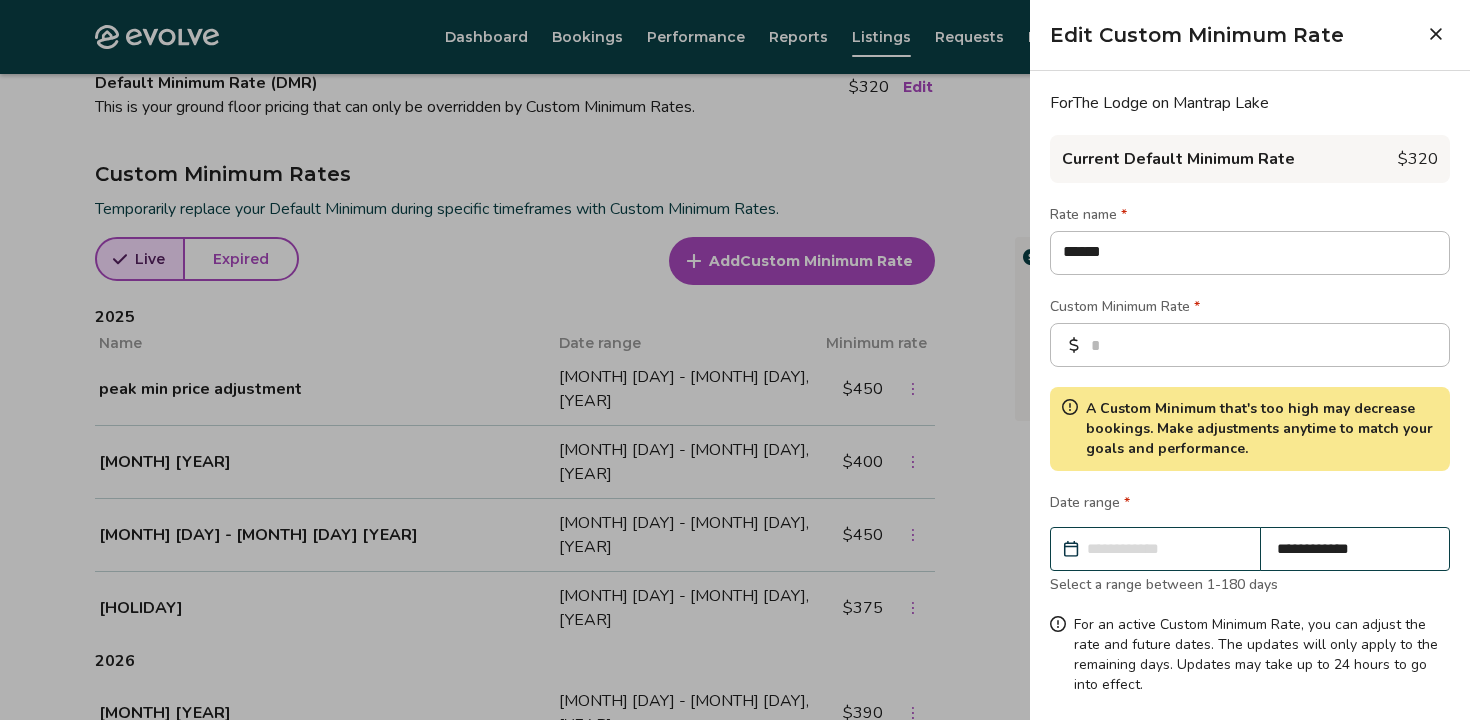 type on "******" 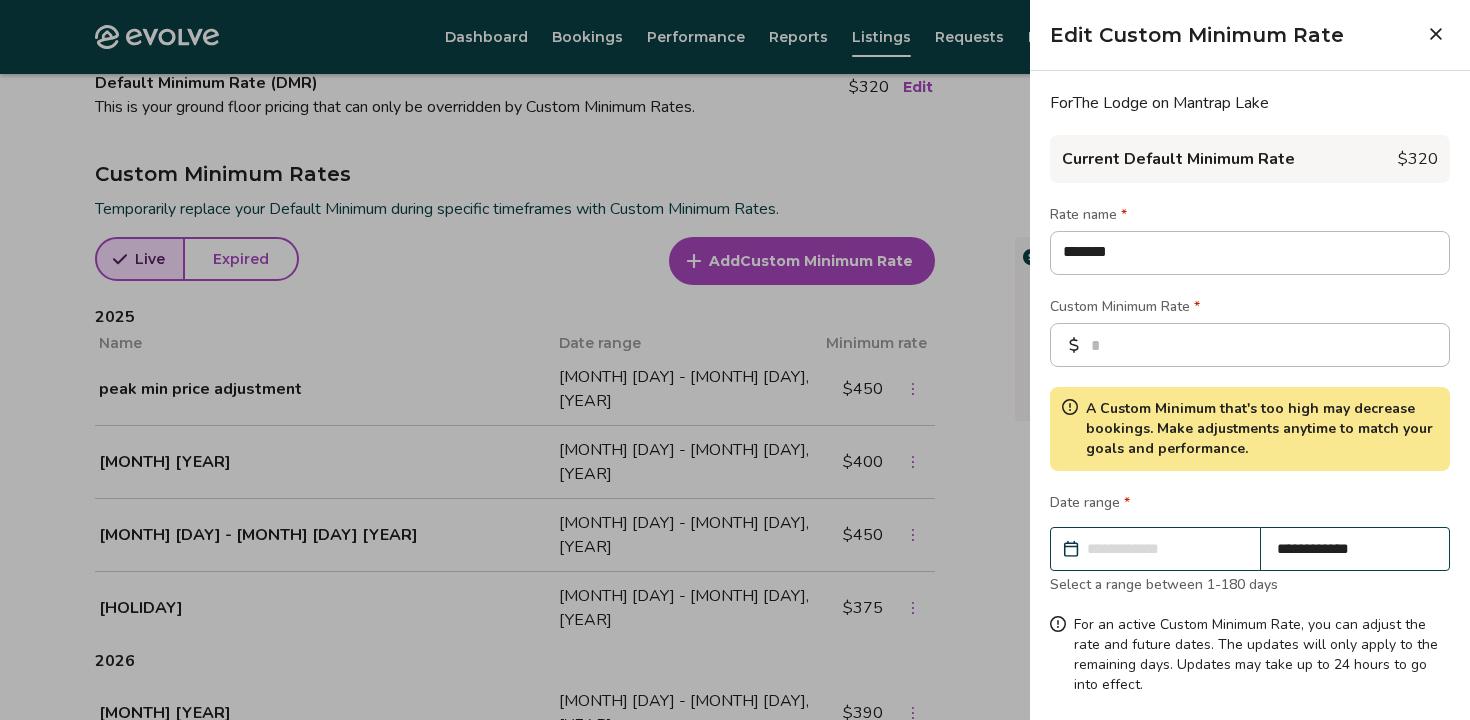 type on "********" 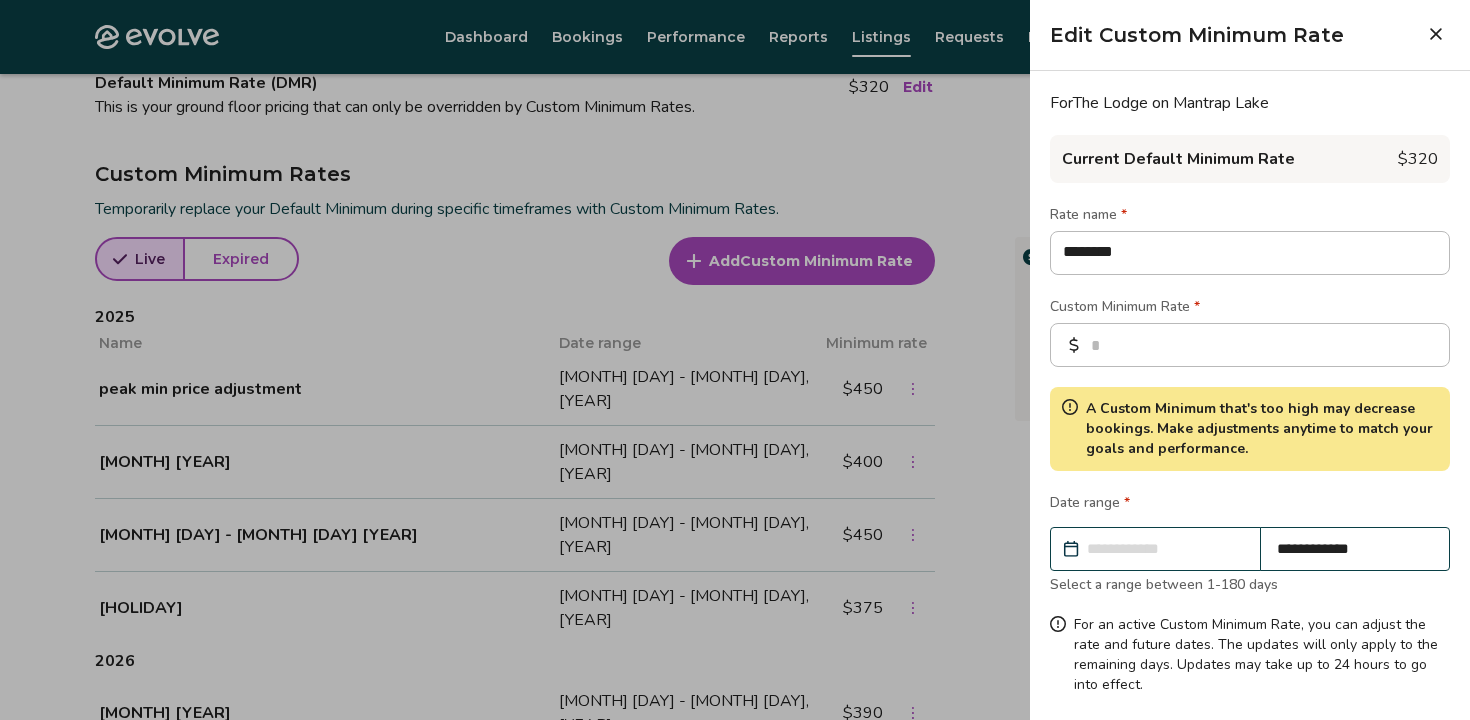 type on "*********" 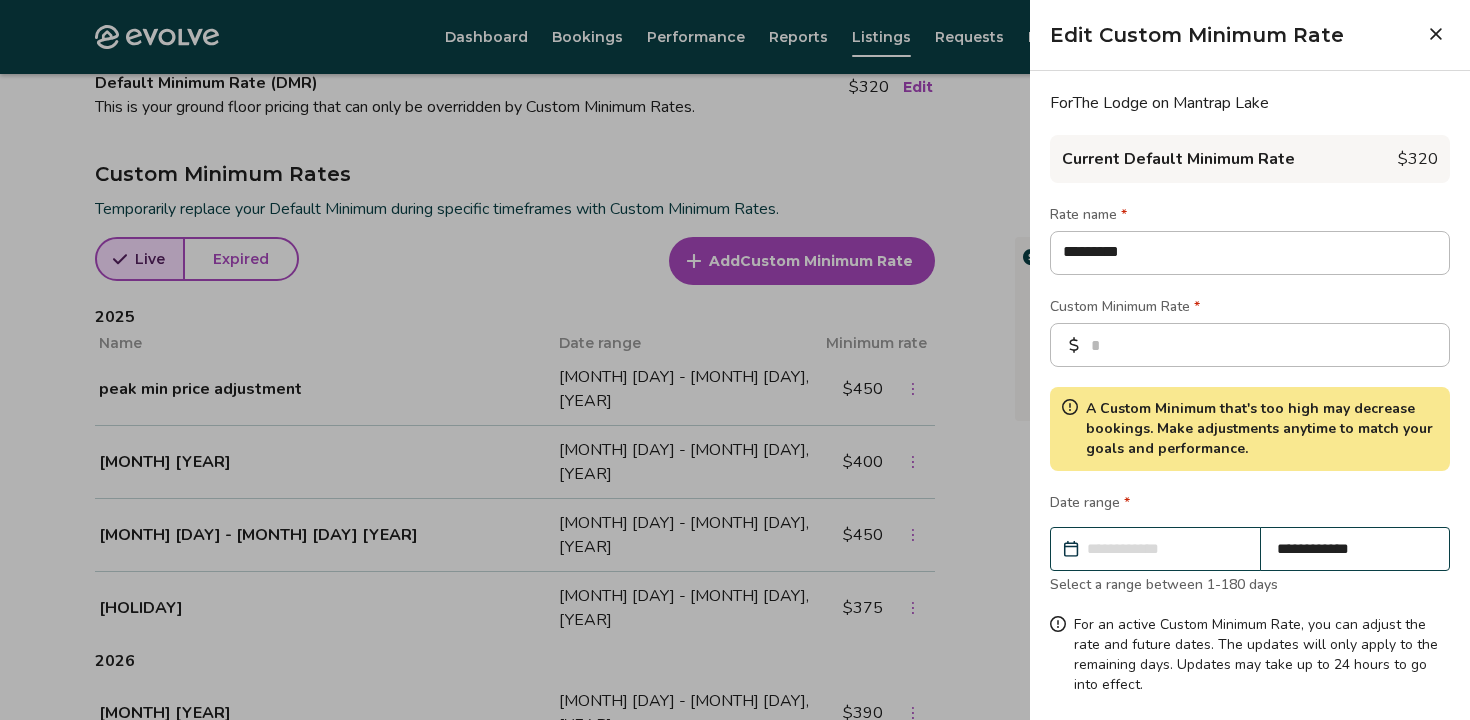 type on "**********" 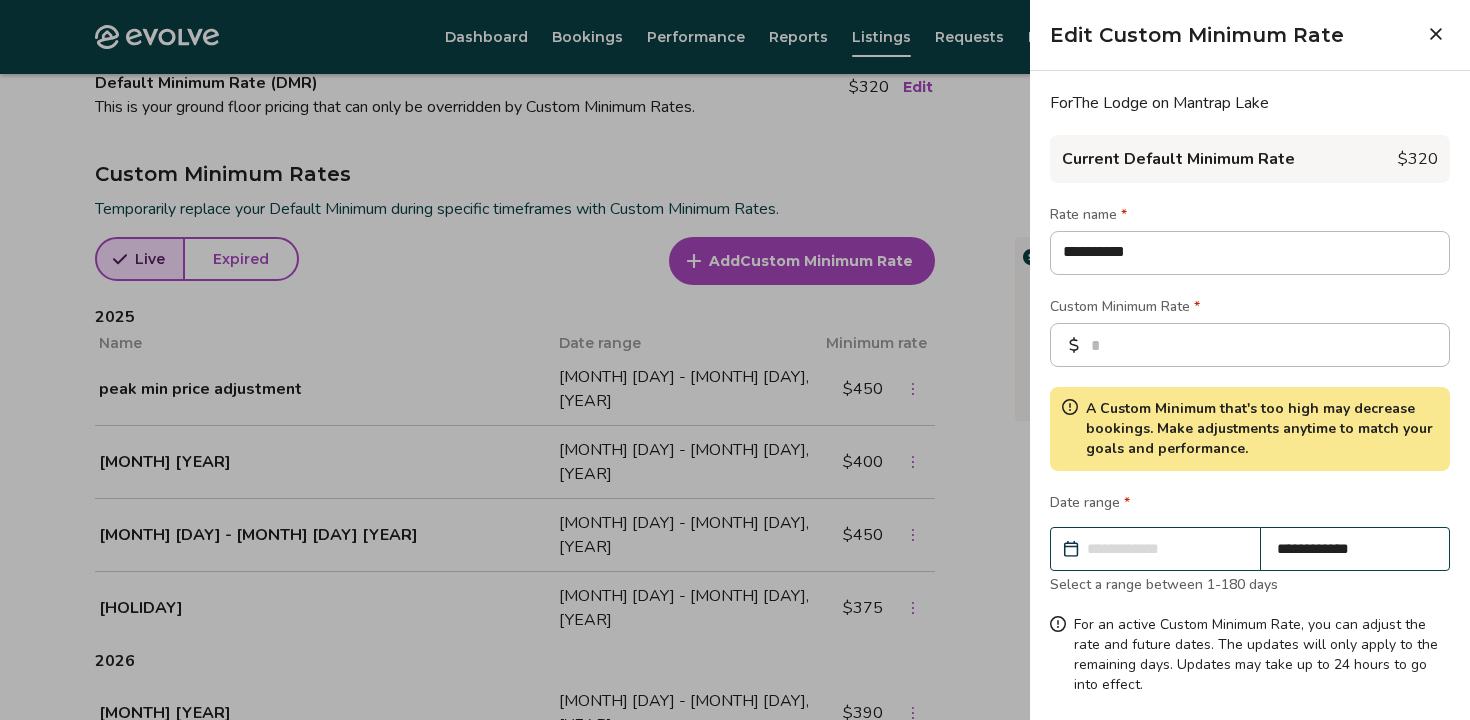 type on "**********" 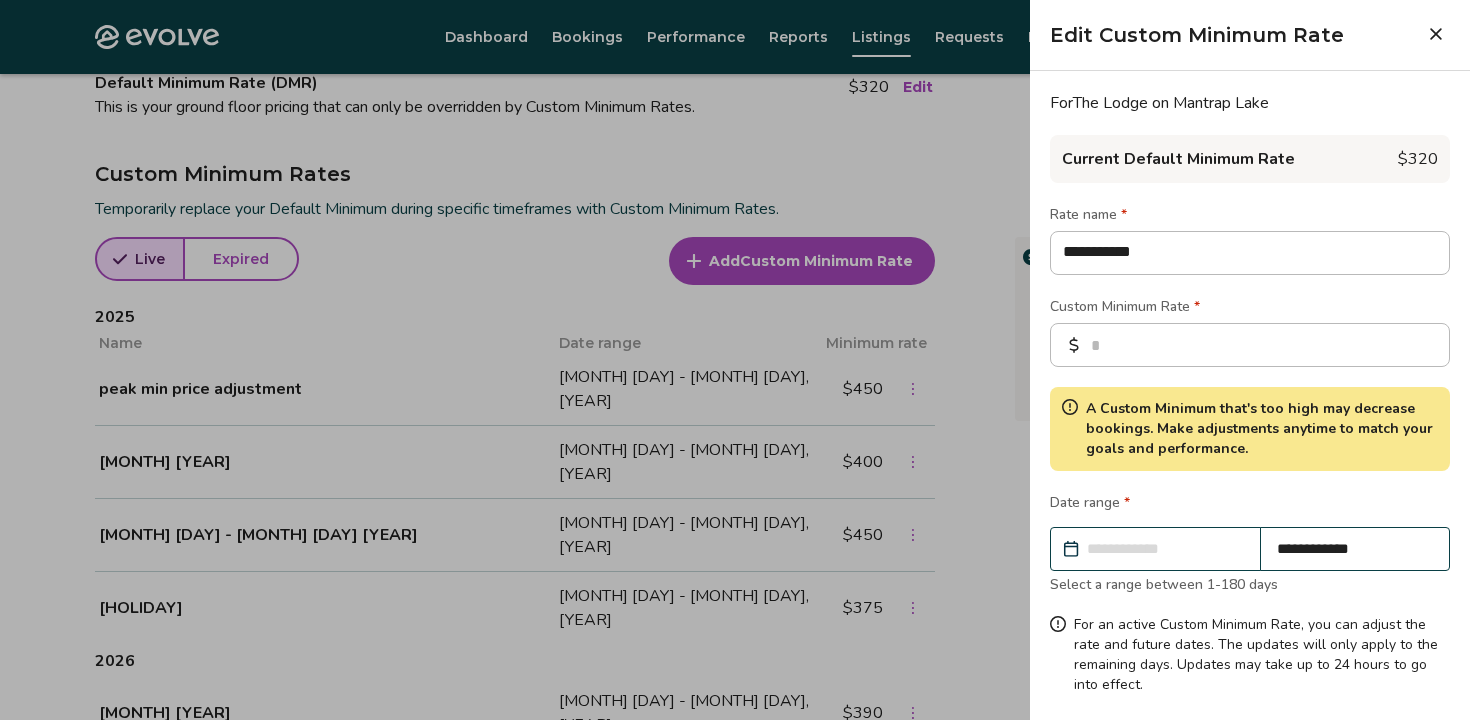 type on "**********" 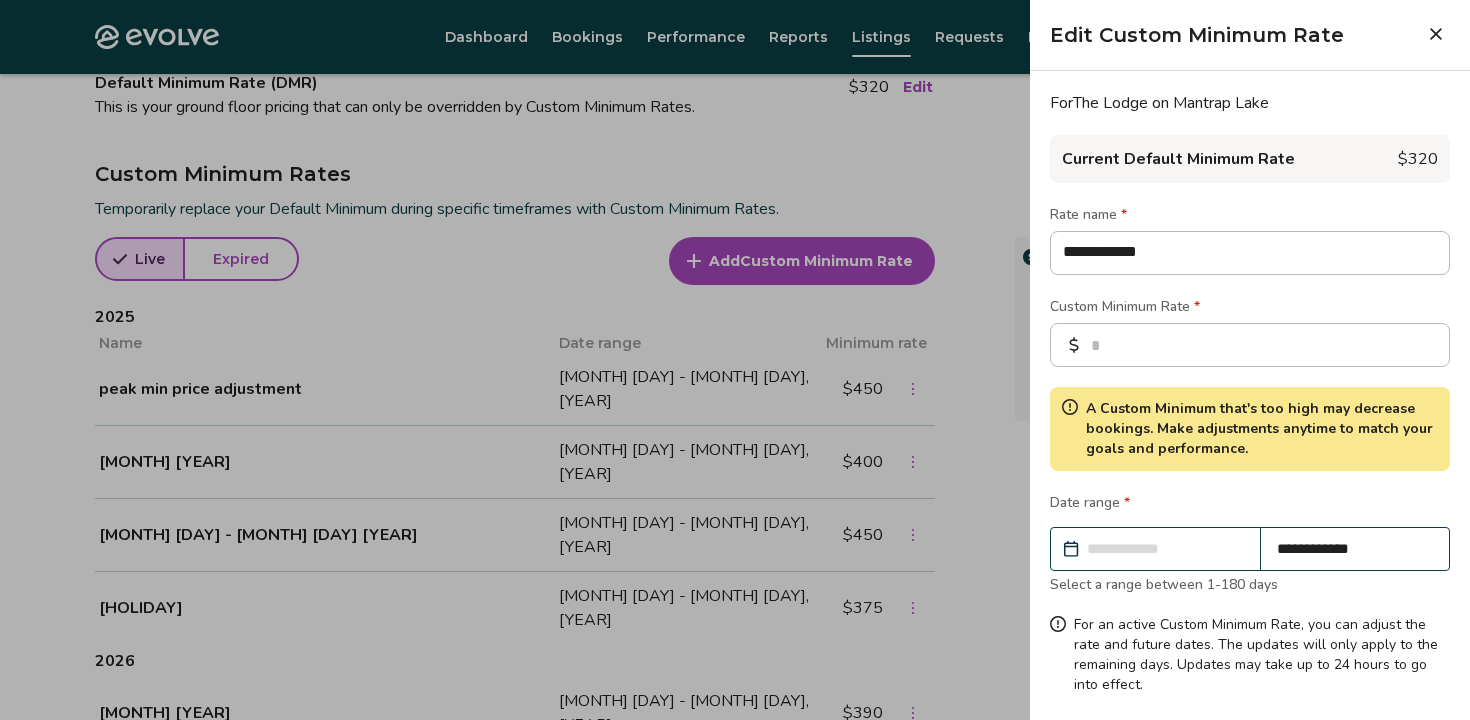 type on "**********" 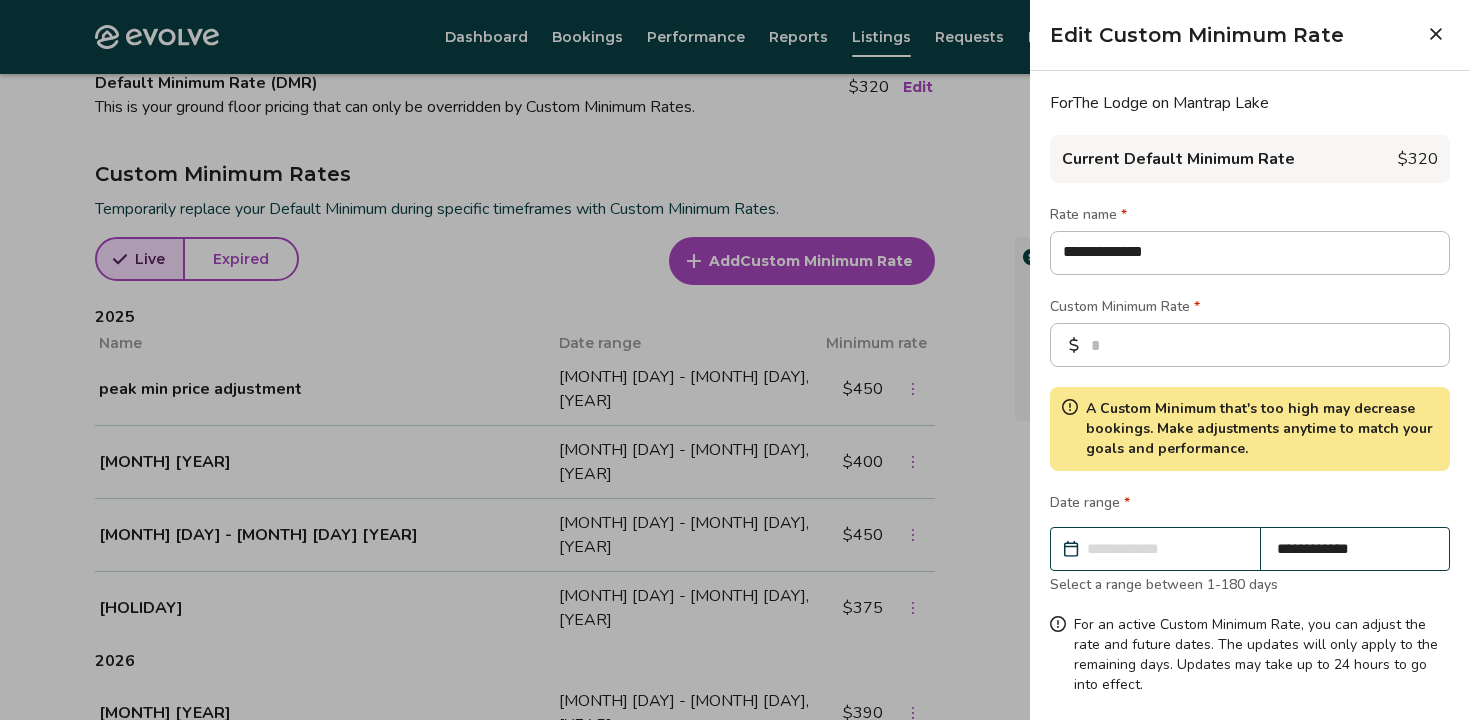 type on "**********" 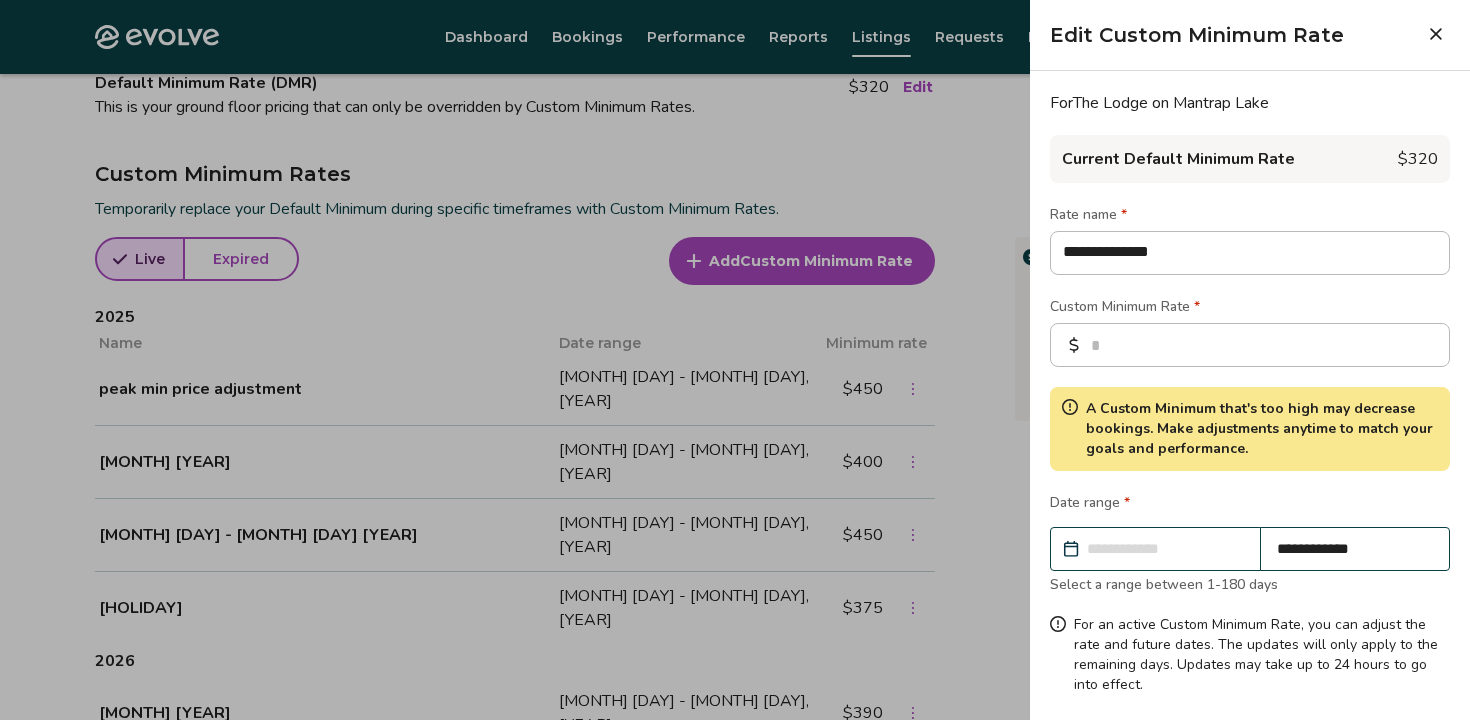 type on "**********" 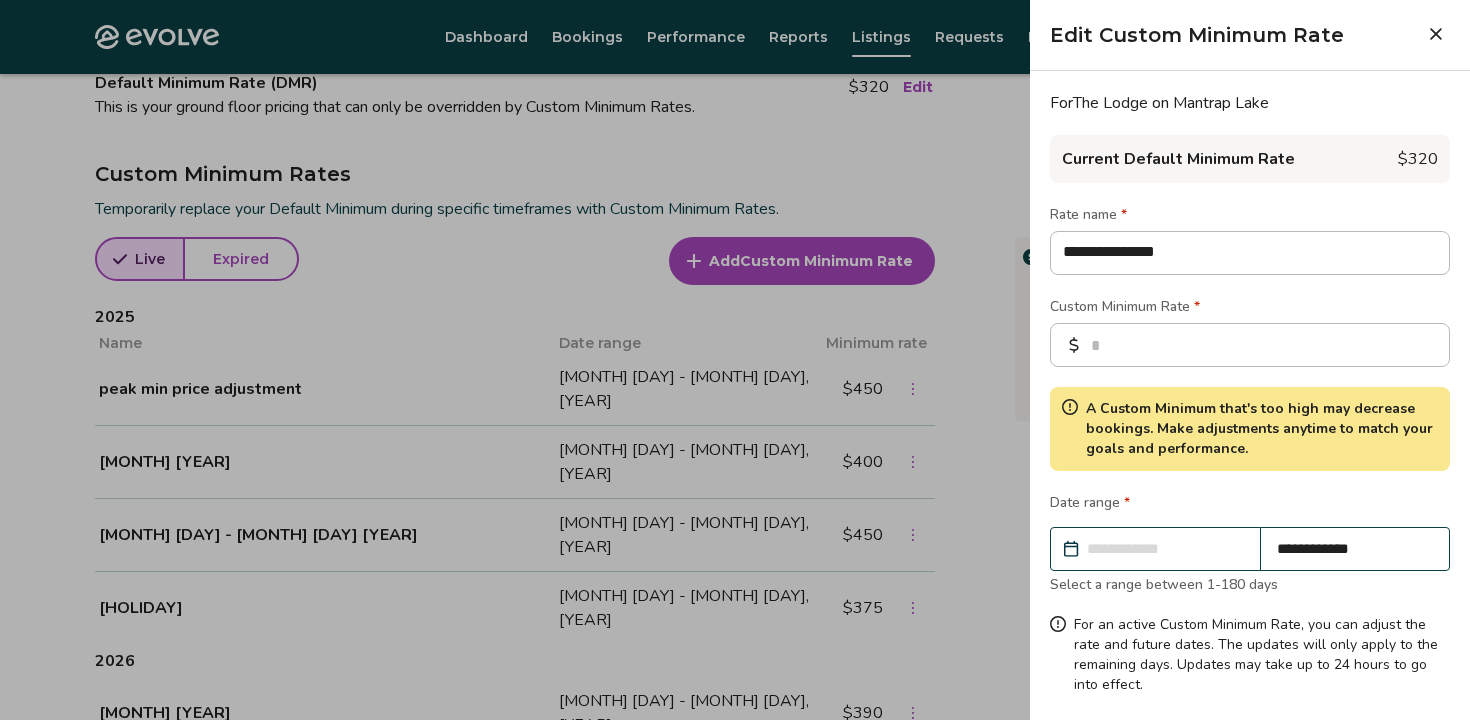 type on "**********" 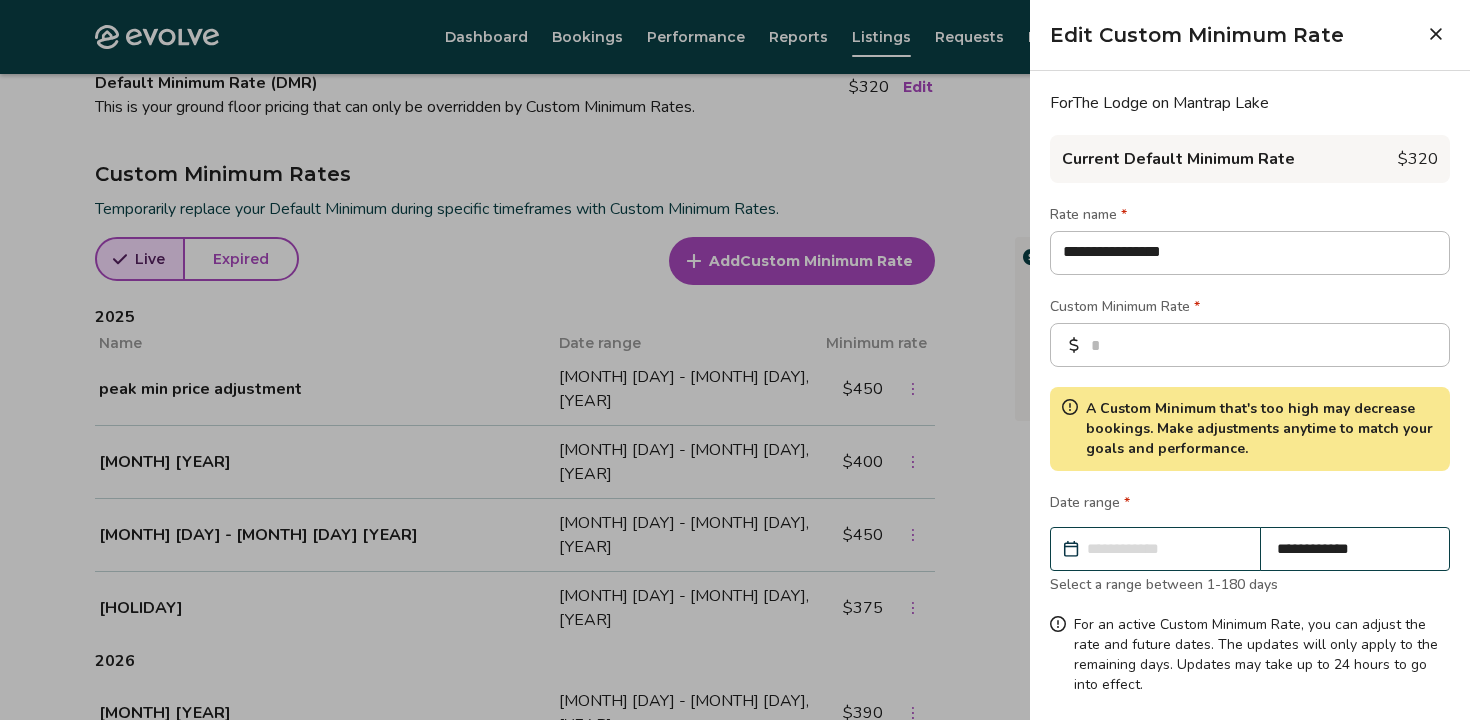 type on "**********" 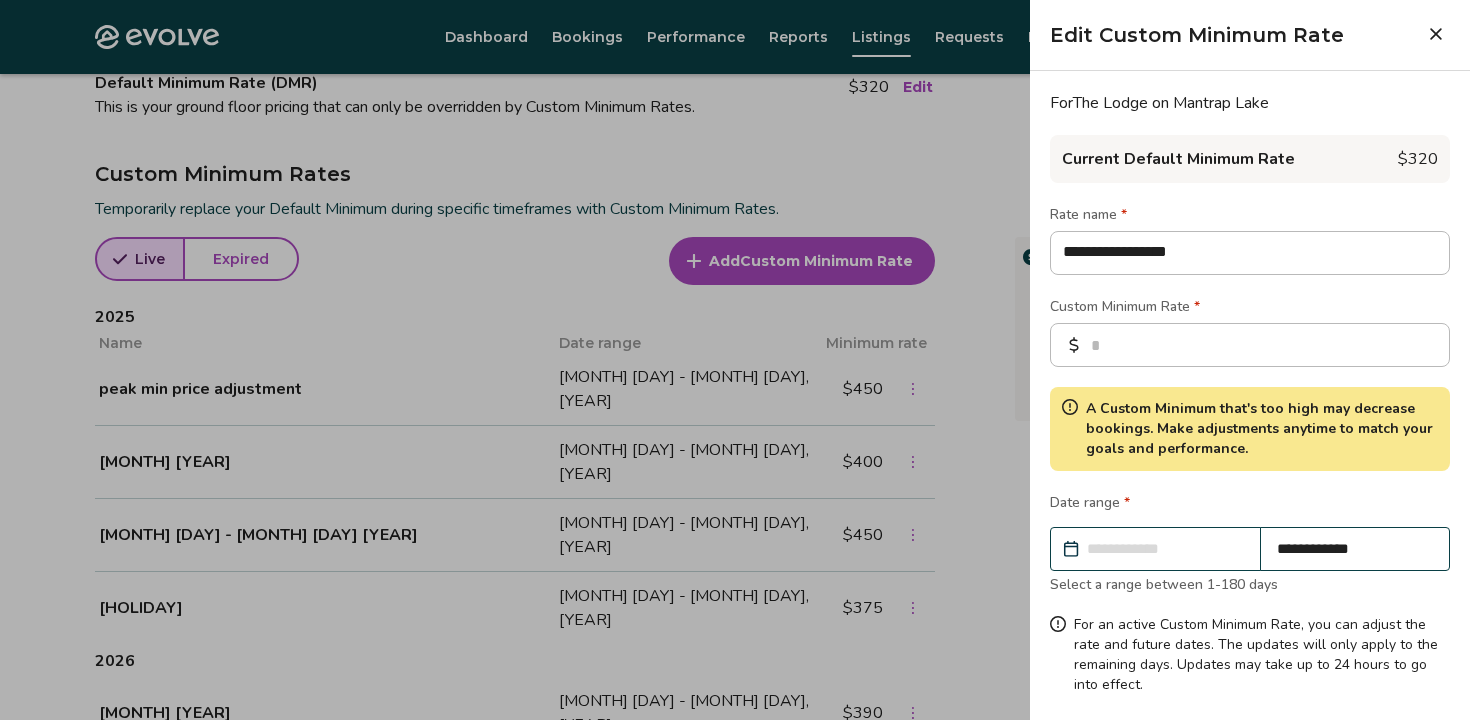 type on "**********" 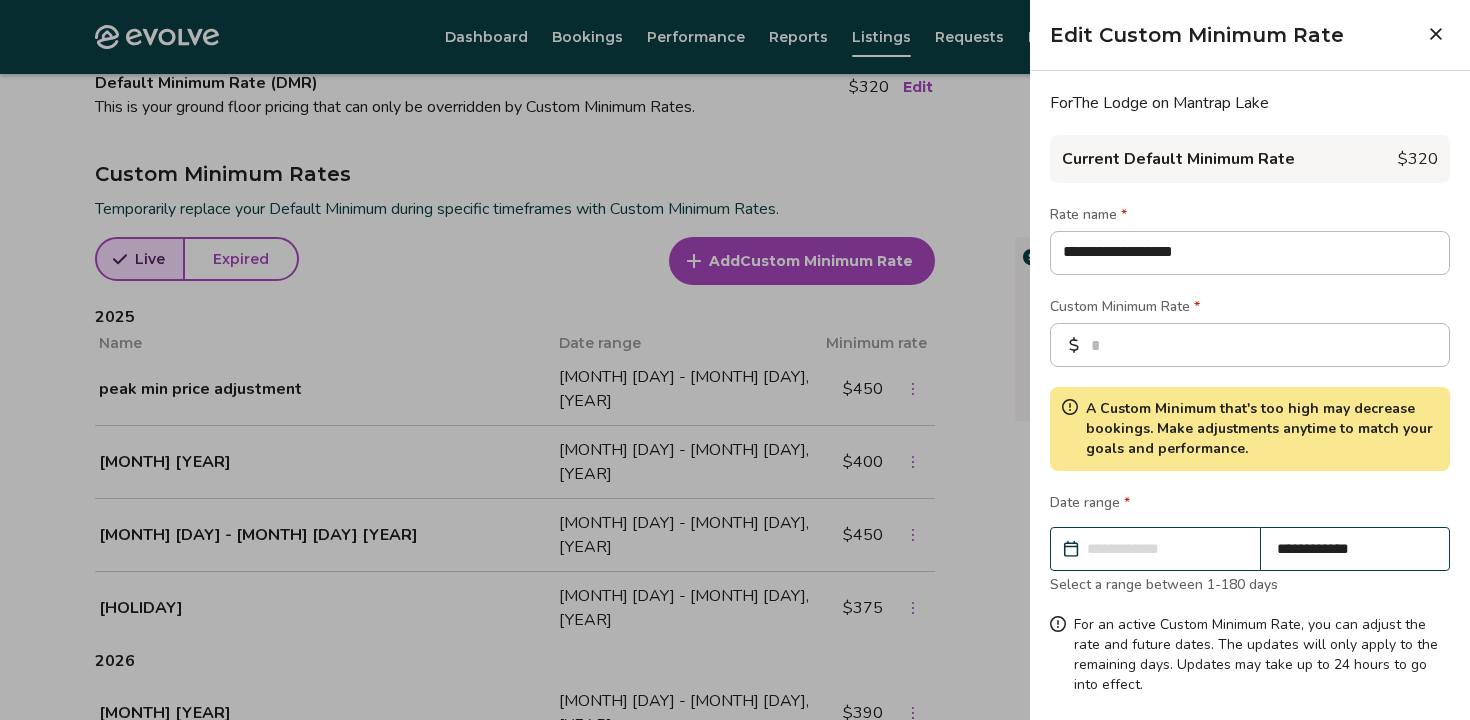 type on "**********" 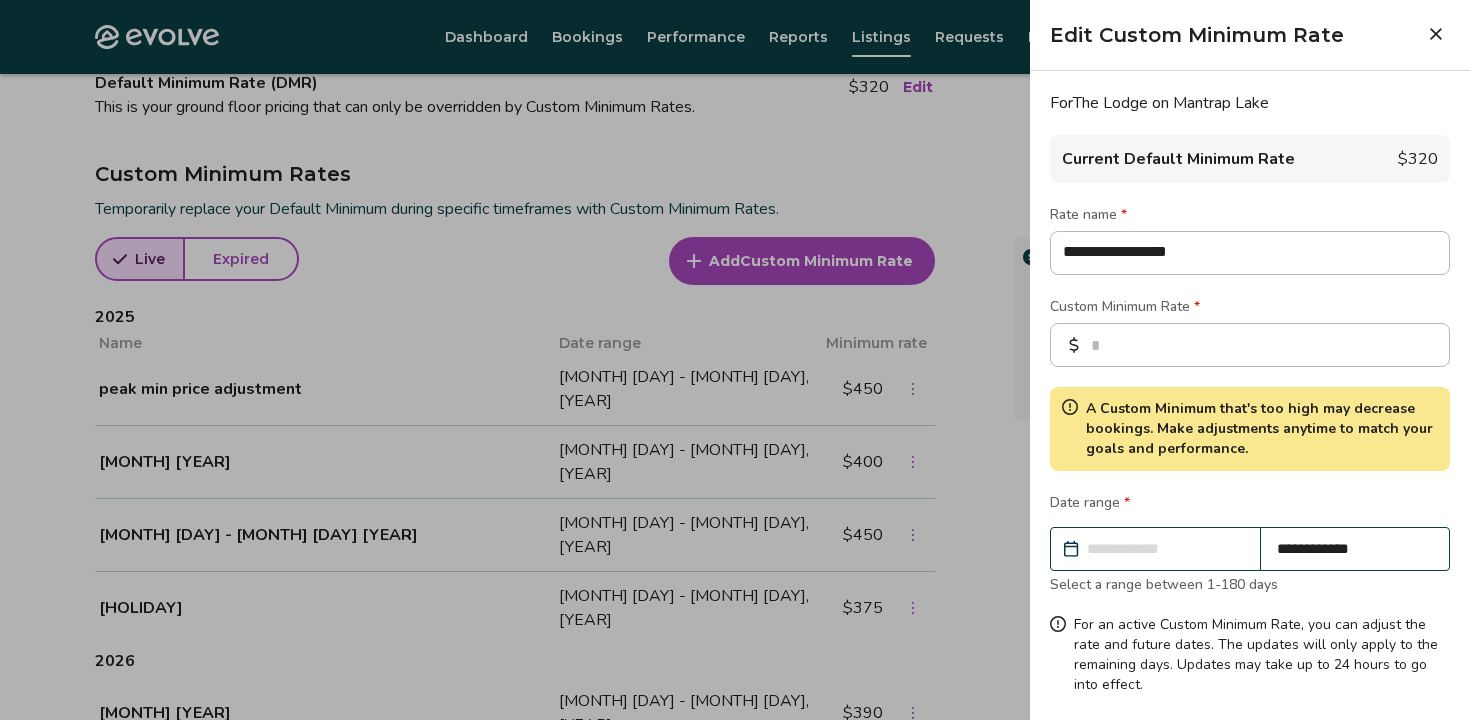 type on "**********" 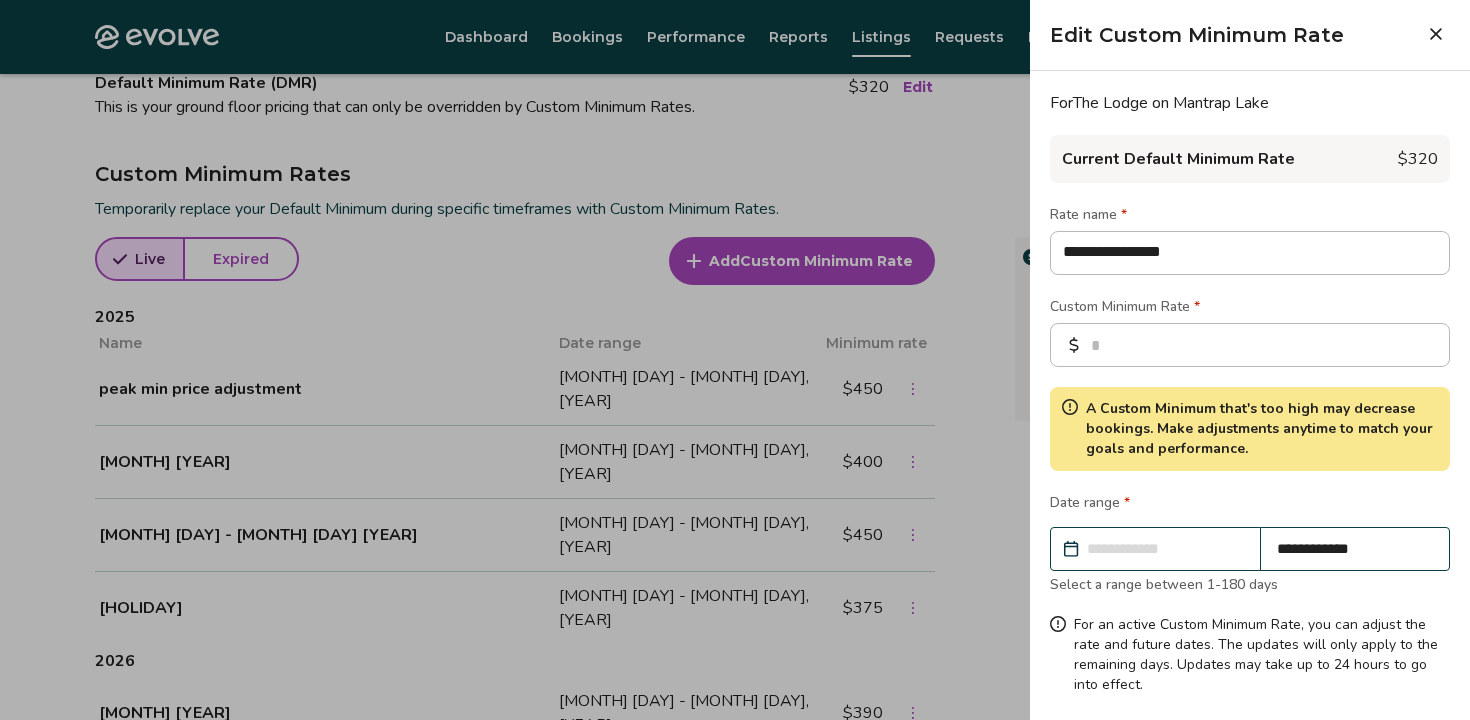 type on "**********" 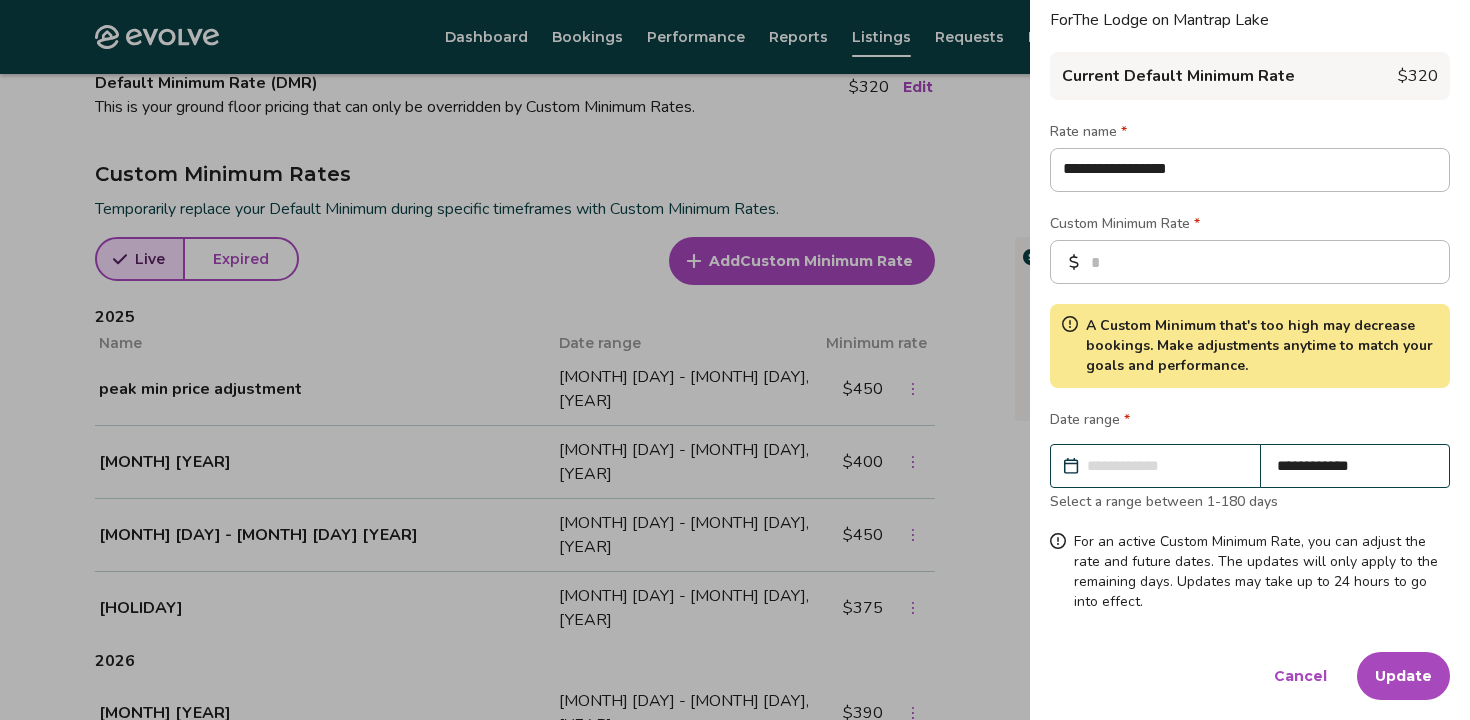 scroll, scrollTop: 0, scrollLeft: 0, axis: both 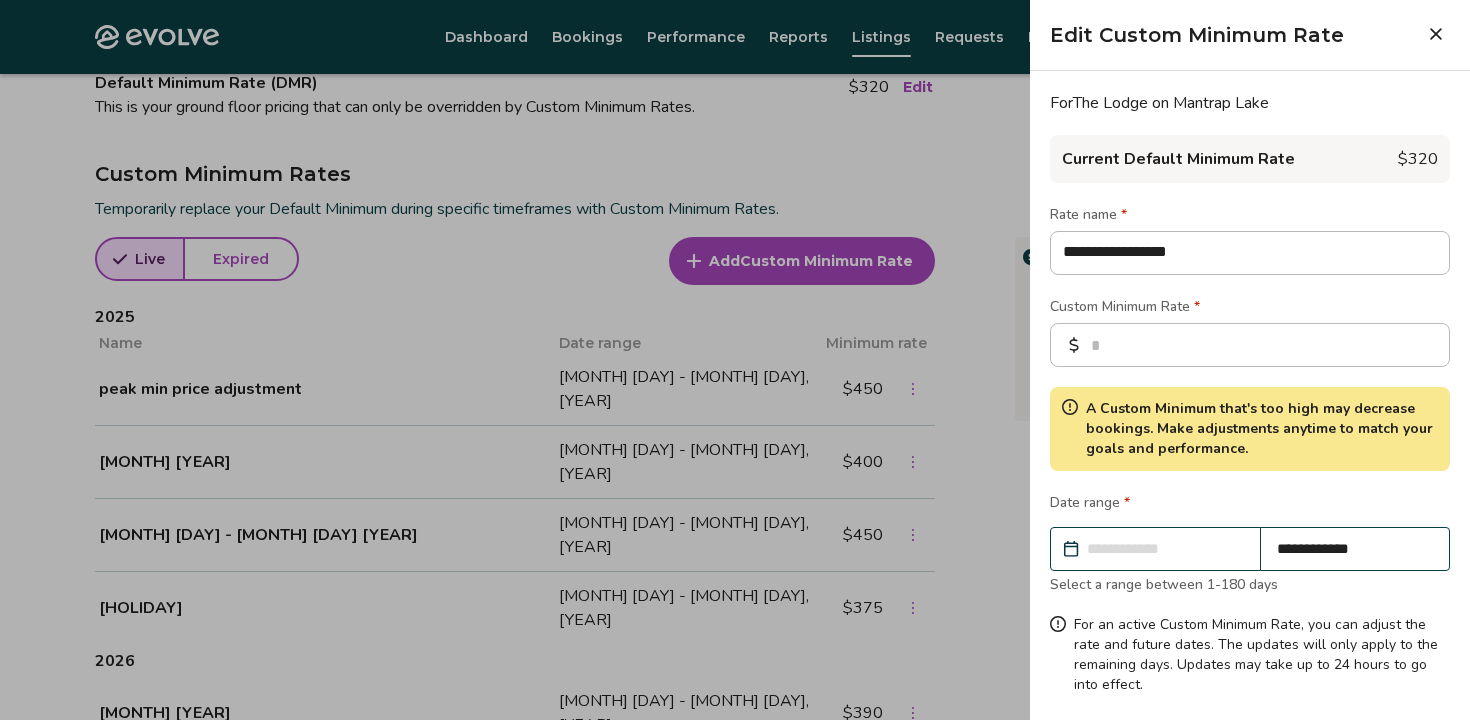 type on "**********" 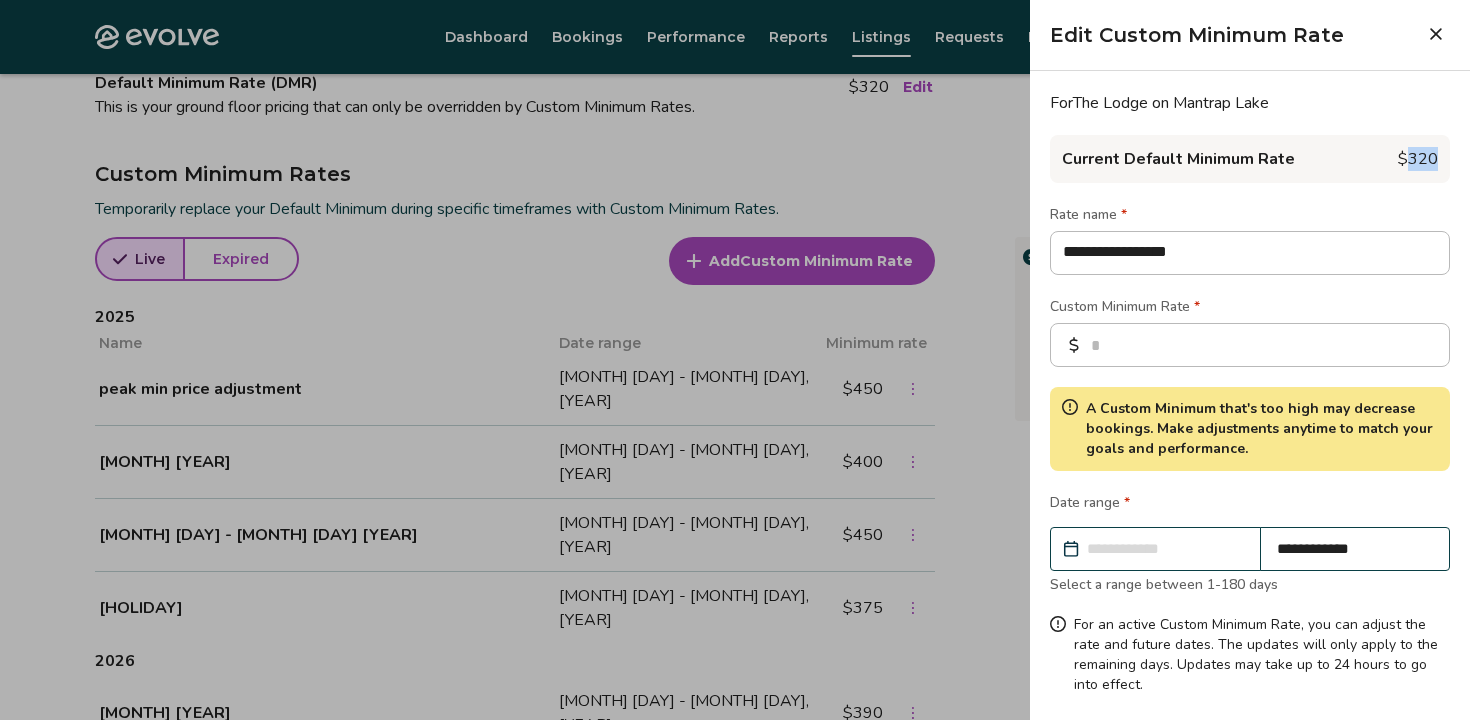 click on "$320" at bounding box center [1418, 159] 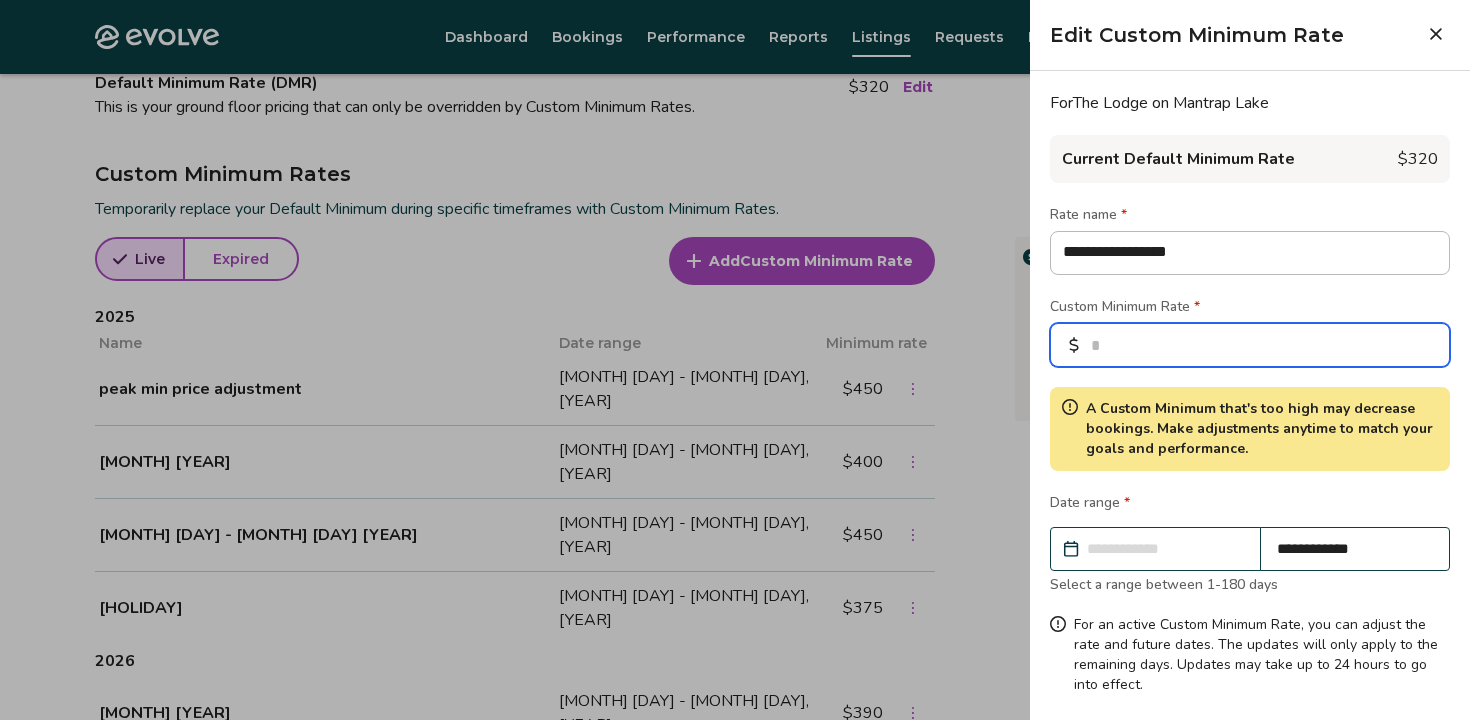click on "***" at bounding box center (1250, 345) 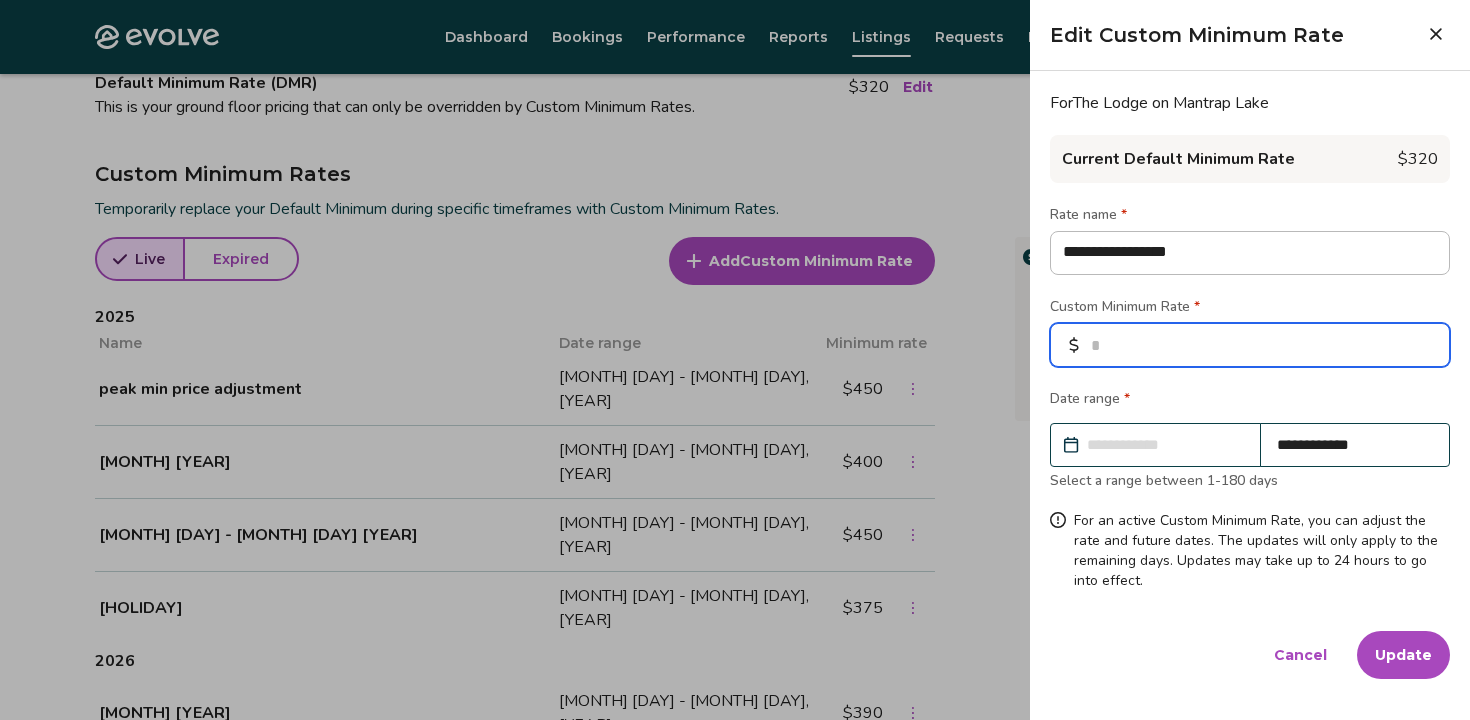 type on "**" 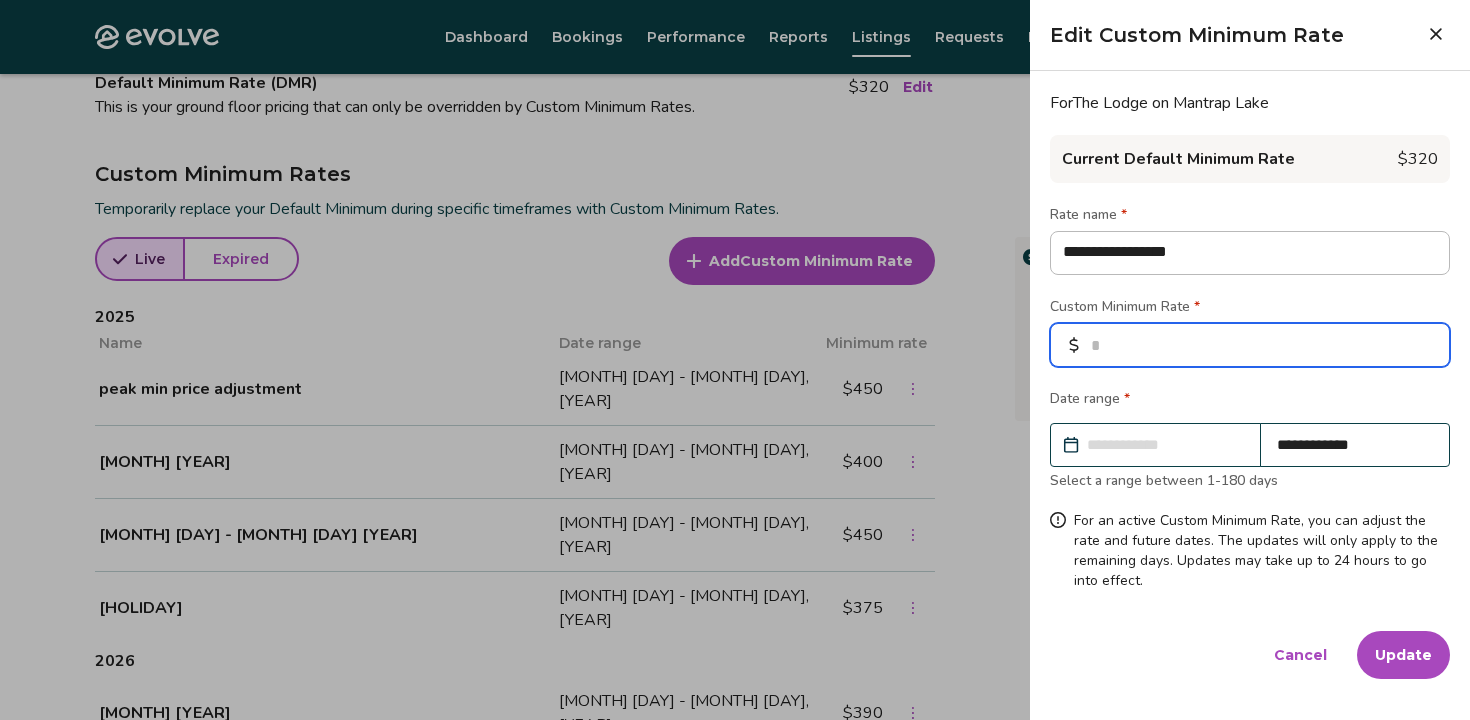 type on "*" 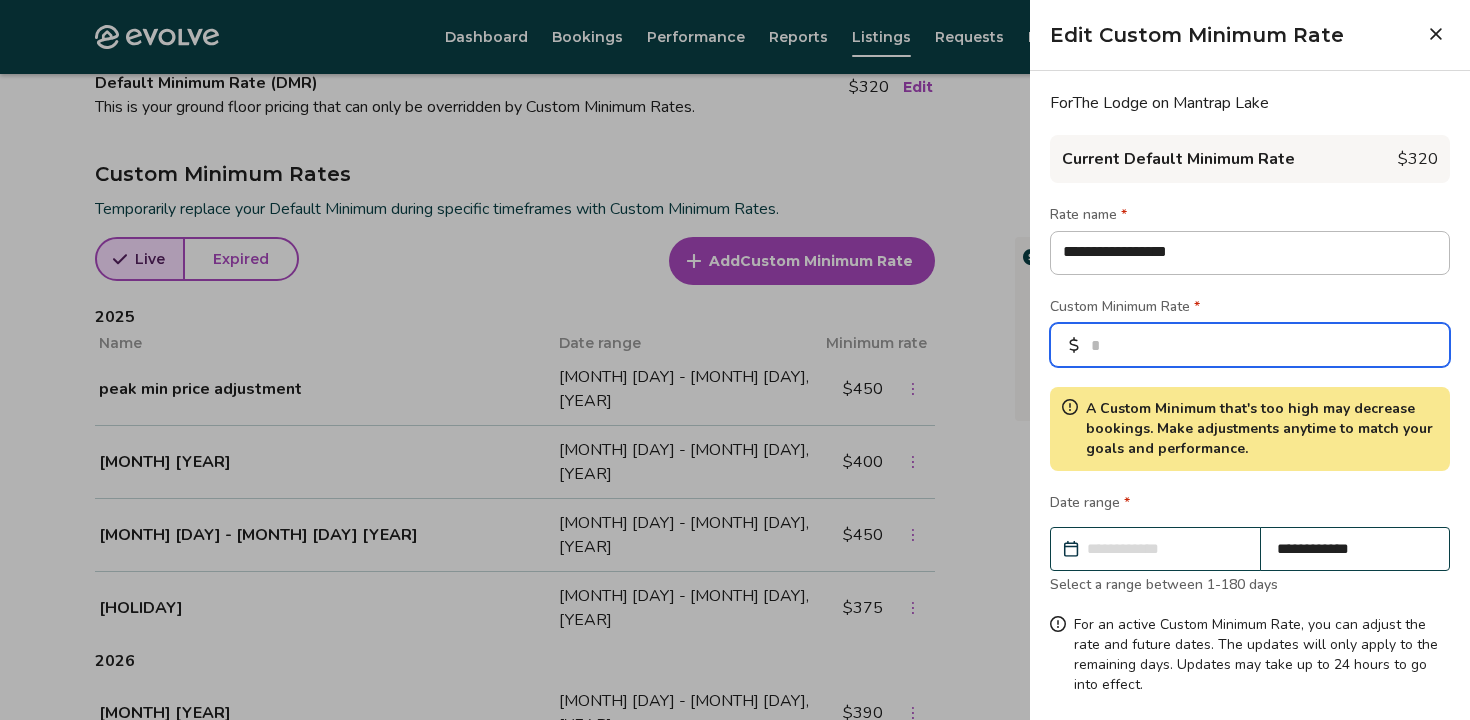 scroll, scrollTop: 84, scrollLeft: 0, axis: vertical 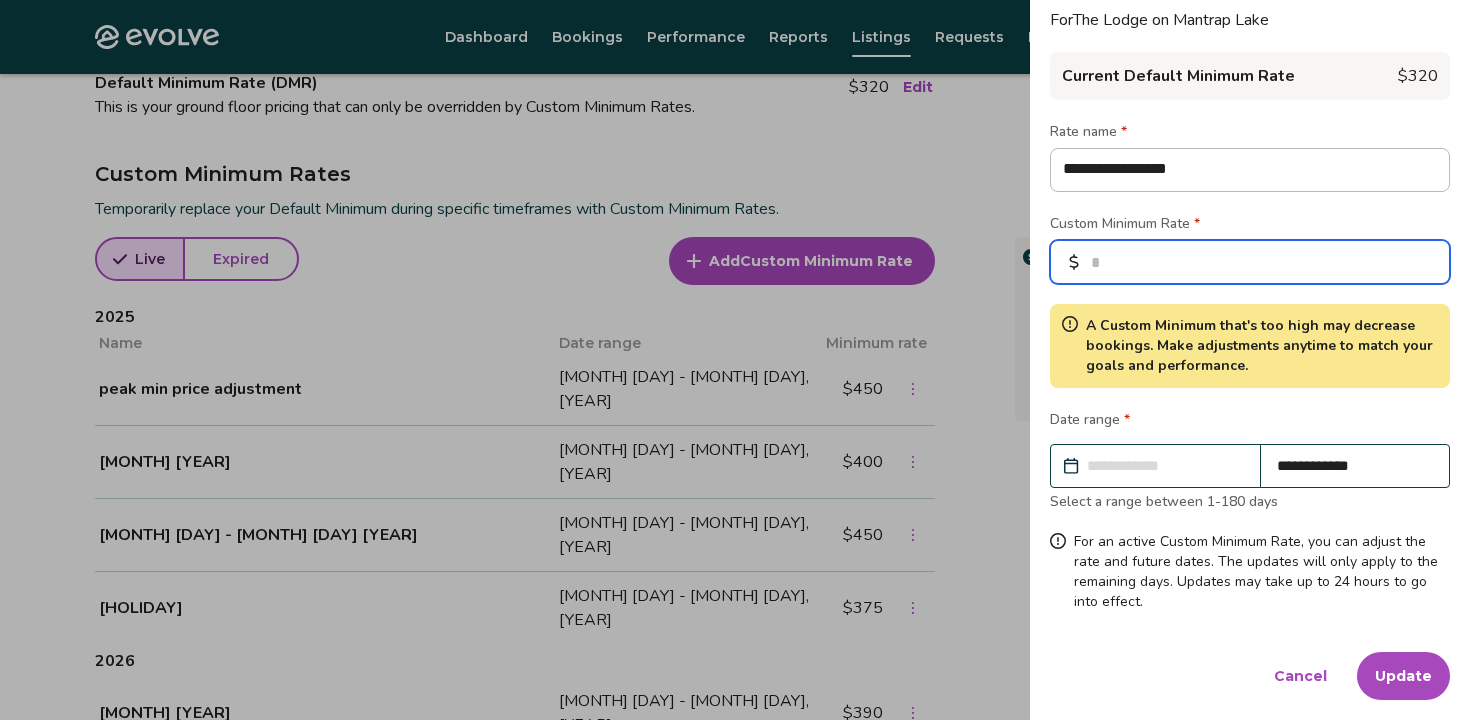 type on "***" 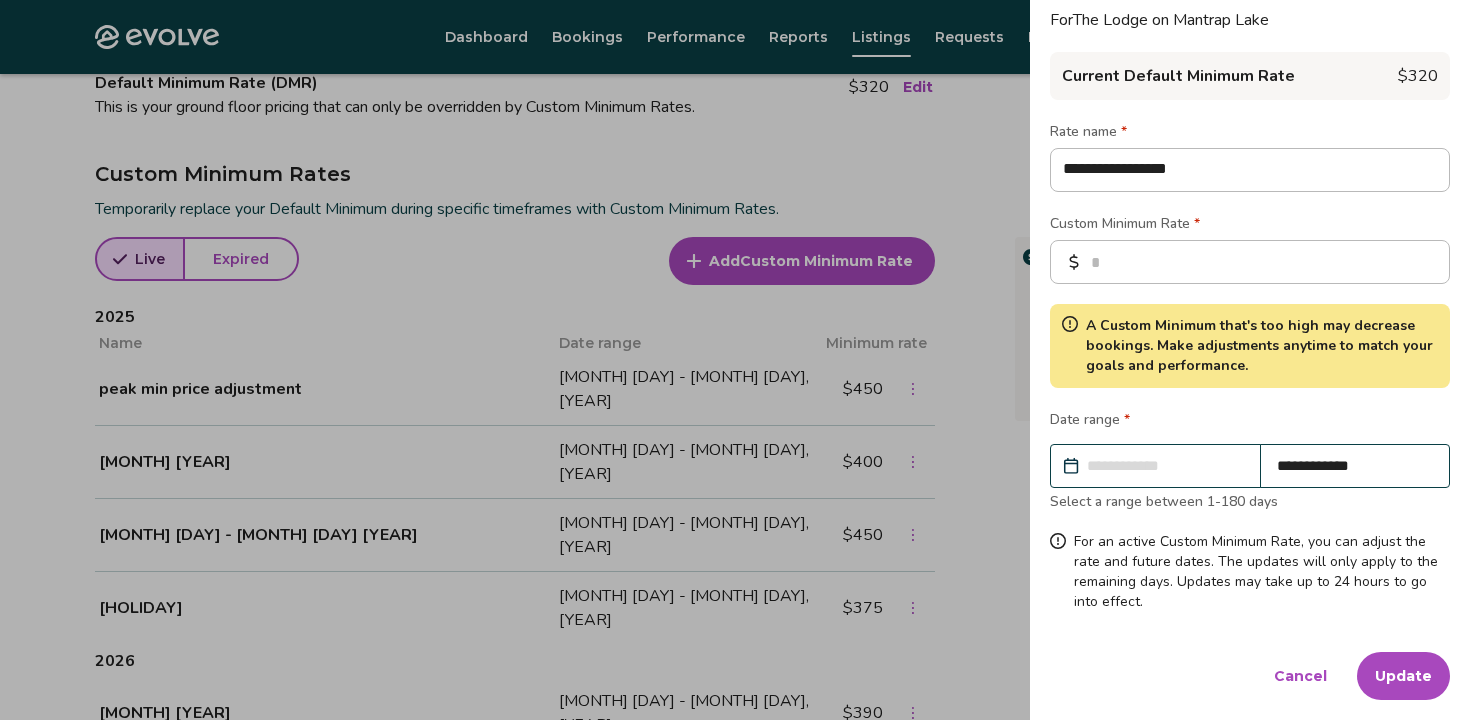 click on "Update" at bounding box center (1403, 676) 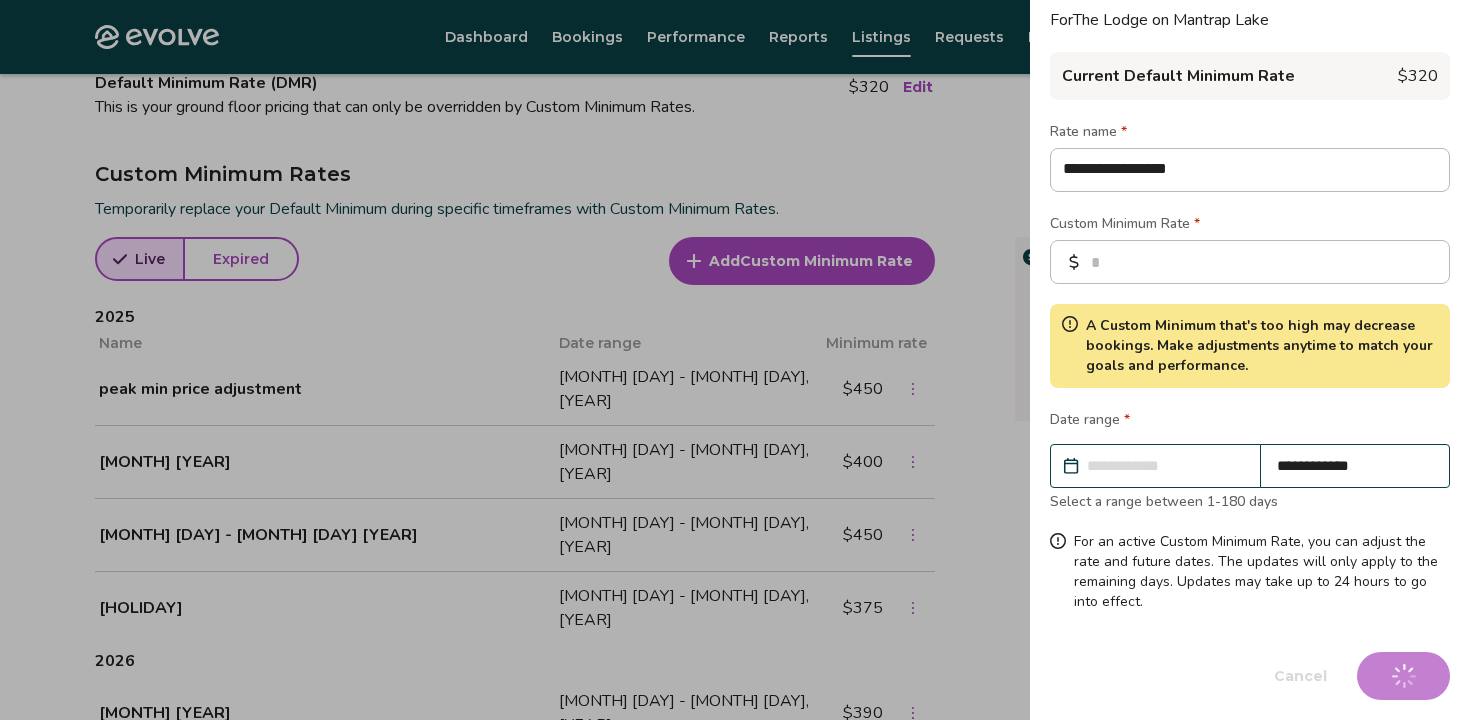click on "Peak seasons, holidays, or popular local events are great opportunities to set adjusted ground-floor pricing via Custom Minimum Rates. We won't drop below each figure during its date range, and you can change them at any time. Learn more" at bounding box center (1207, 329) 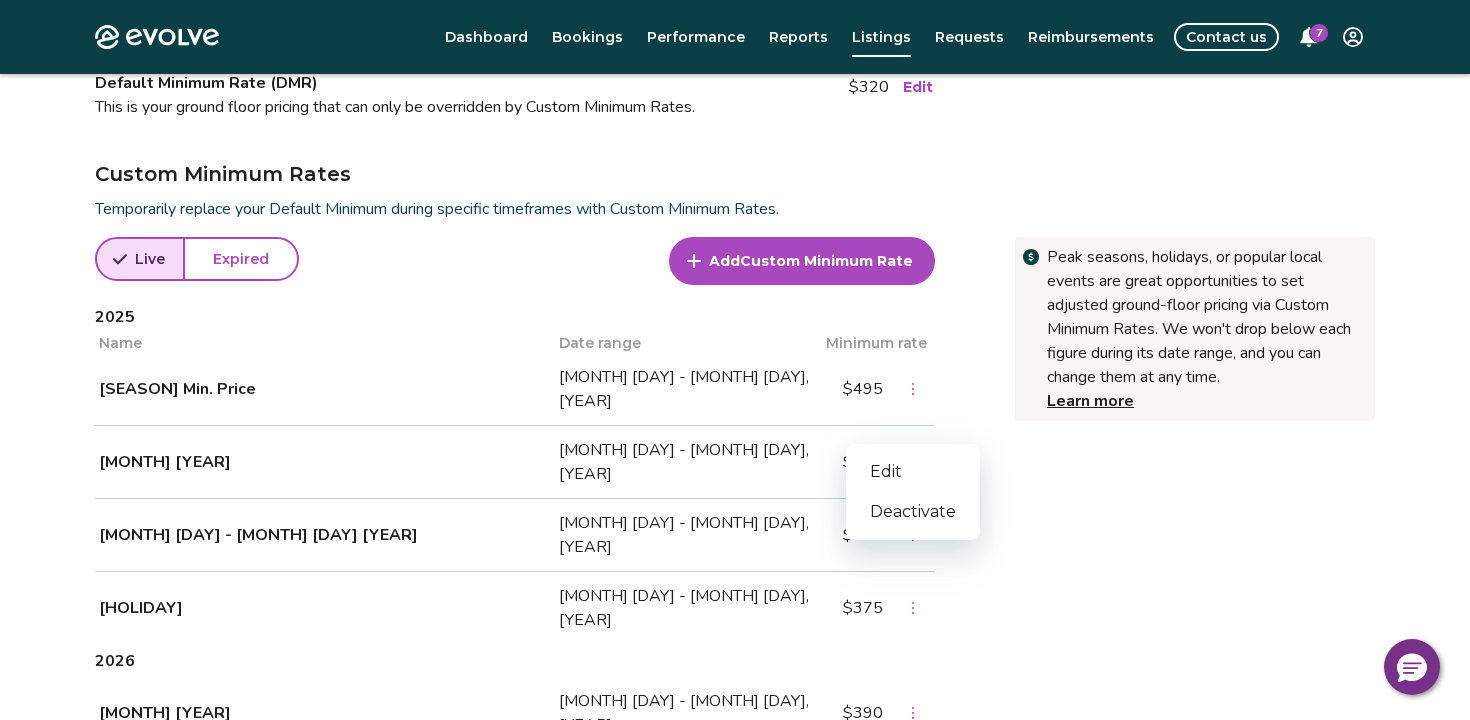 click at bounding box center [913, 462] 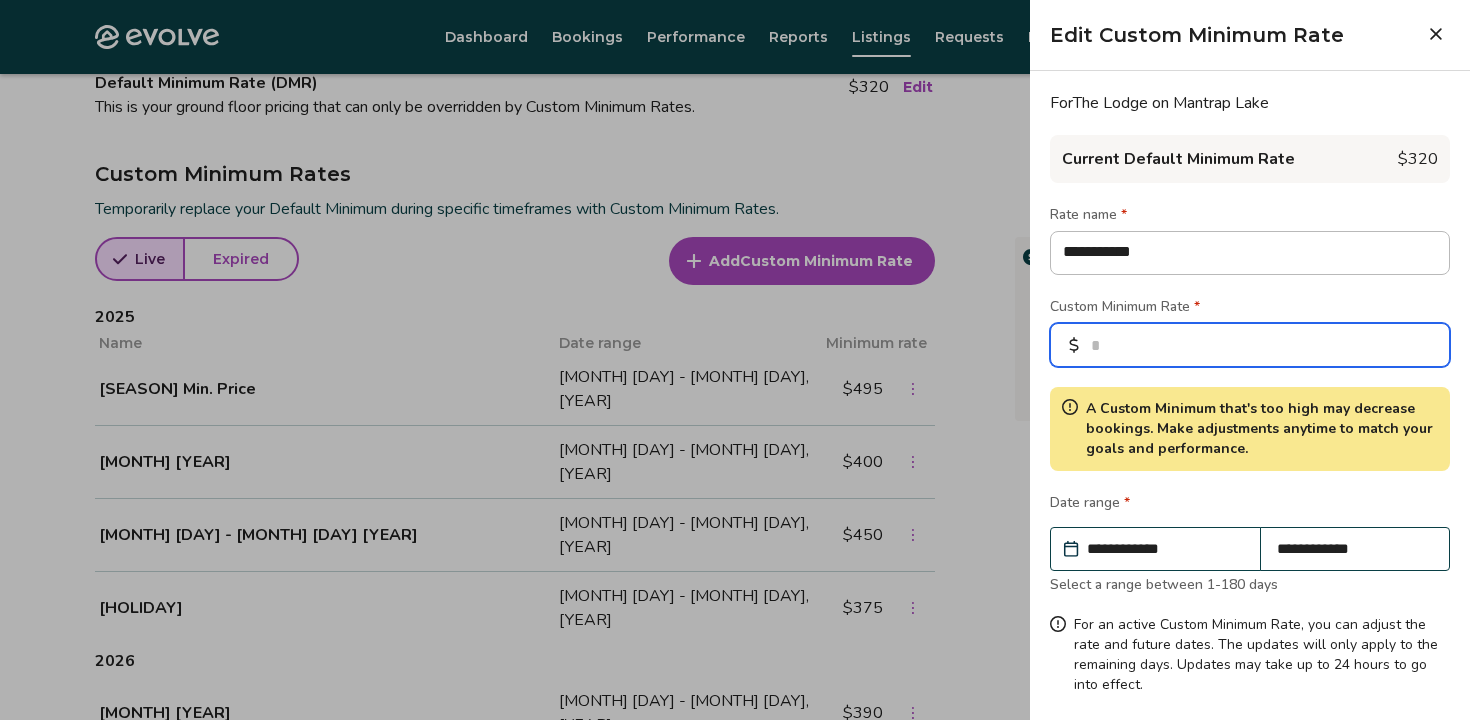 click on "***" at bounding box center [1250, 345] 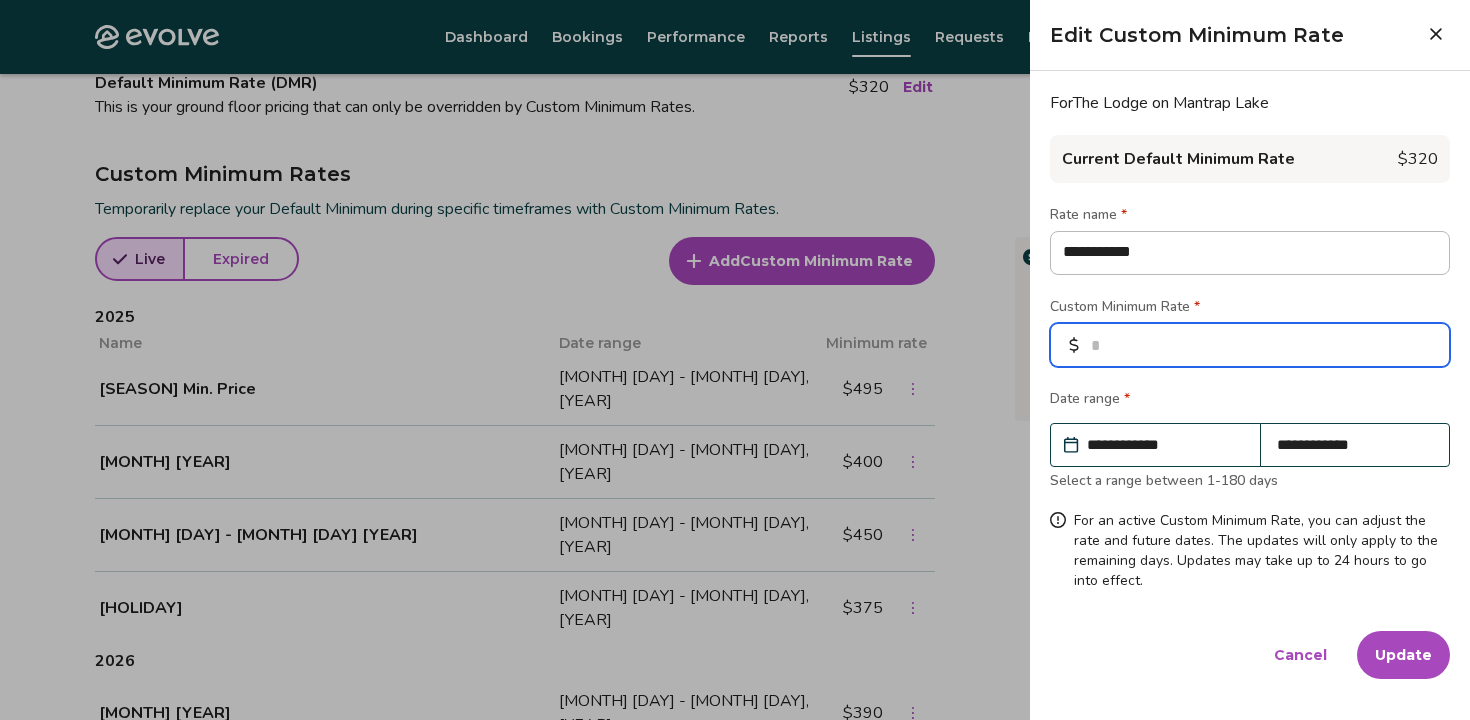 type on "*" 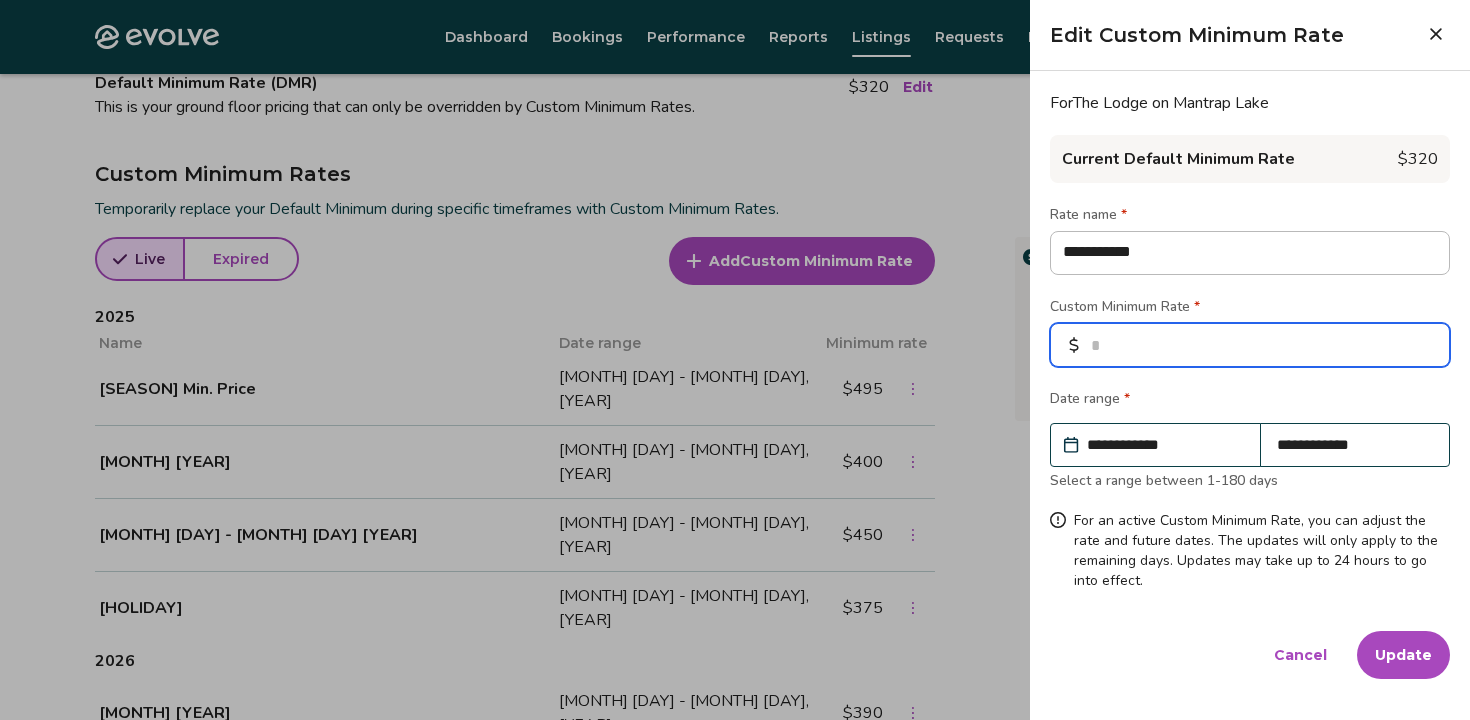 type on "*" 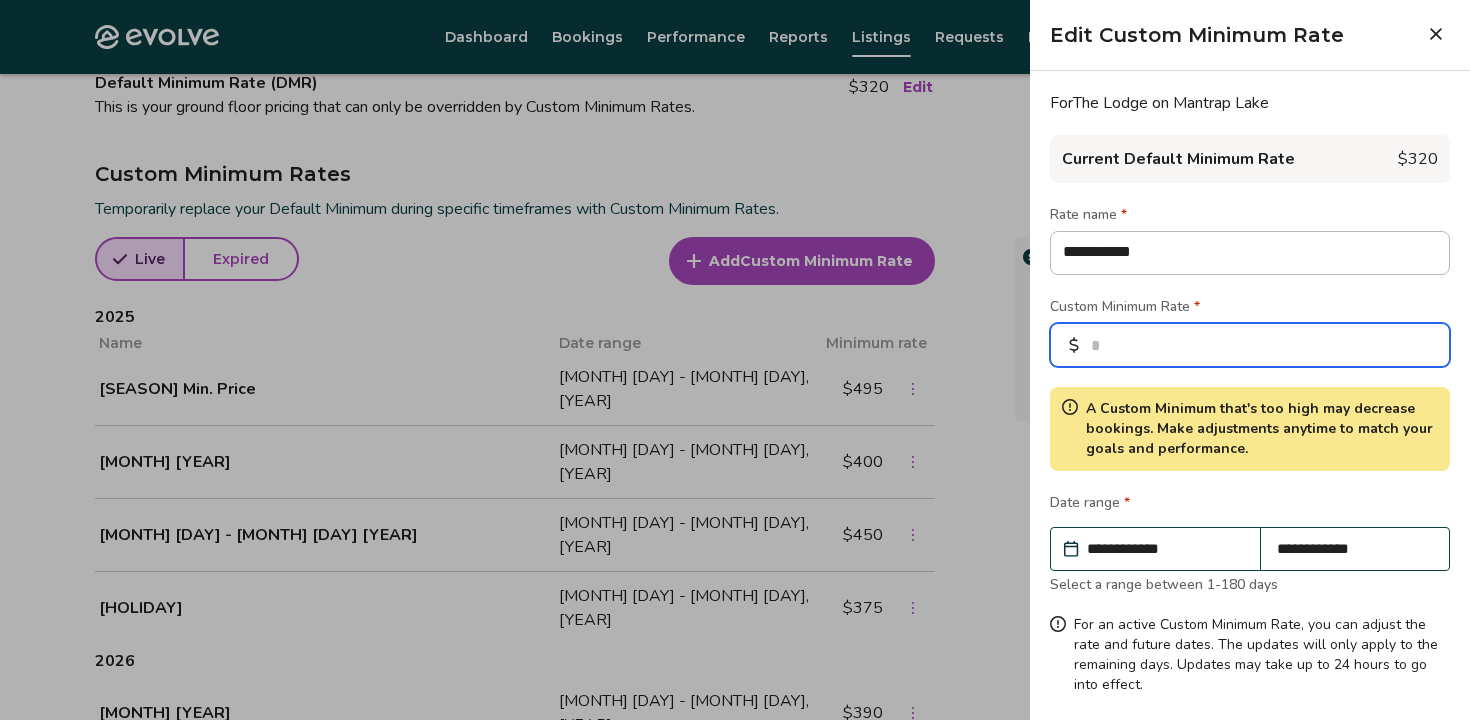 scroll, scrollTop: 84, scrollLeft: 0, axis: vertical 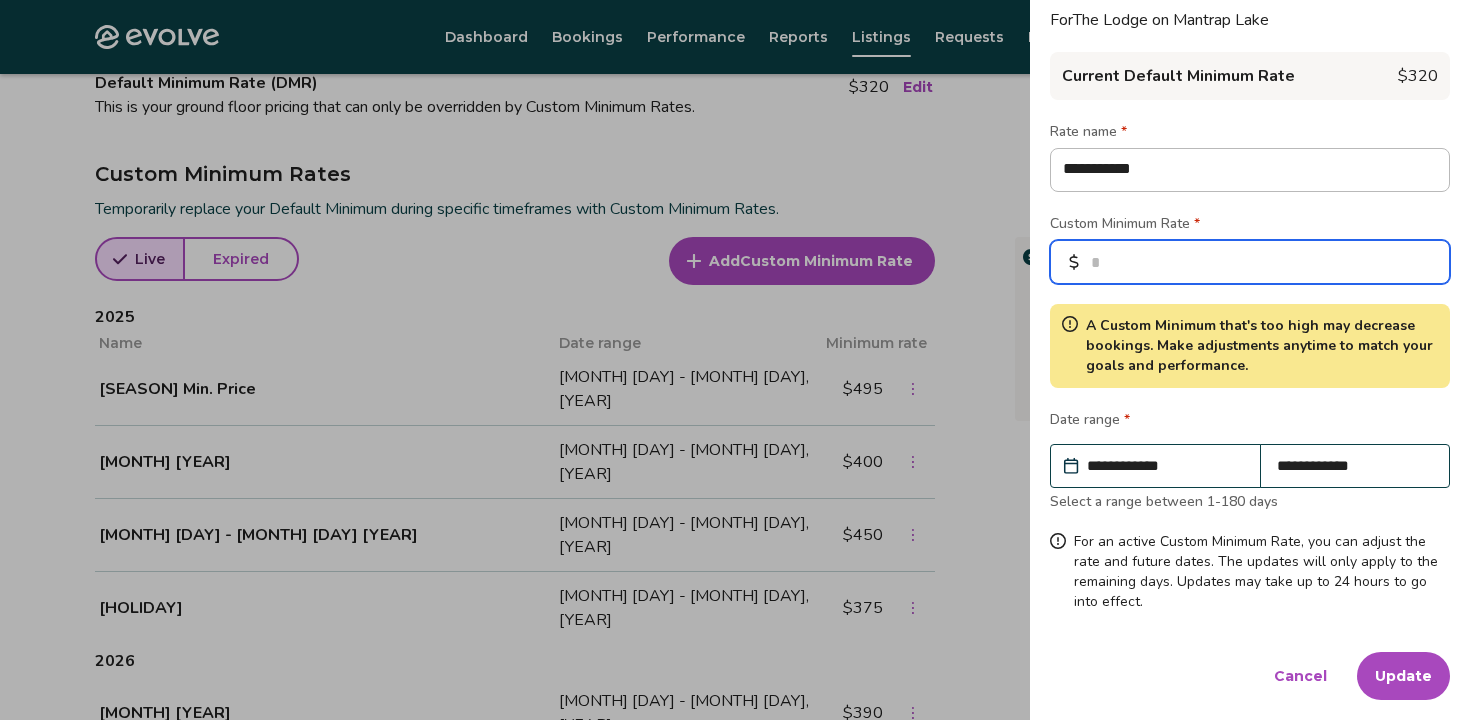 type on "***" 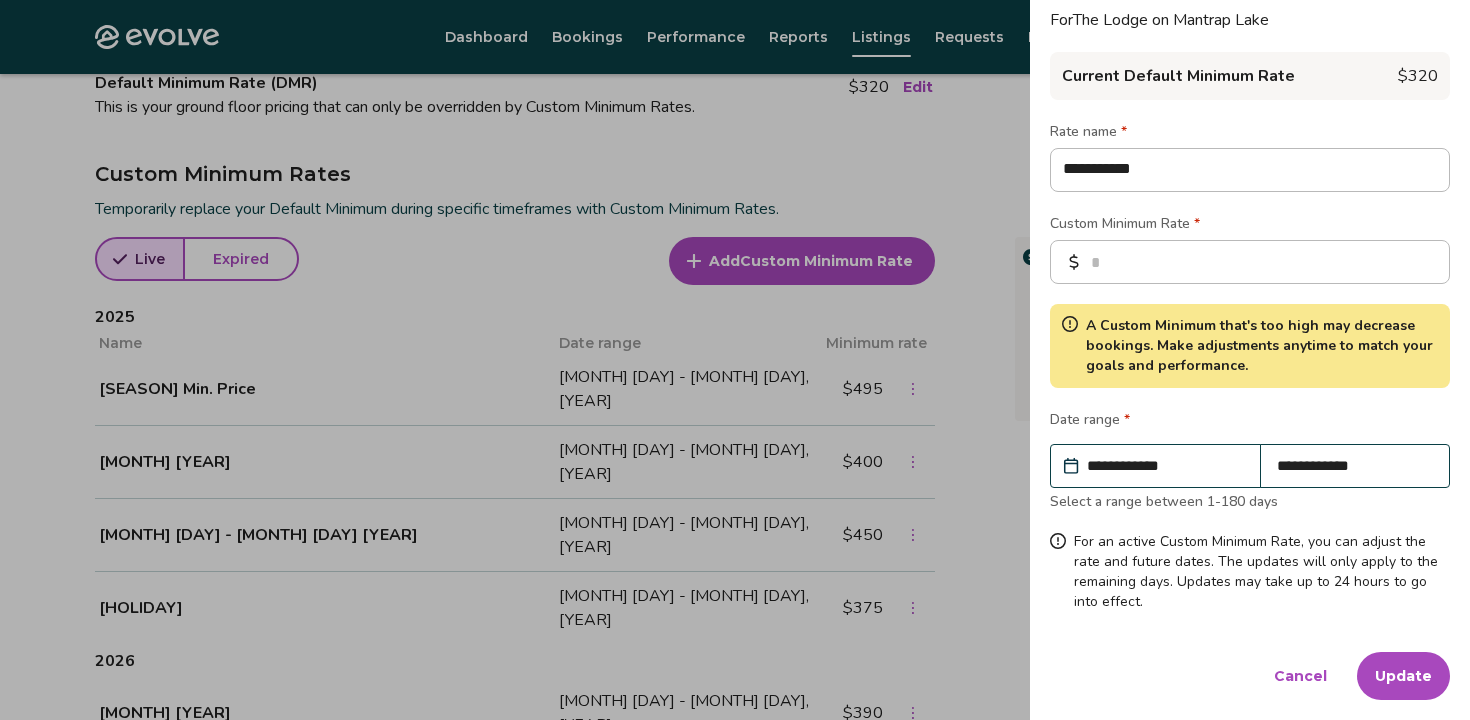 click on "Update" at bounding box center [1403, 676] 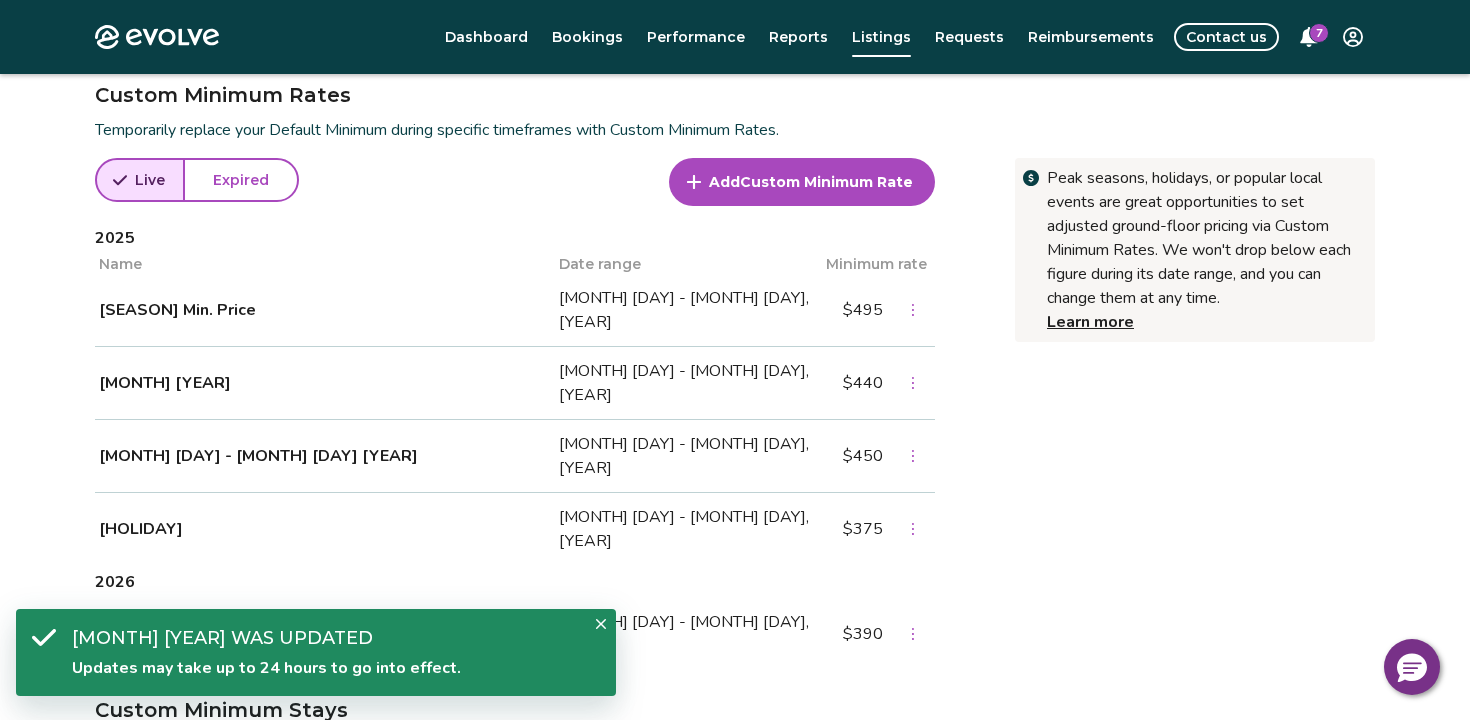 scroll, scrollTop: 677, scrollLeft: 0, axis: vertical 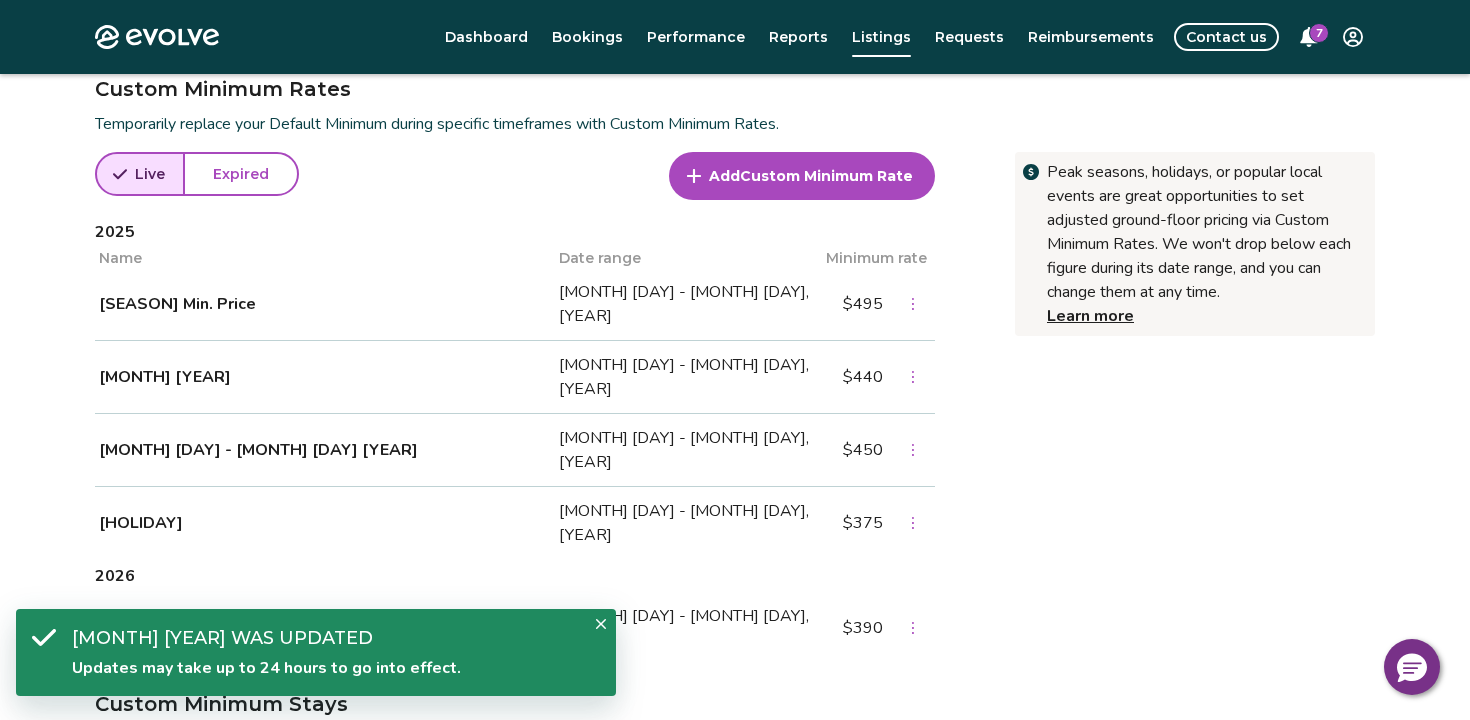 click 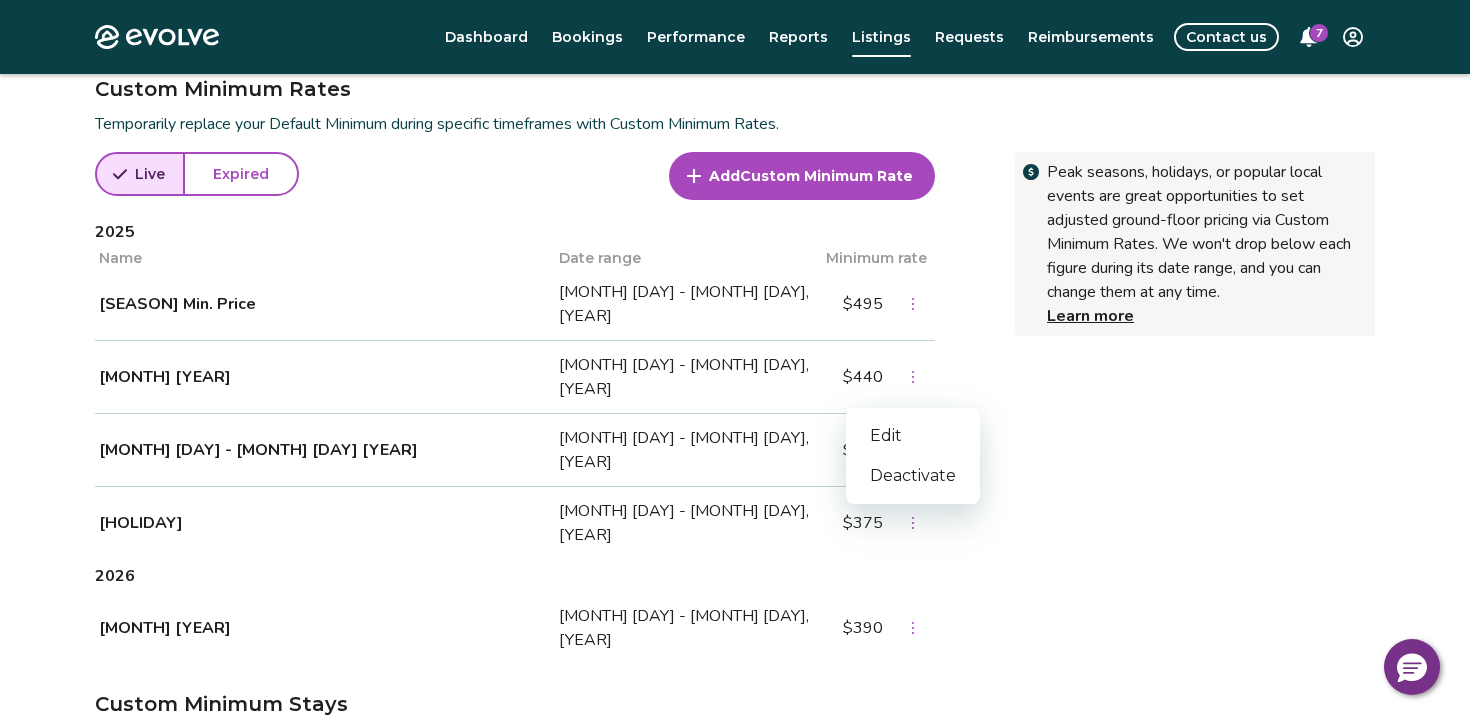 click on "Edit" at bounding box center (913, 436) 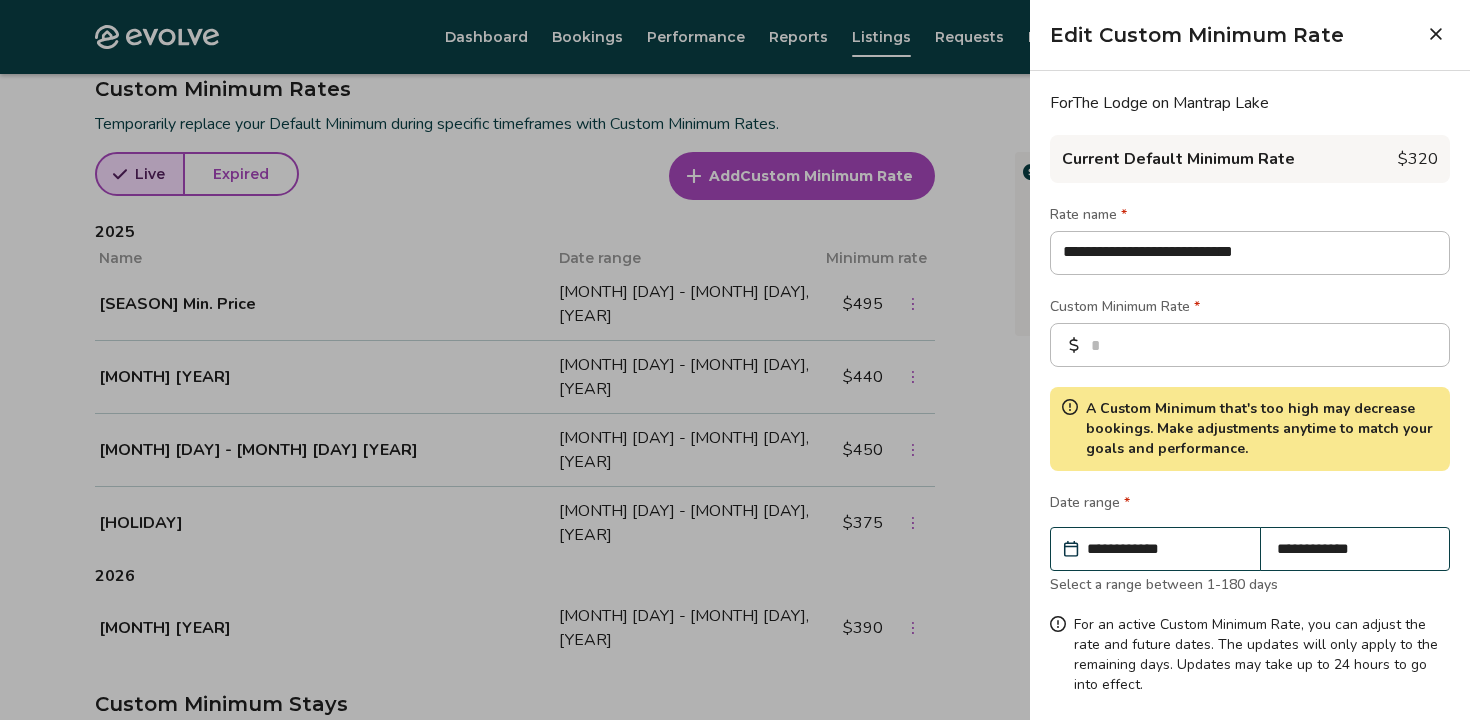 drag, startPoint x: 1313, startPoint y: 253, endPoint x: 1046, endPoint y: 223, distance: 268.6801 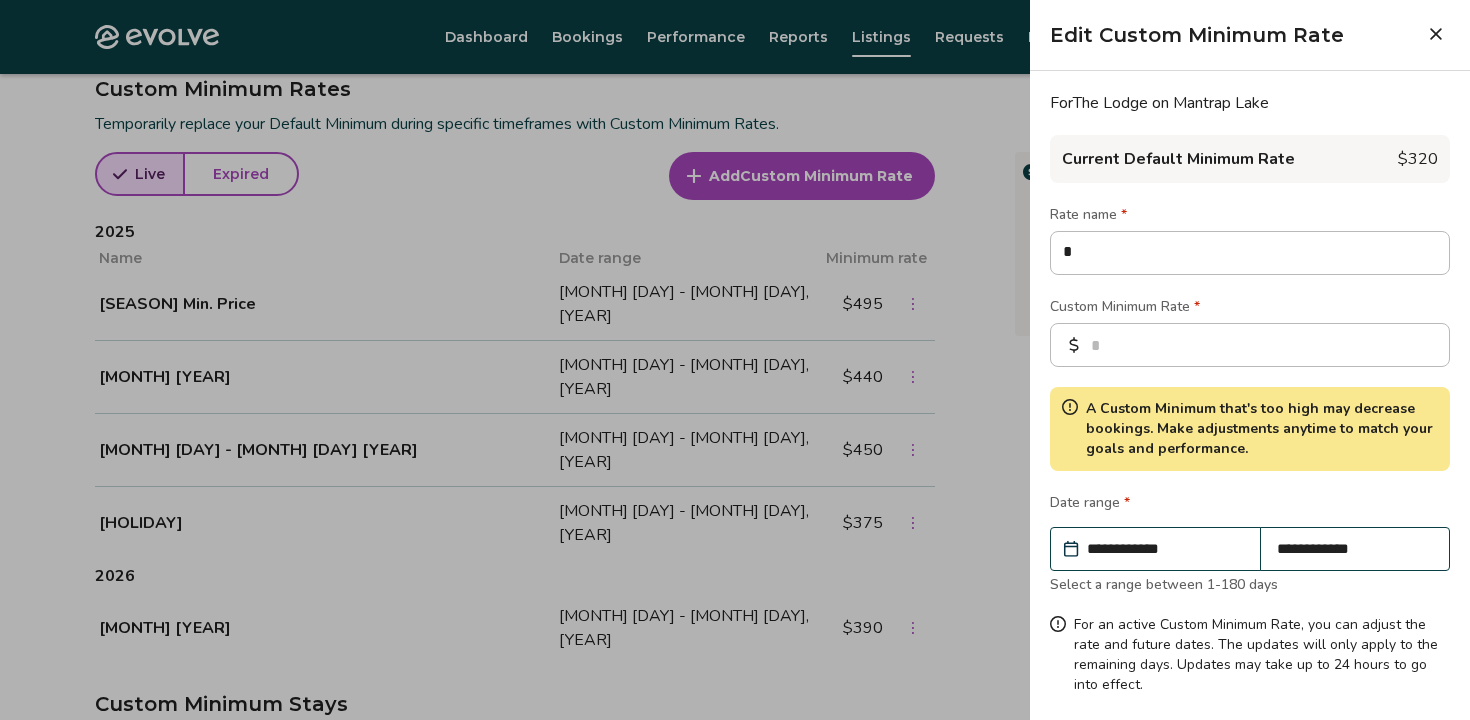 type on "*" 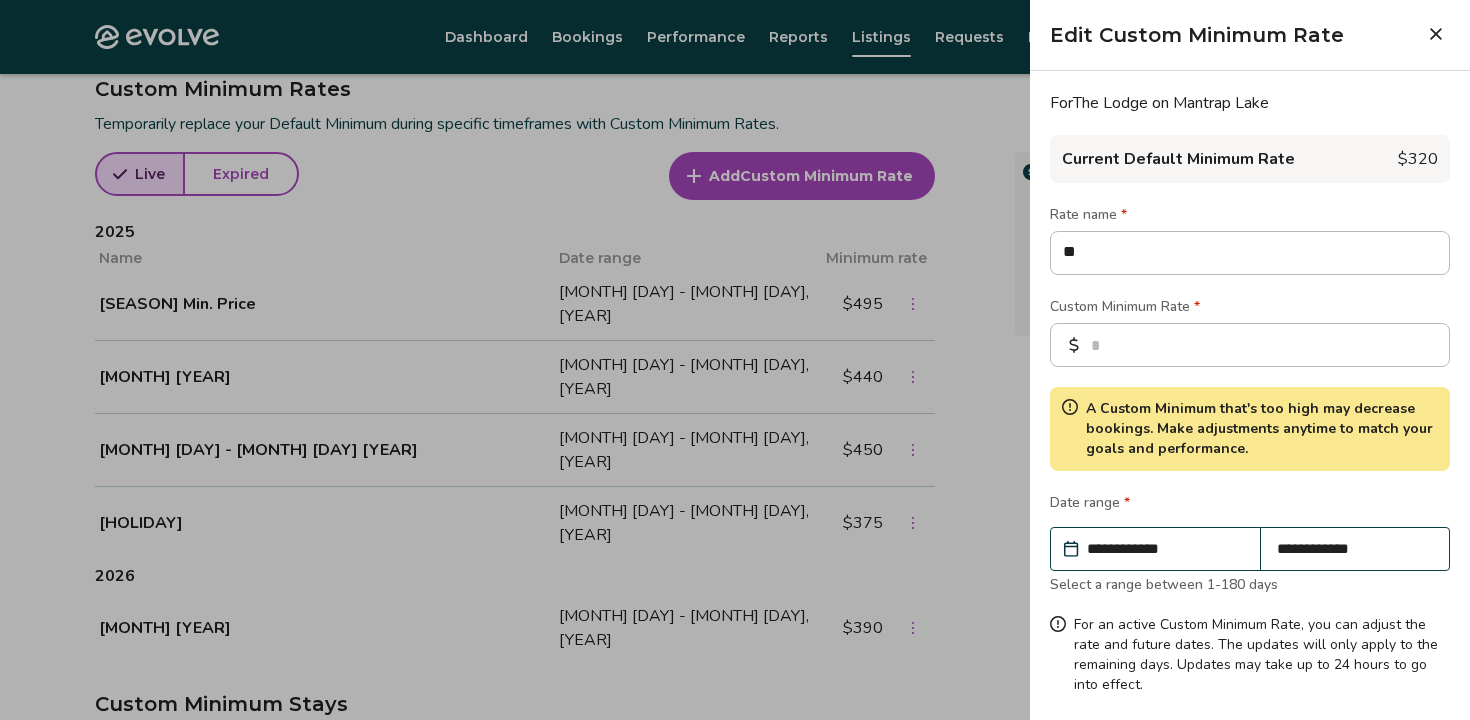 type on "*" 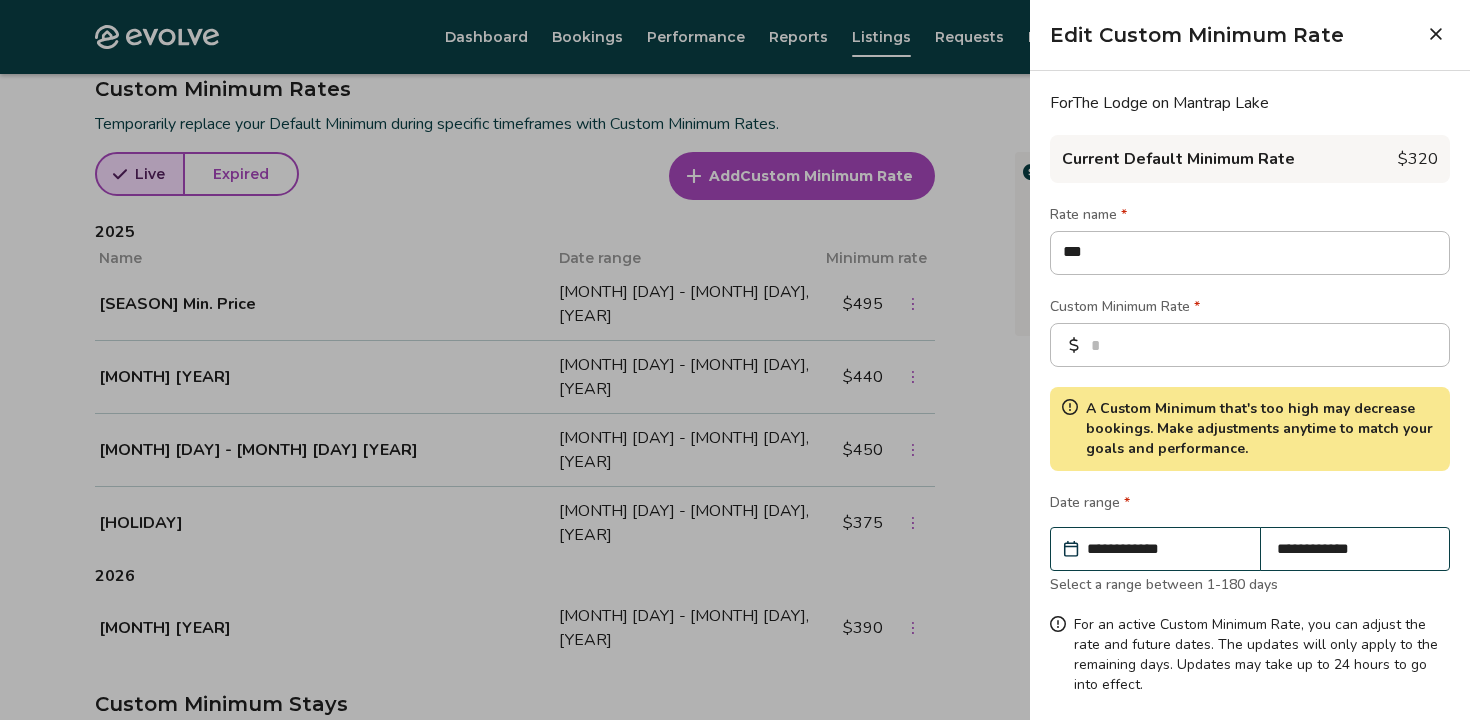 type on "*" 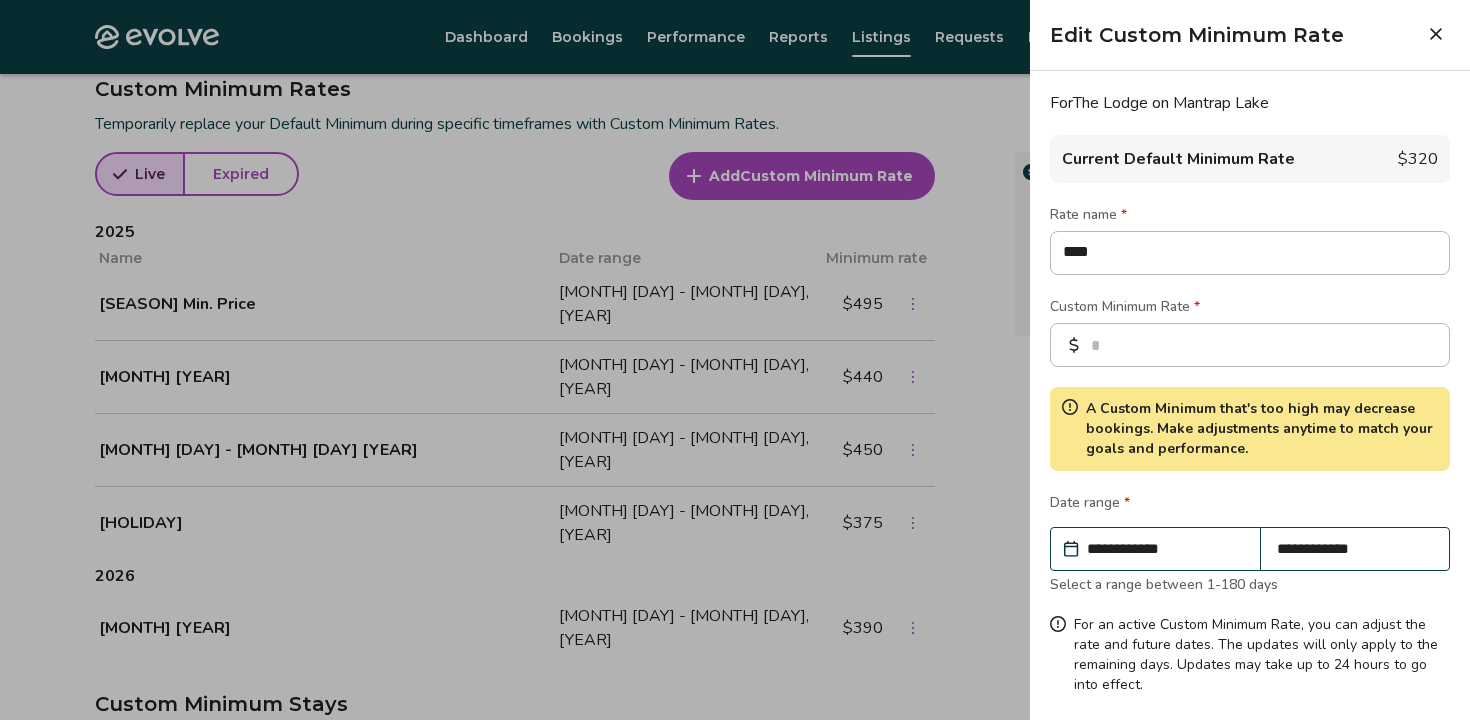 type on "*" 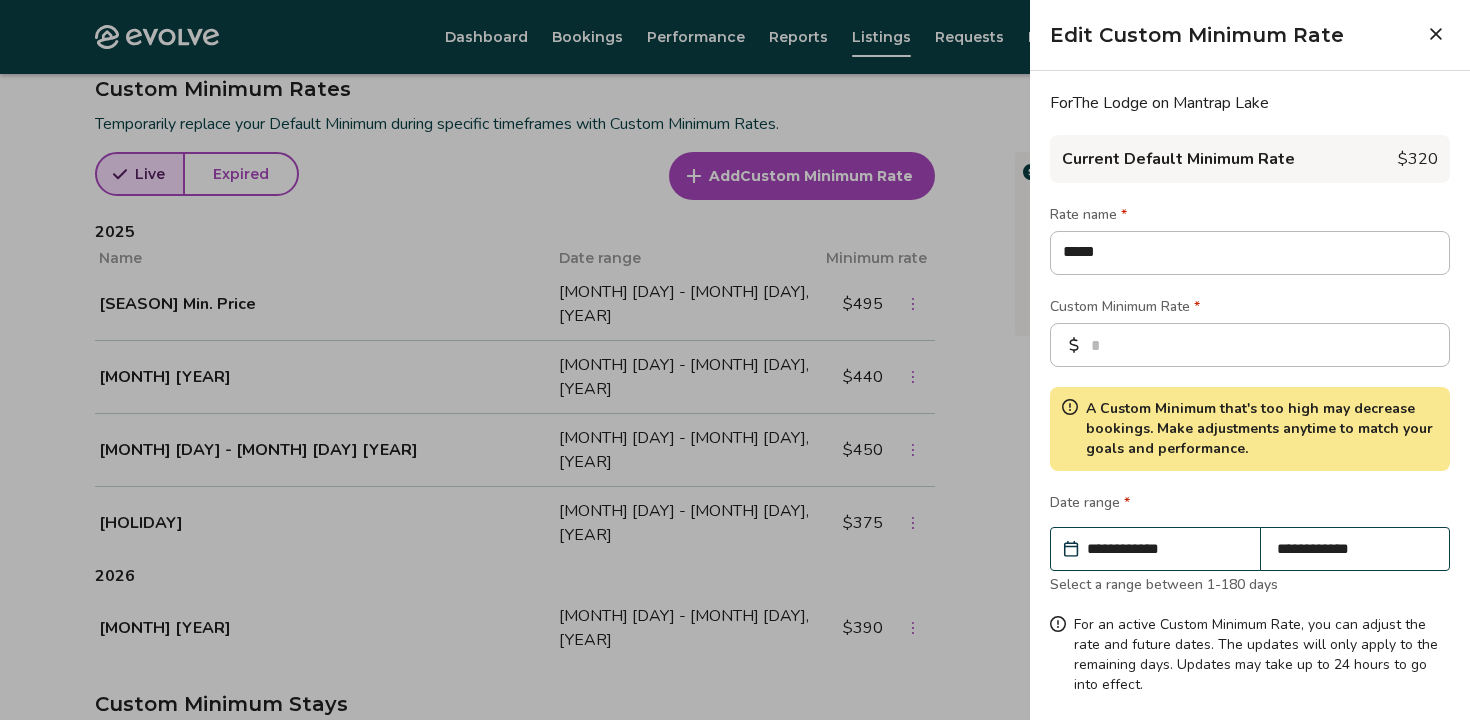 type on "*" 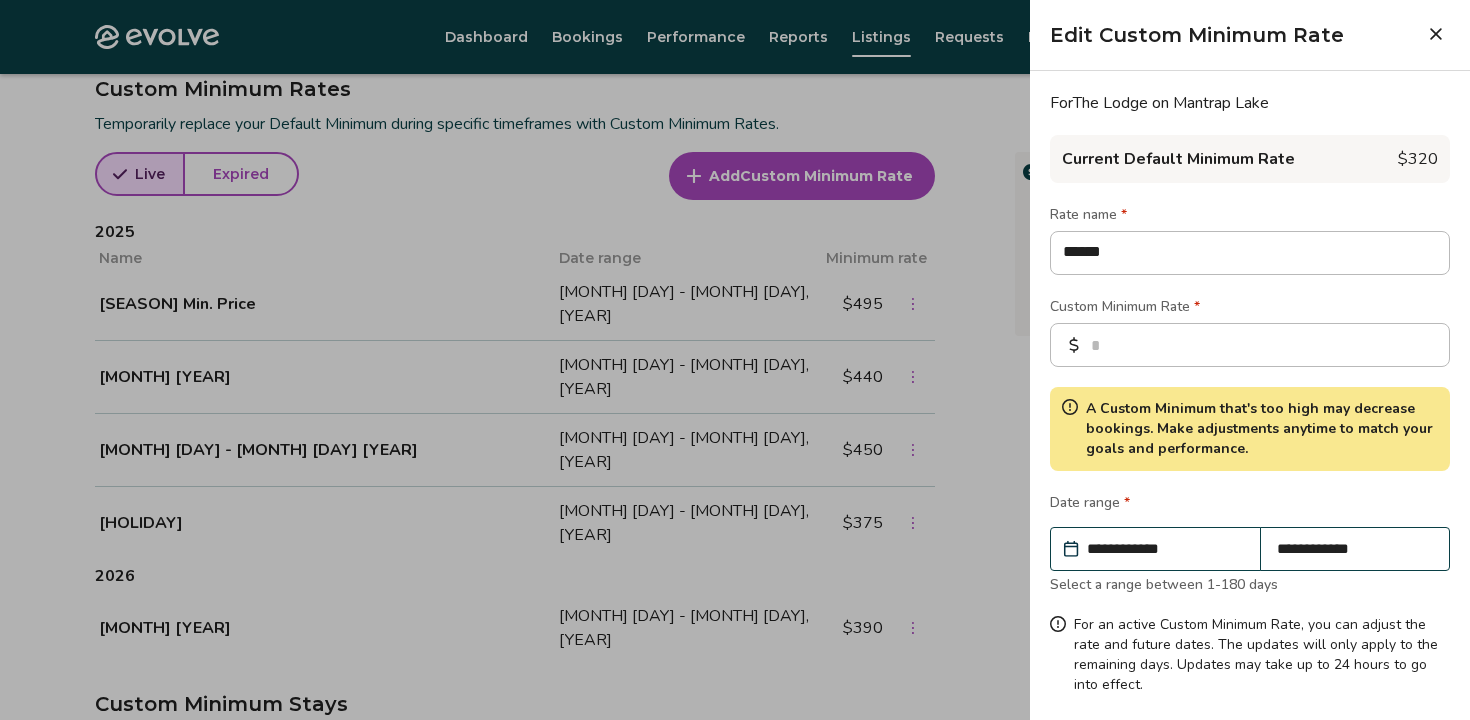 type on "*" 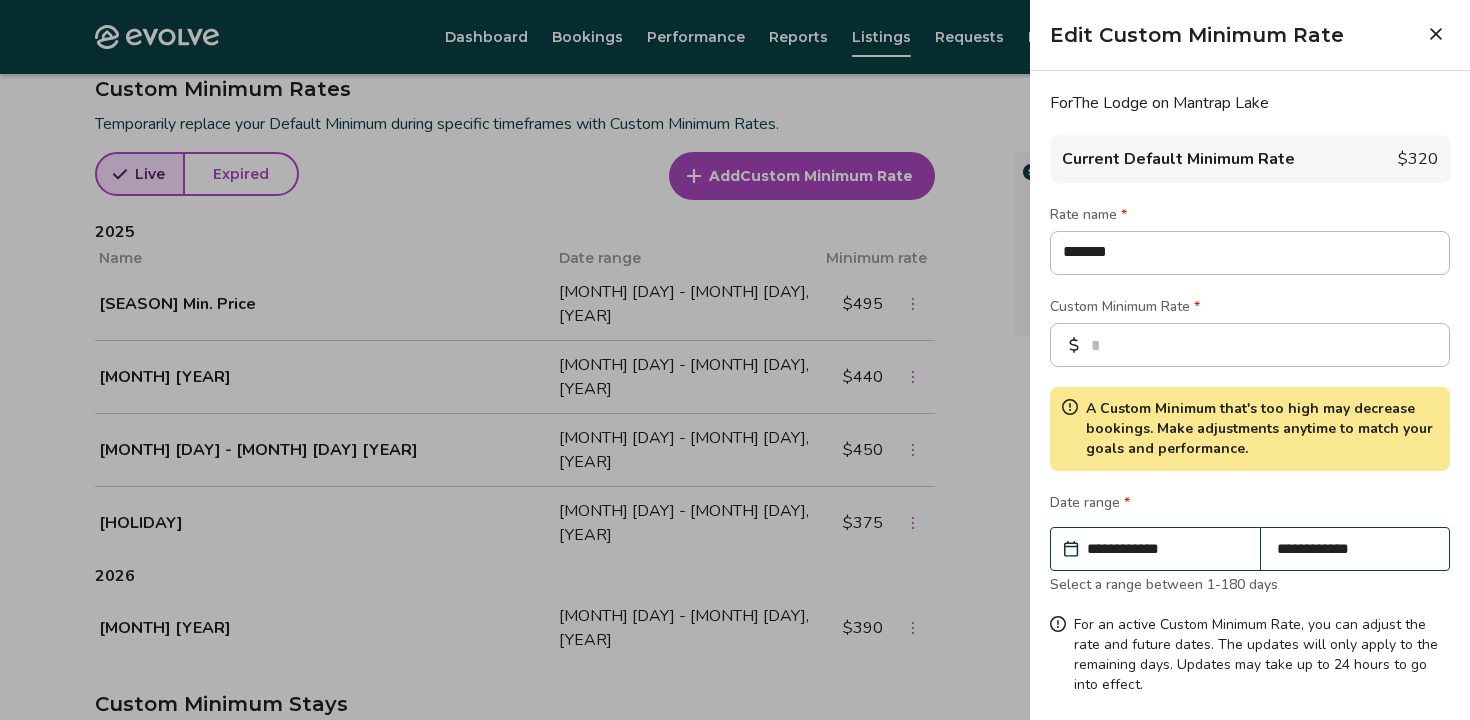 type on "*" 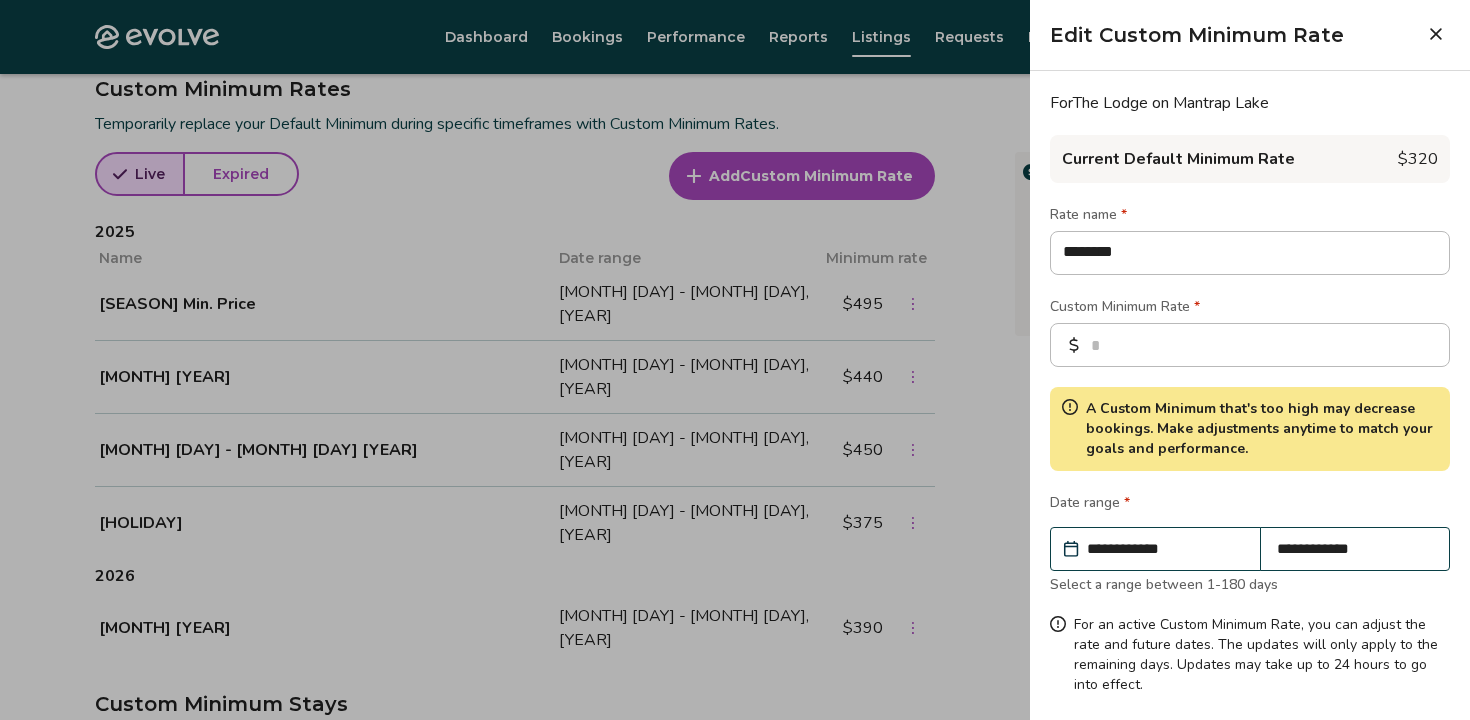 type on "*" 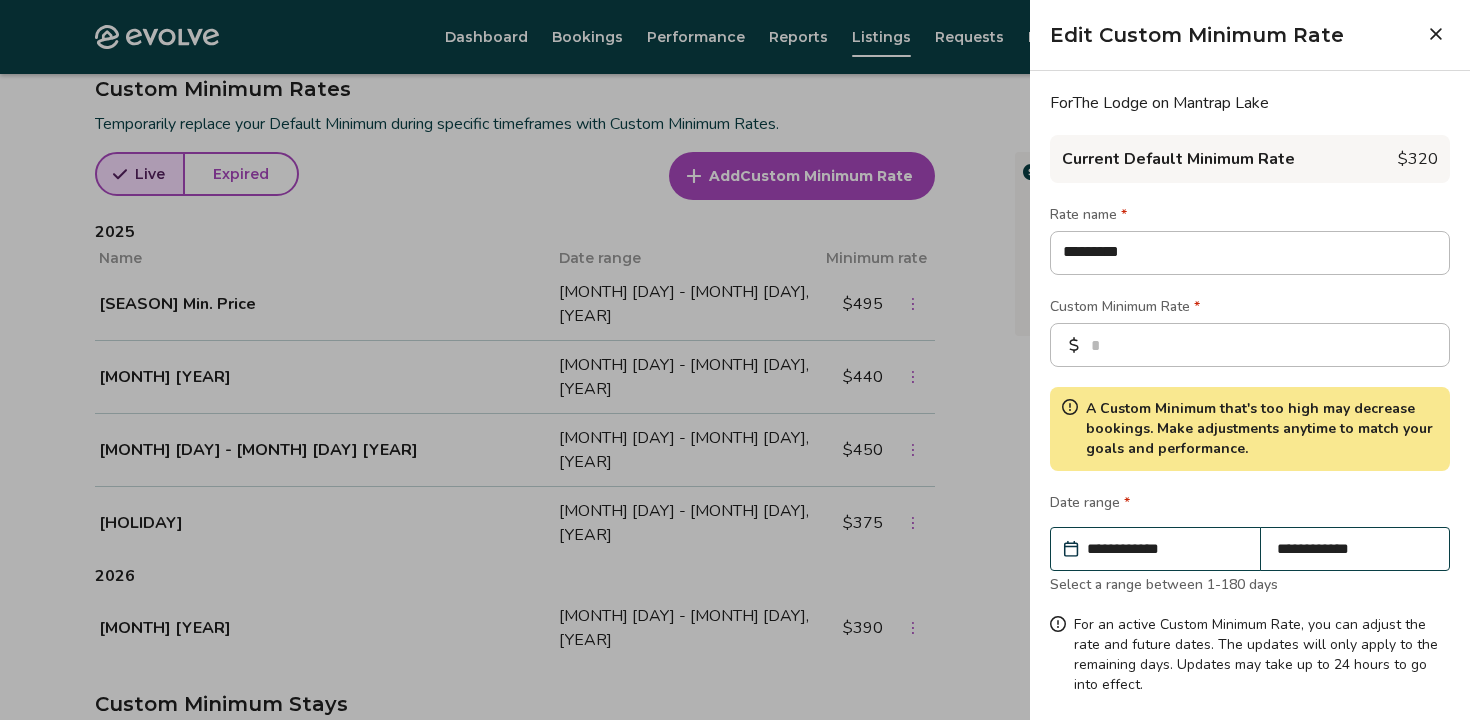type on "*********" 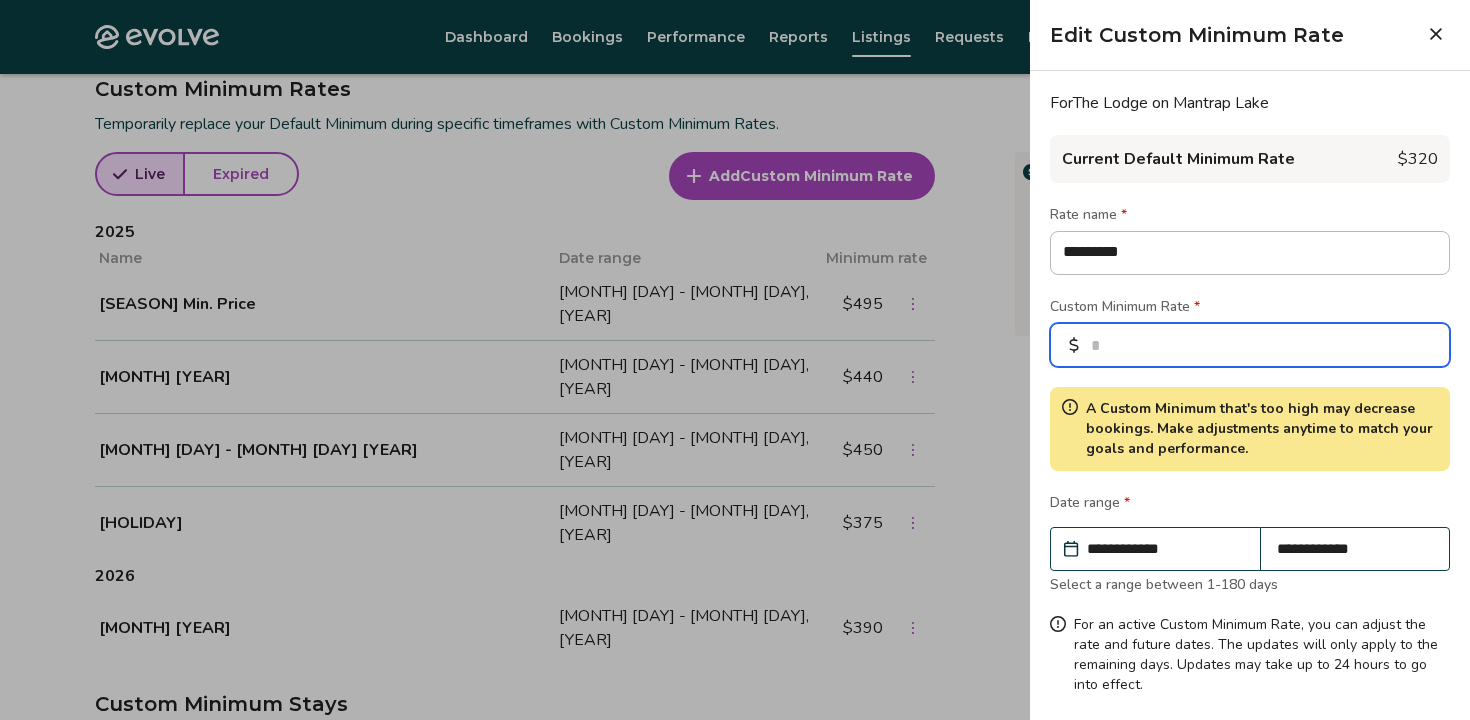 click on "***" at bounding box center [1250, 345] 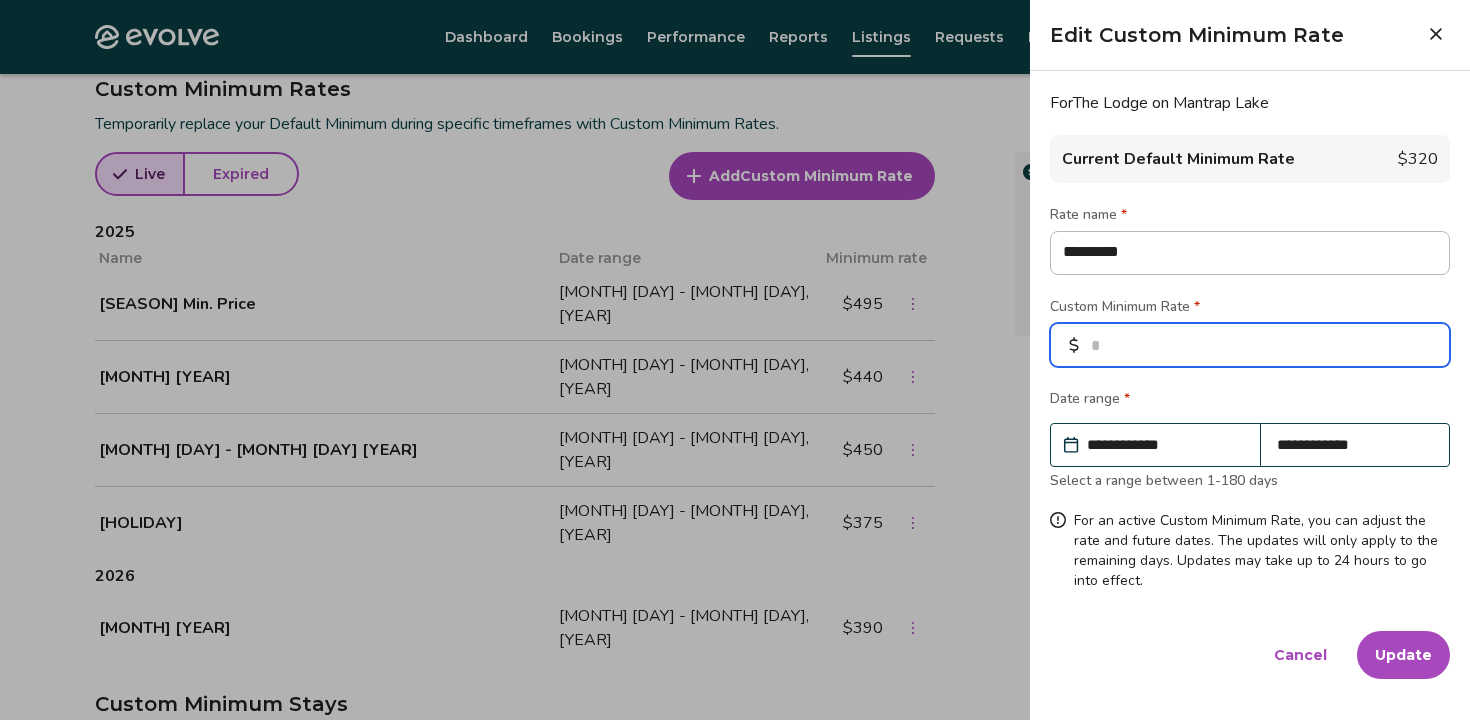 type on "*" 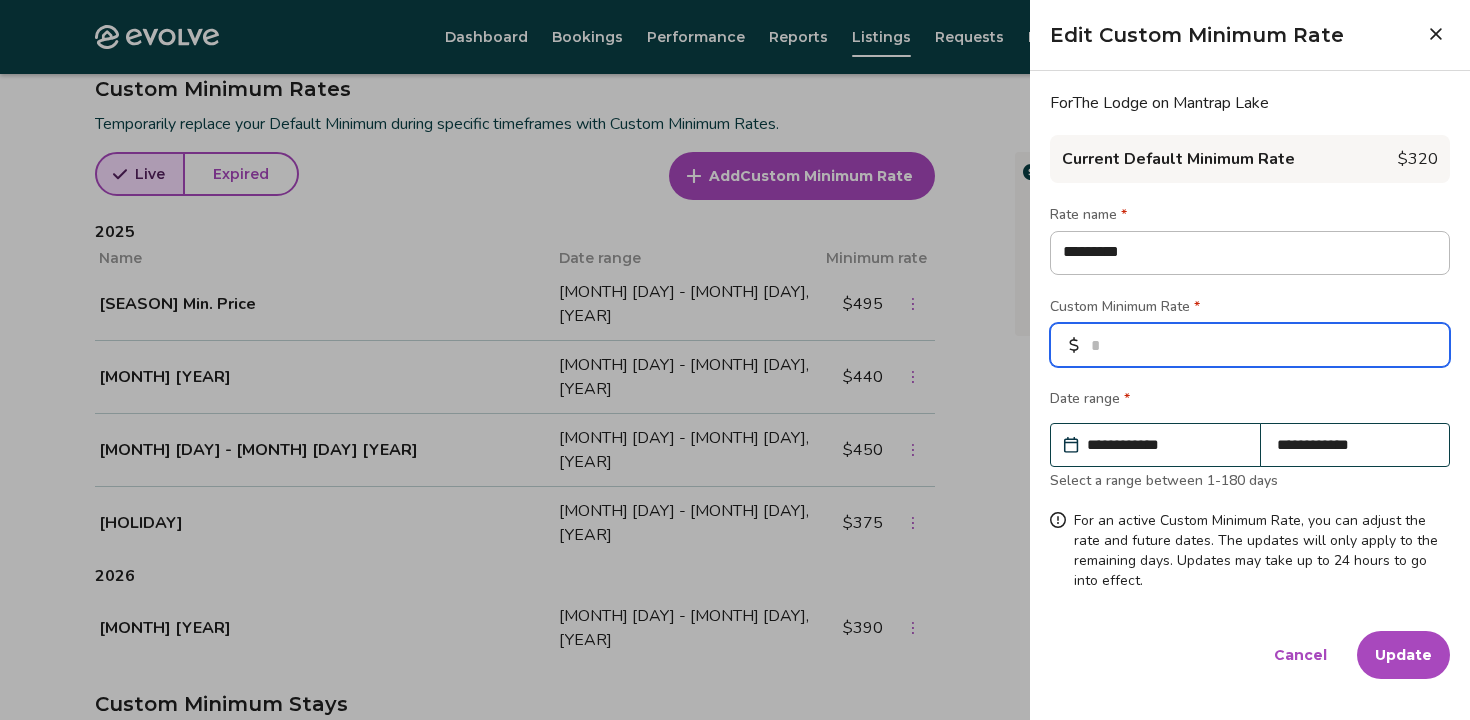 type on "*" 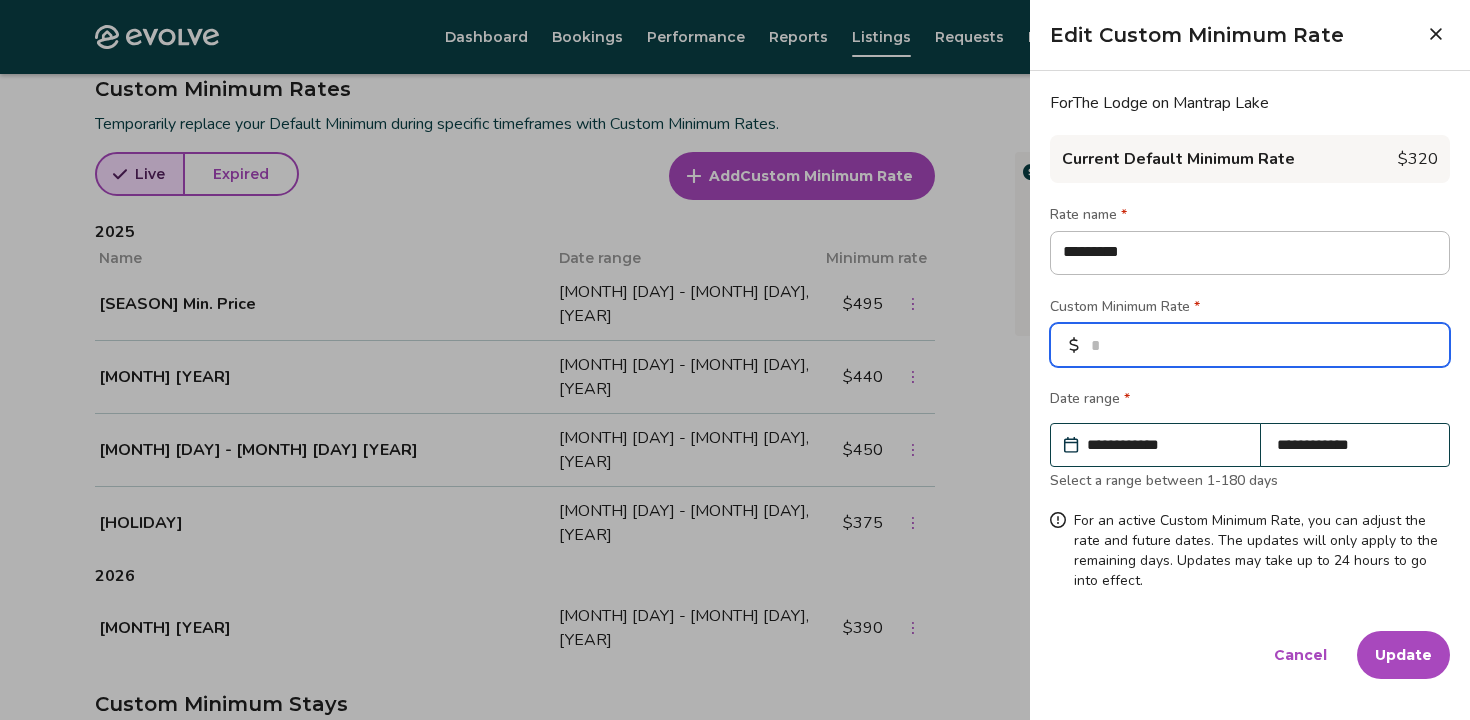 type on "*" 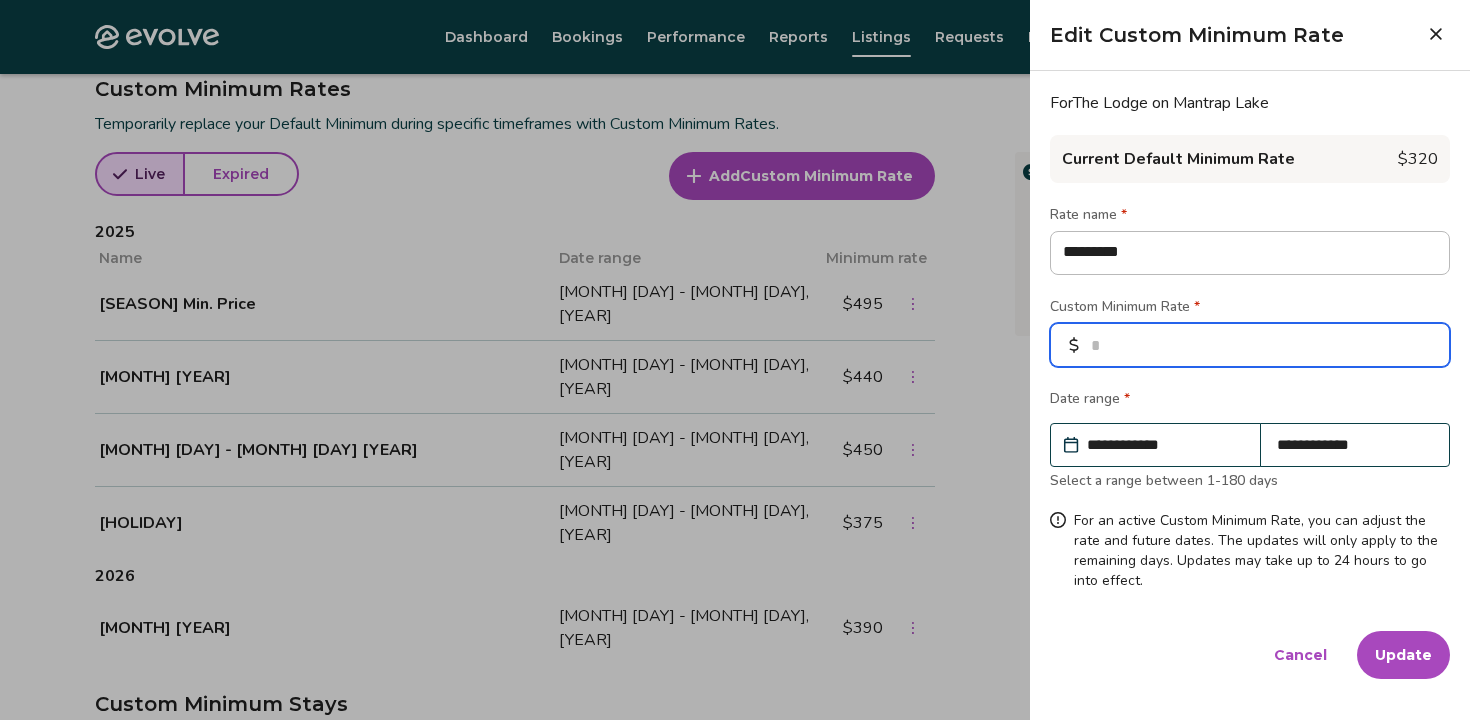 type on "**" 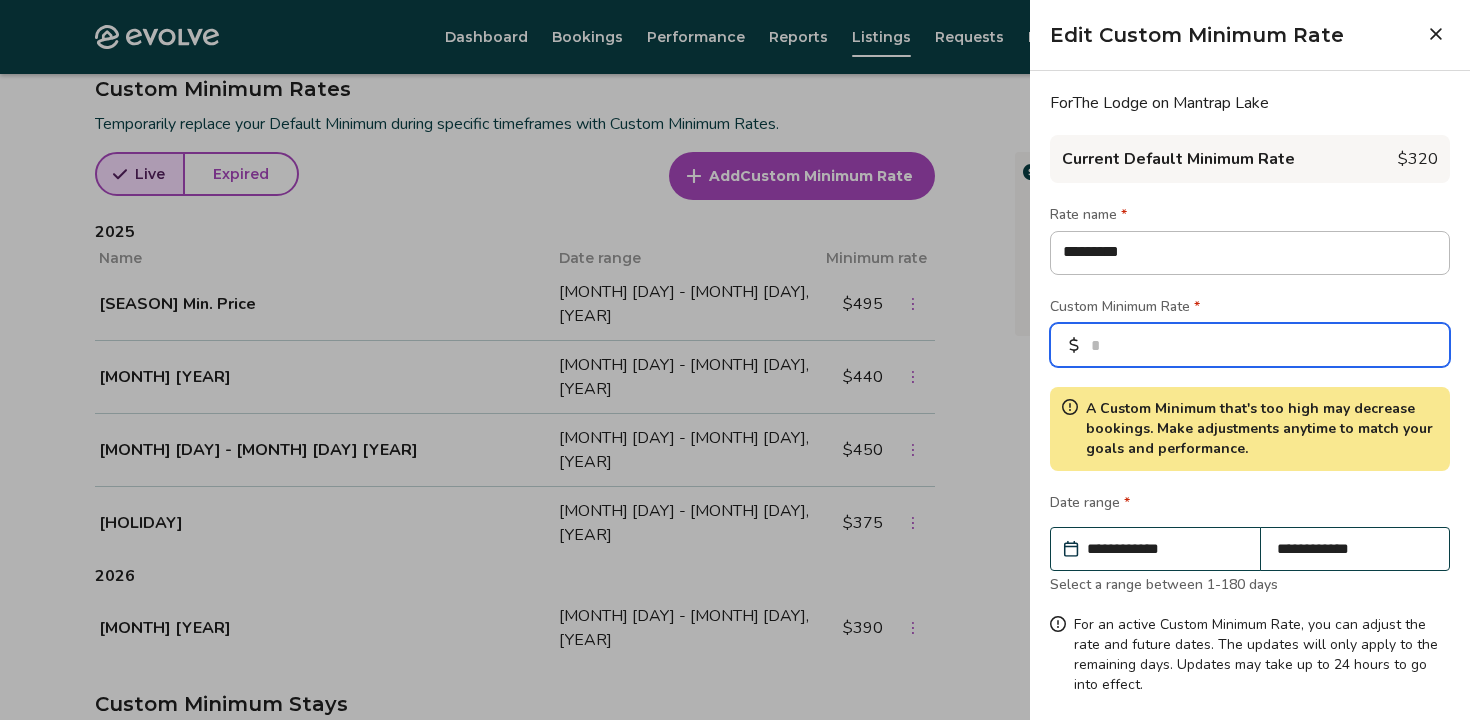 scroll, scrollTop: 84, scrollLeft: 0, axis: vertical 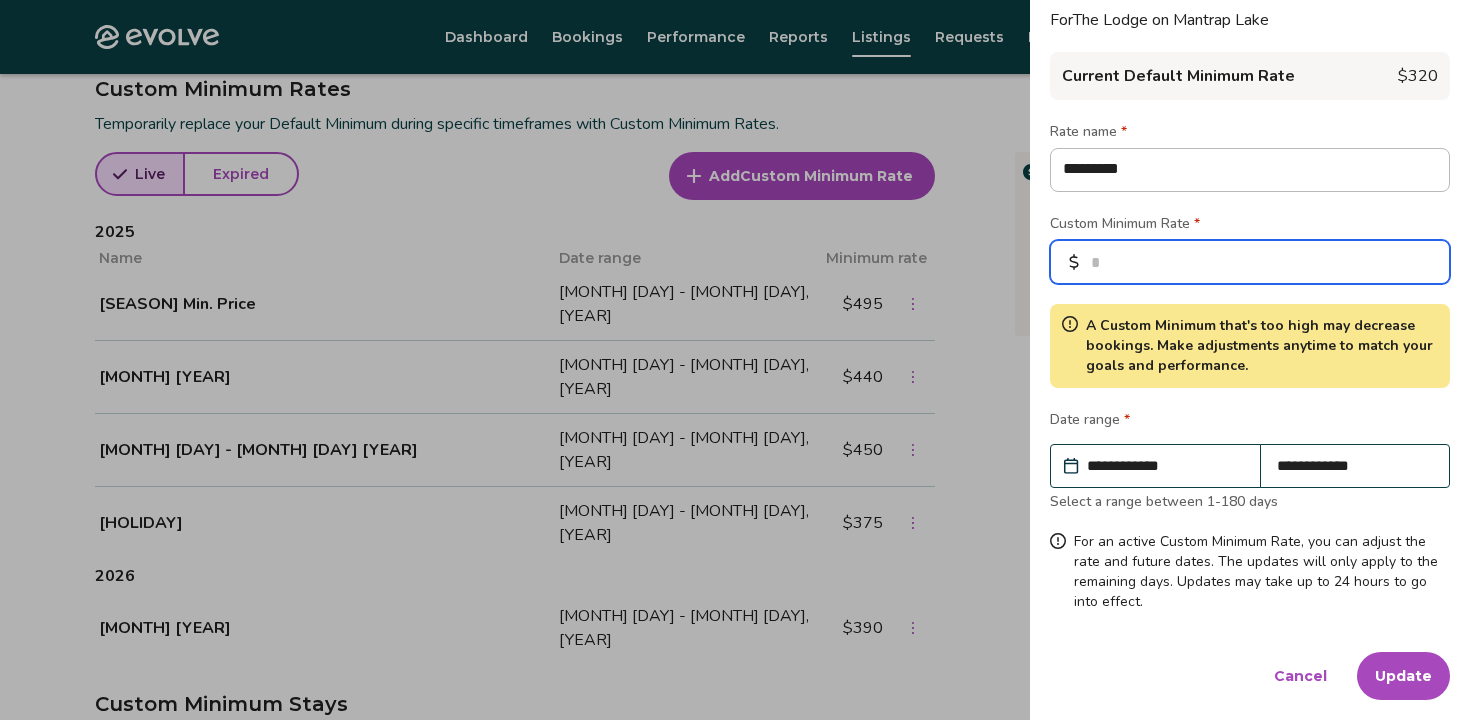 type on "***" 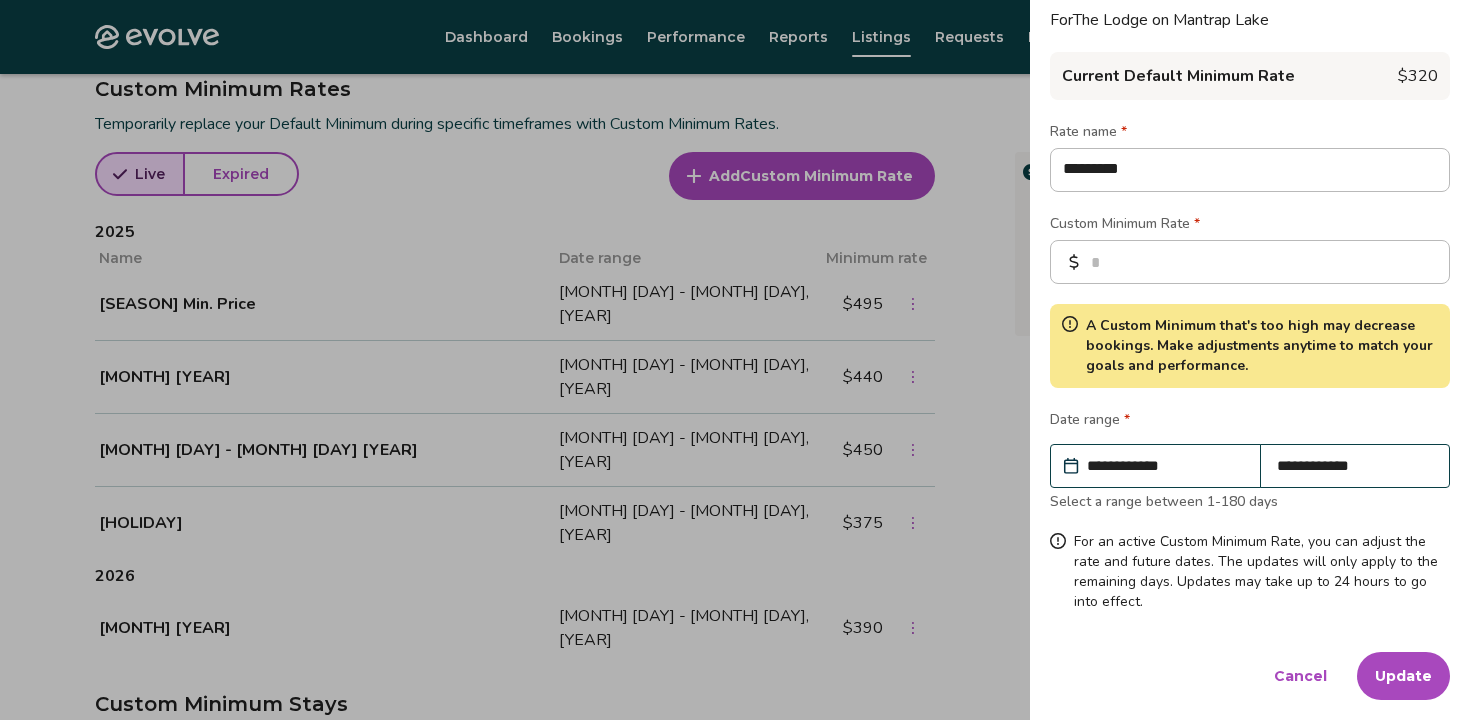 click on "Update" at bounding box center [1403, 676] 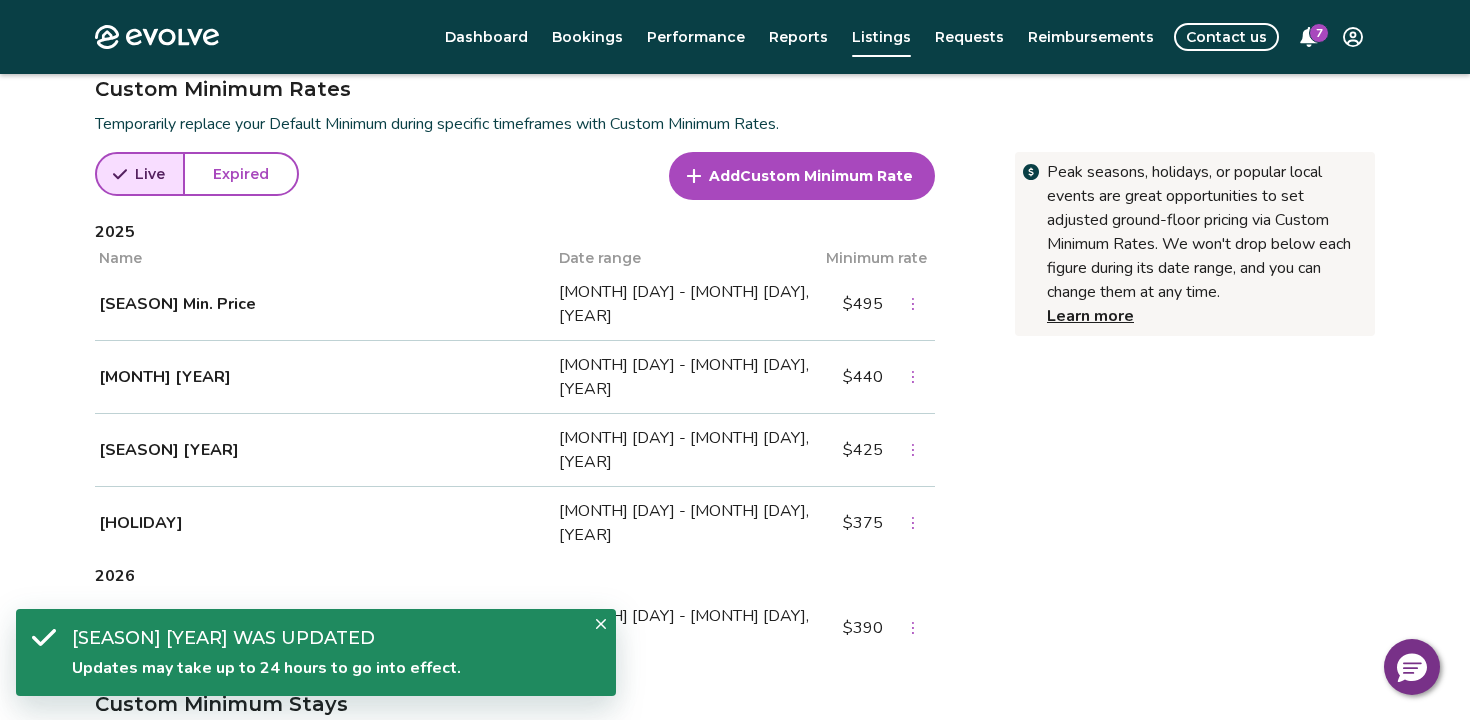 click at bounding box center (913, 450) 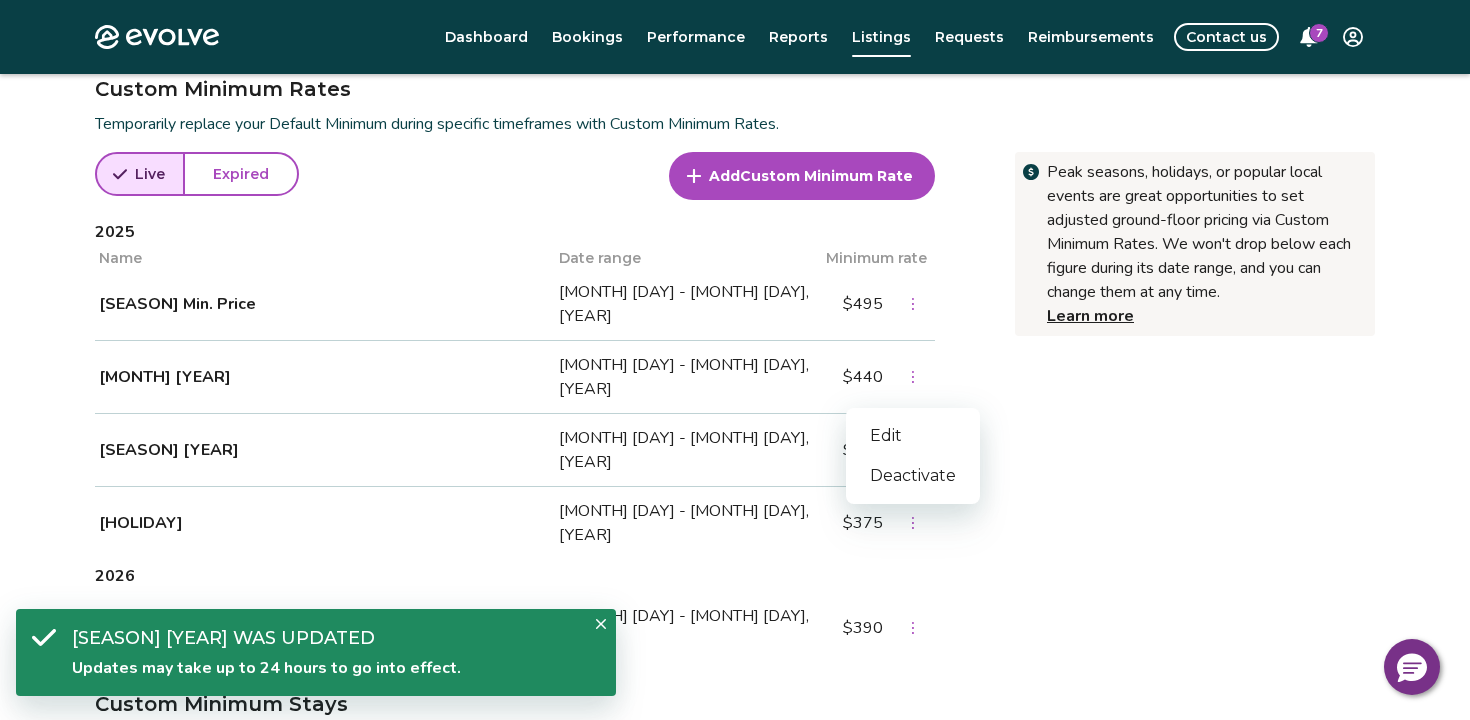 click on "Edit" at bounding box center [913, 436] 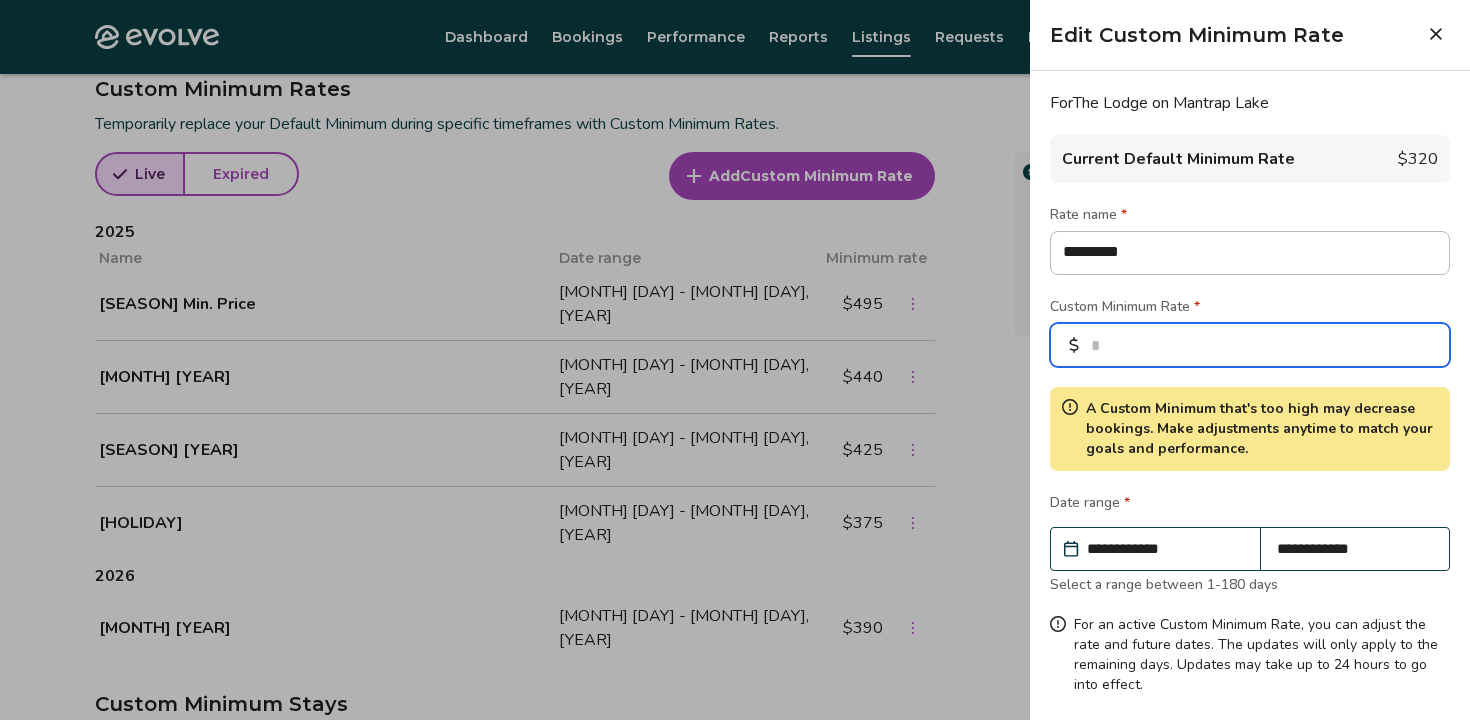 click on "***" at bounding box center [1250, 345] 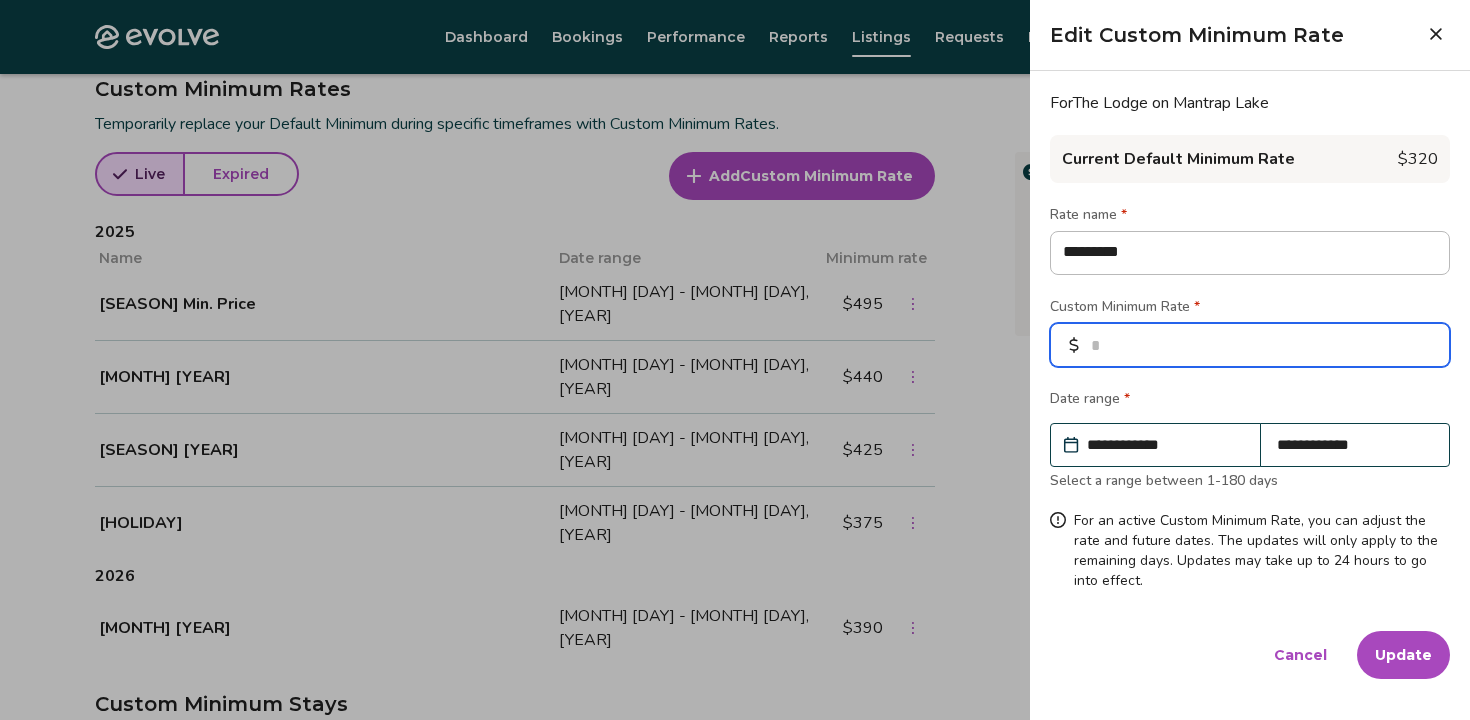 type on "*" 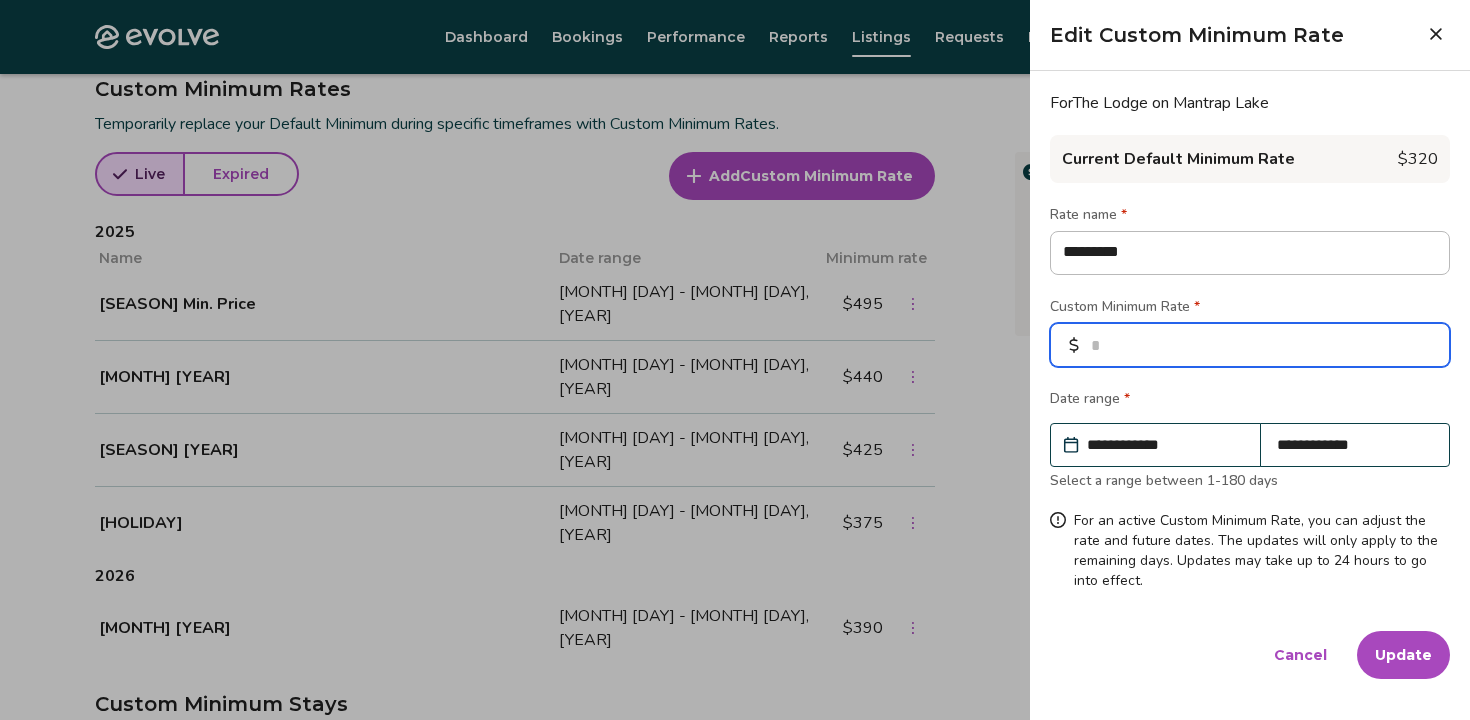 type on "*" 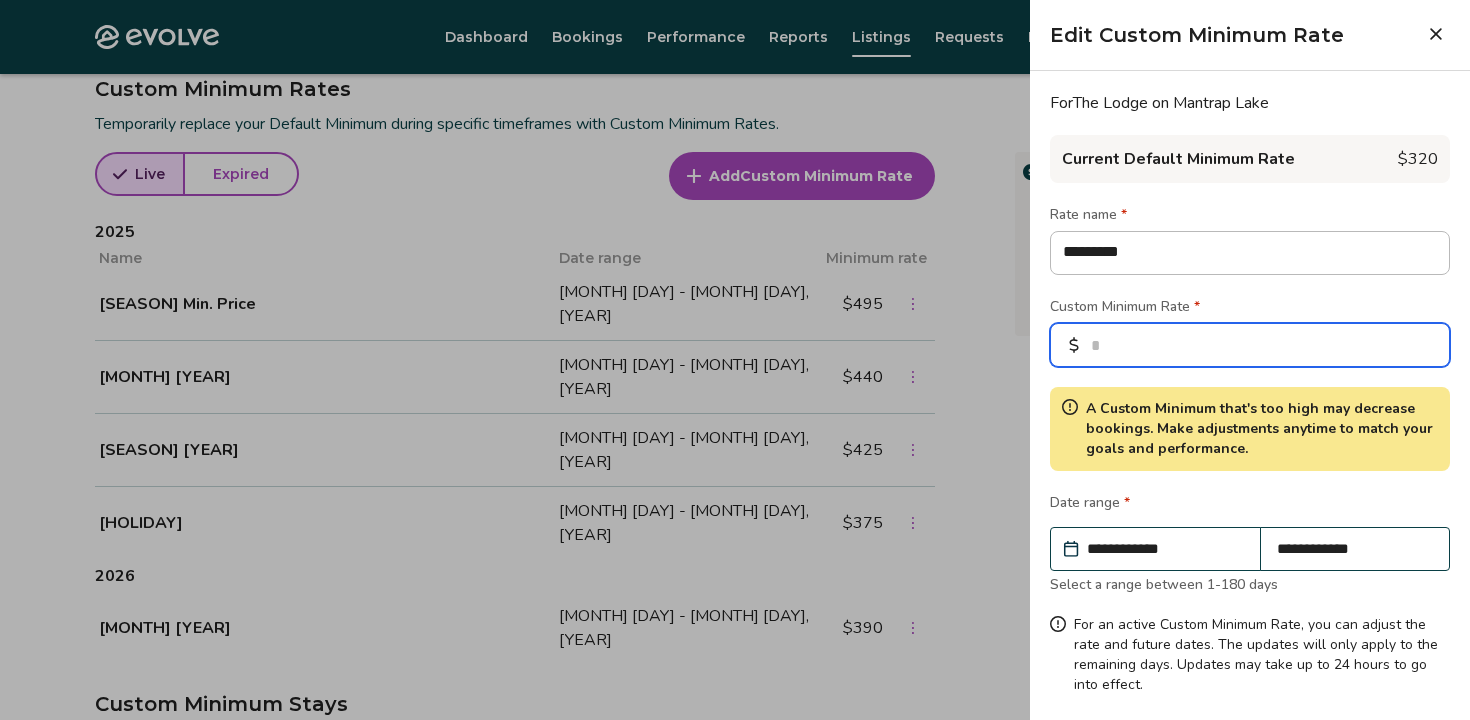 scroll, scrollTop: 84, scrollLeft: 0, axis: vertical 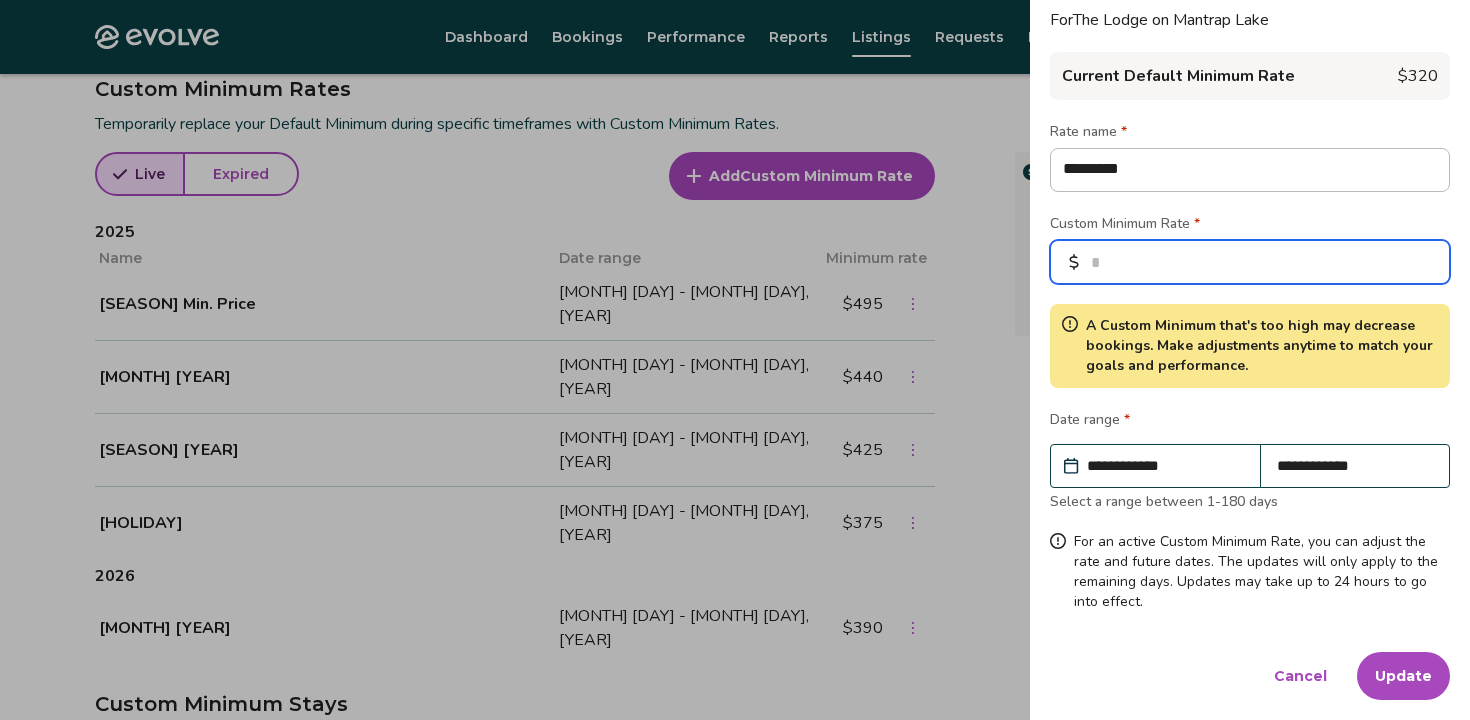 type on "***" 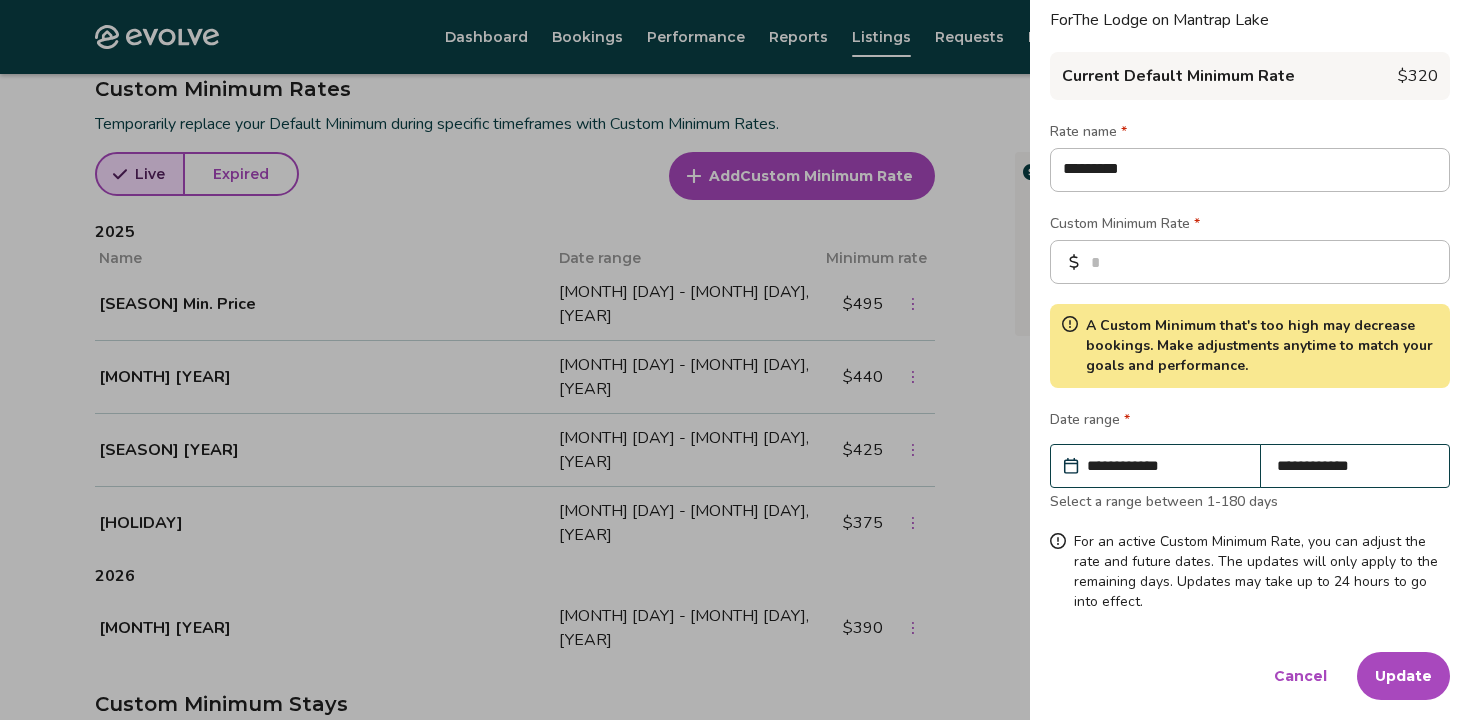 click on "Update" at bounding box center [1403, 676] 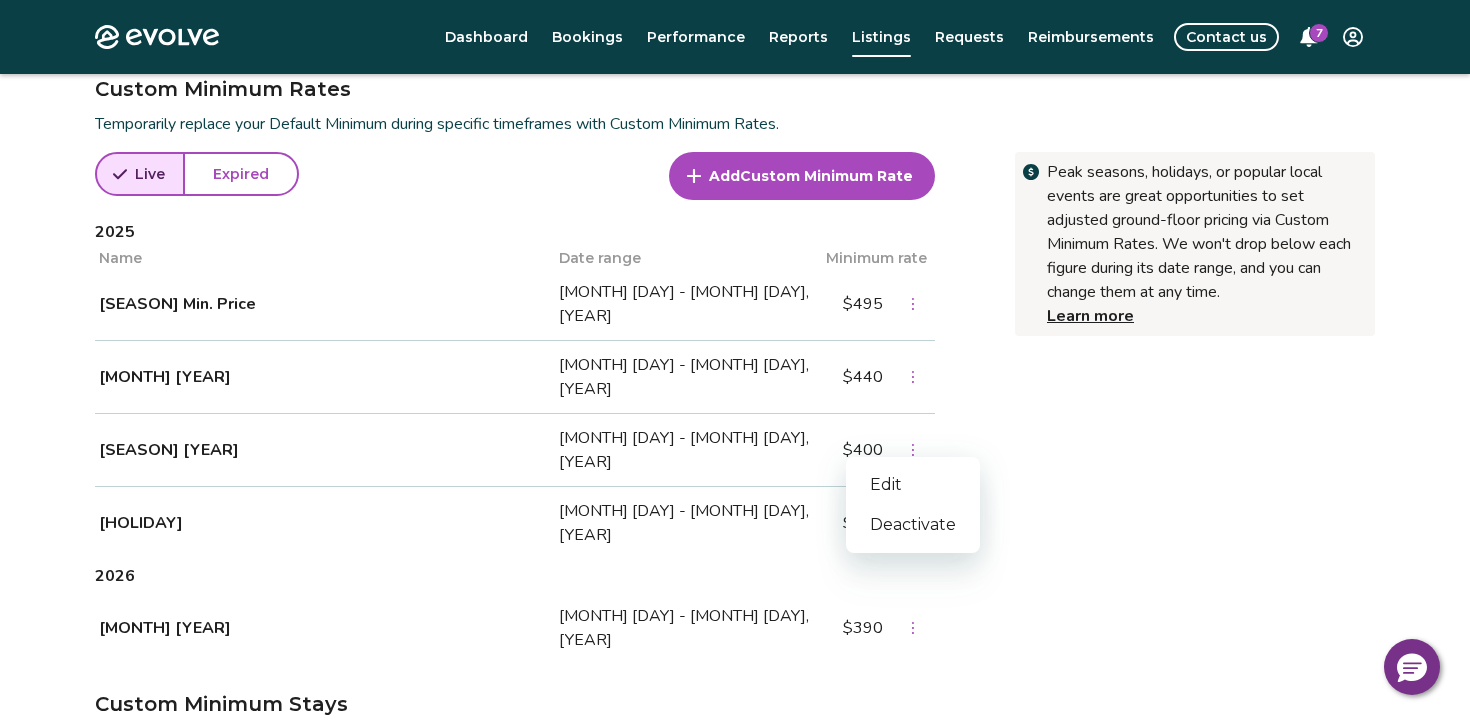 click at bounding box center [913, 523] 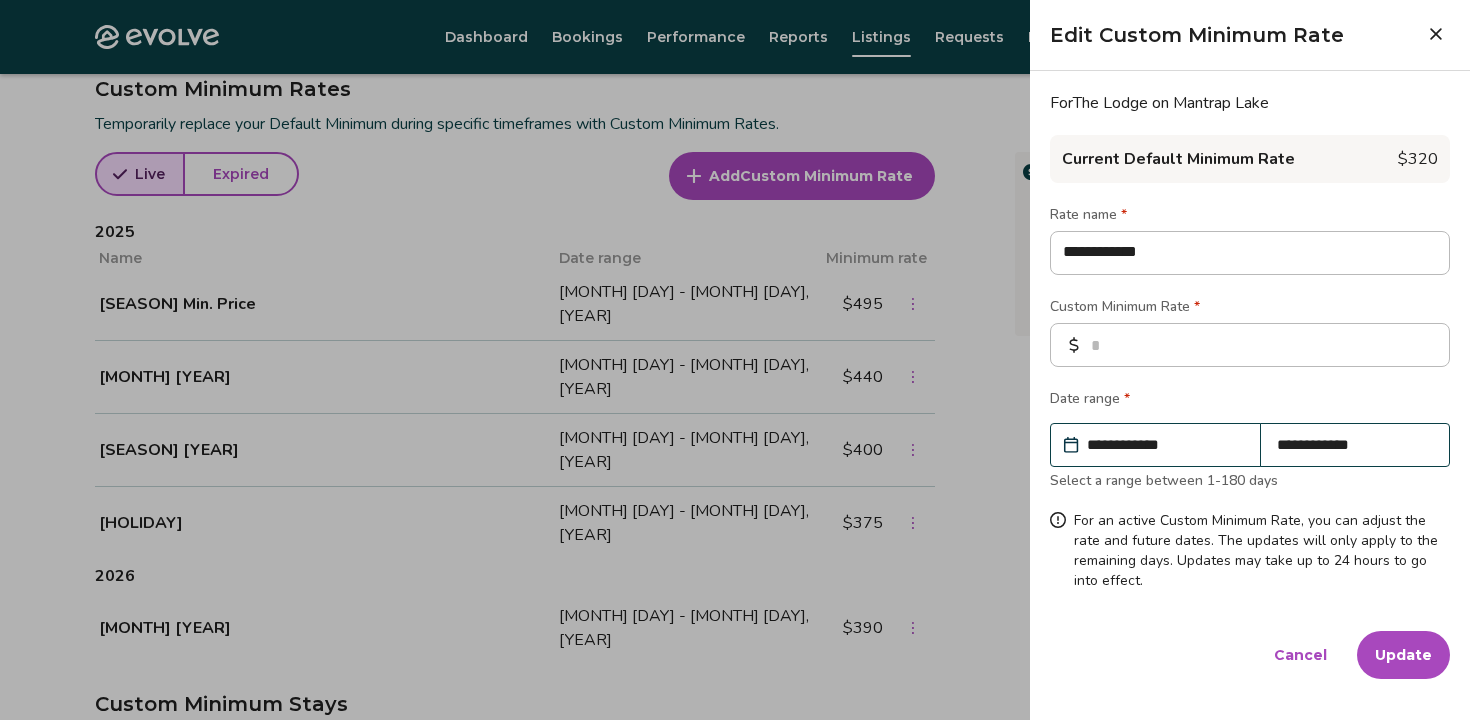 click on "**********" at bounding box center [1250, 253] 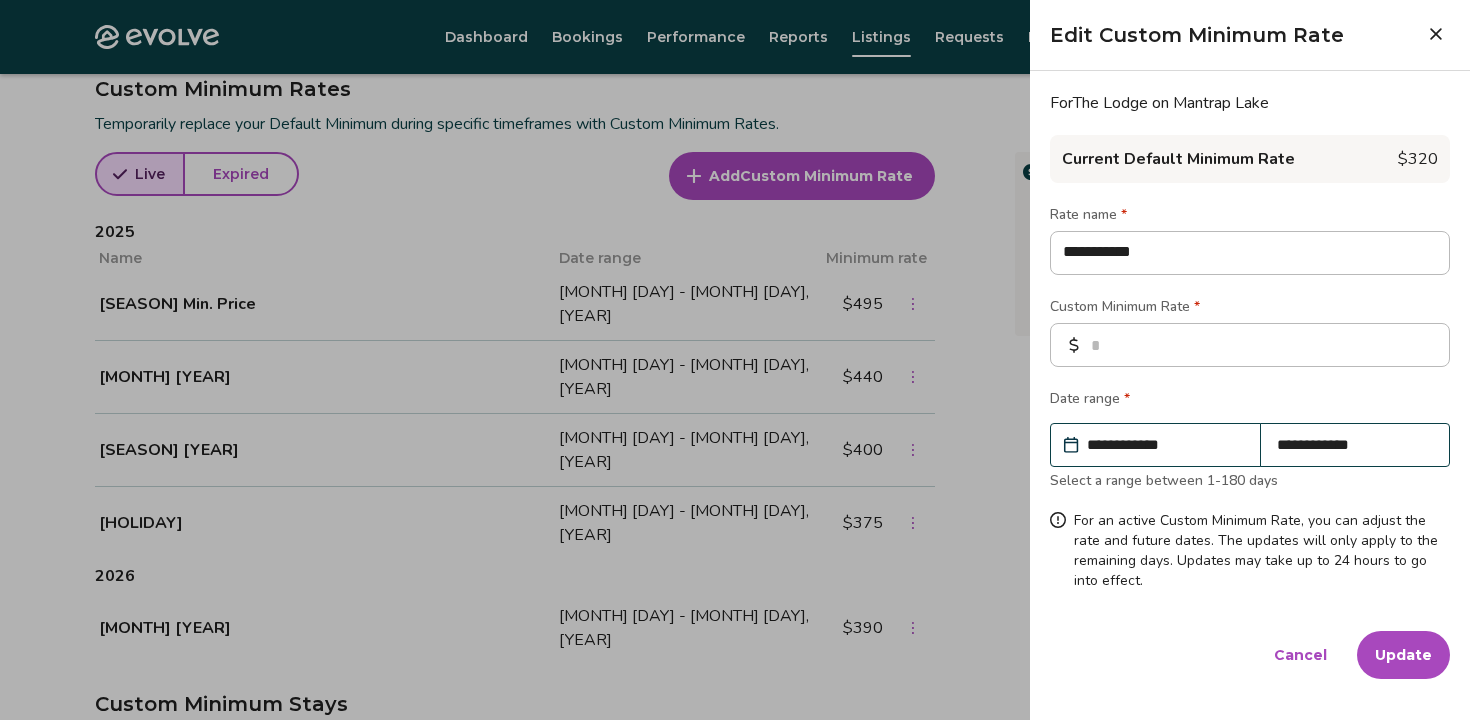 type on "*" 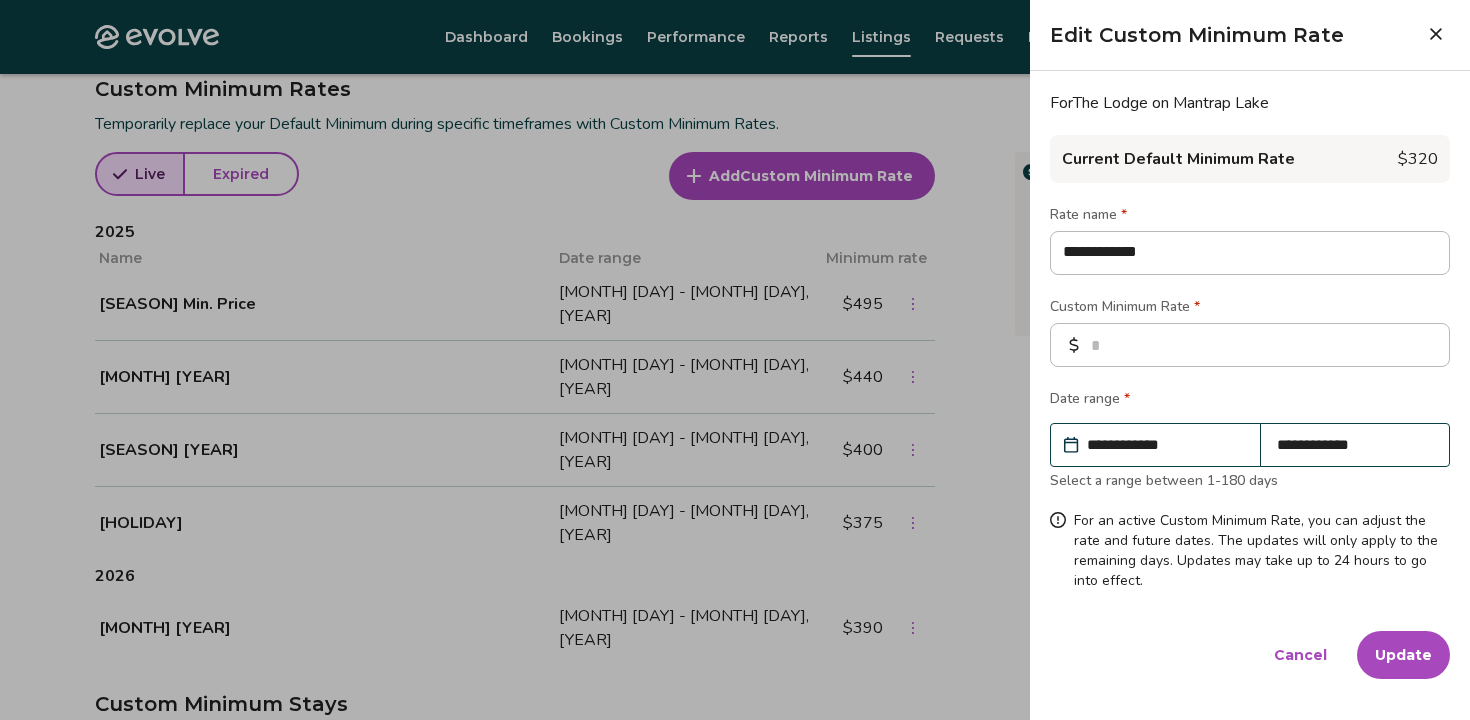 type on "**********" 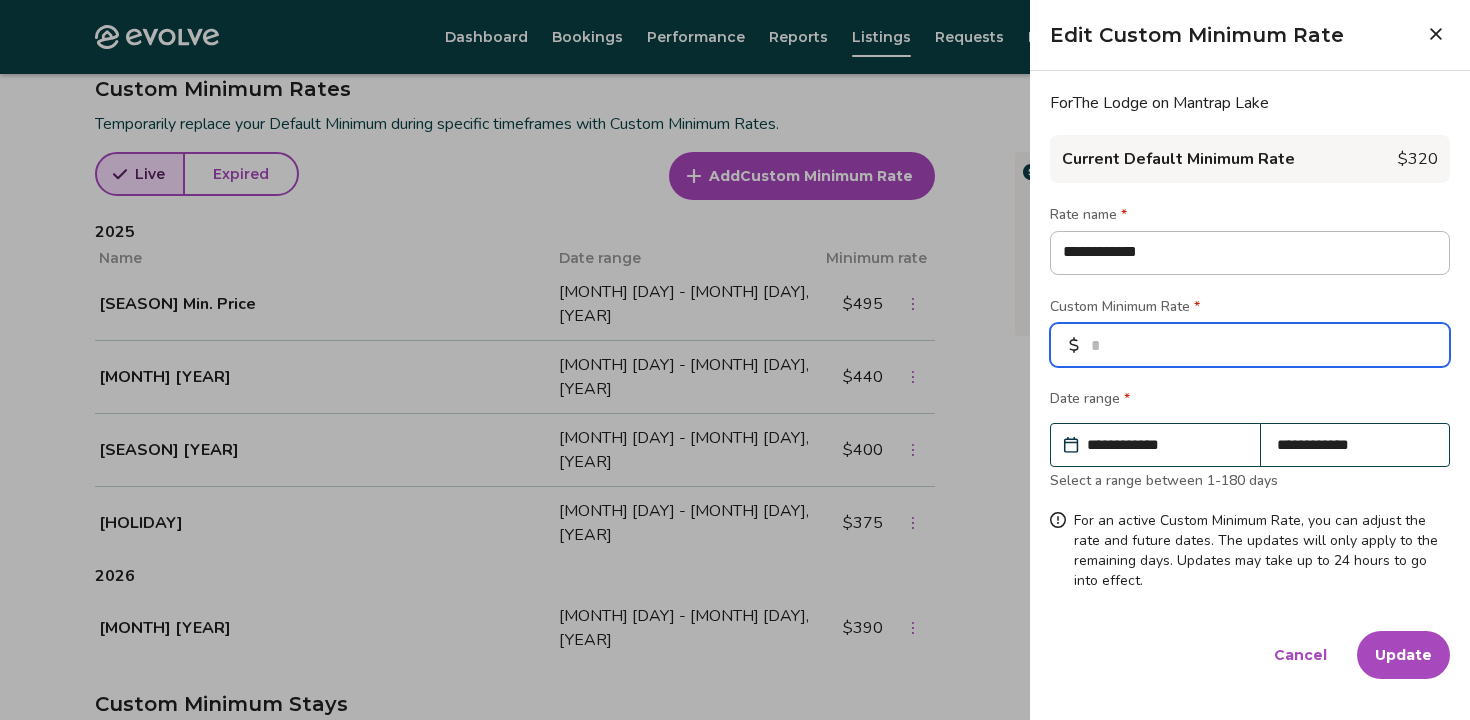 click on "***" at bounding box center [1250, 345] 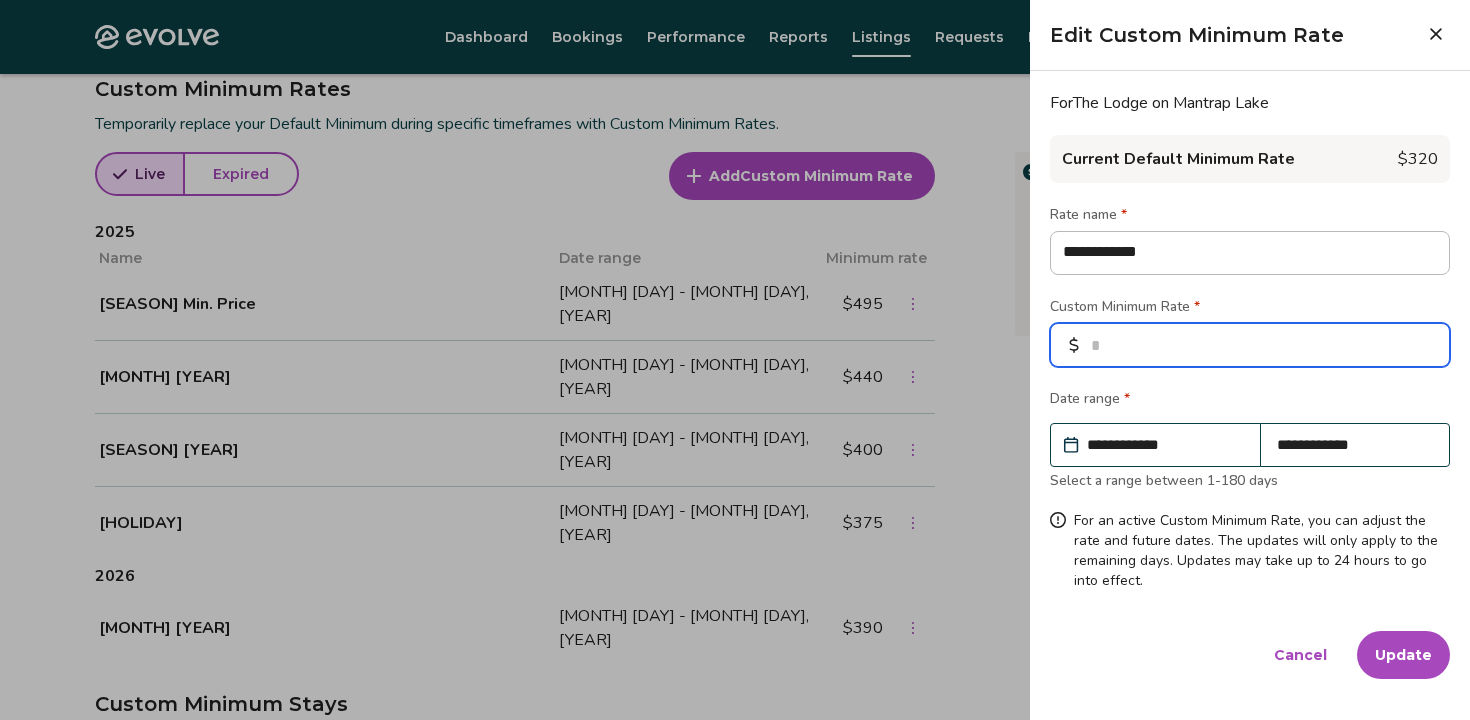 type on "*" 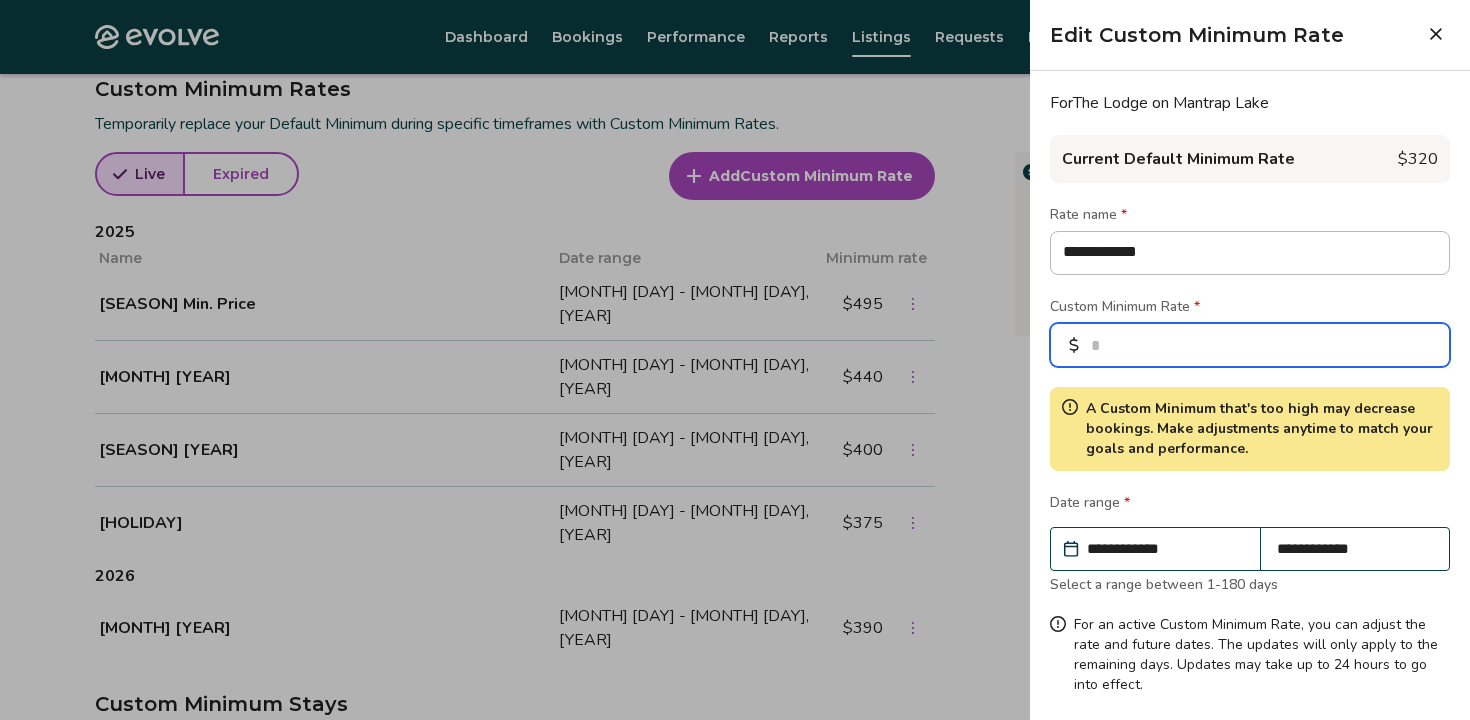 type on "***" 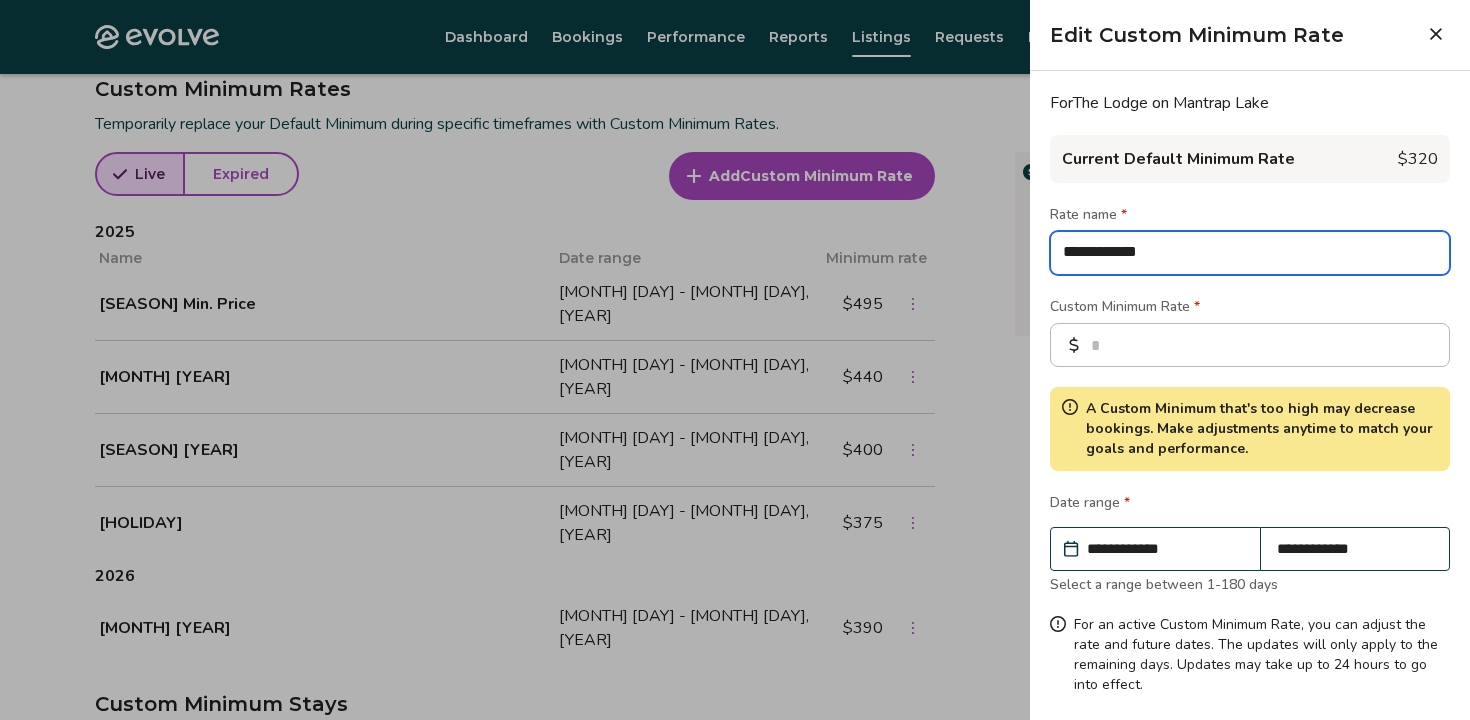 click on "**********" at bounding box center (1250, 253) 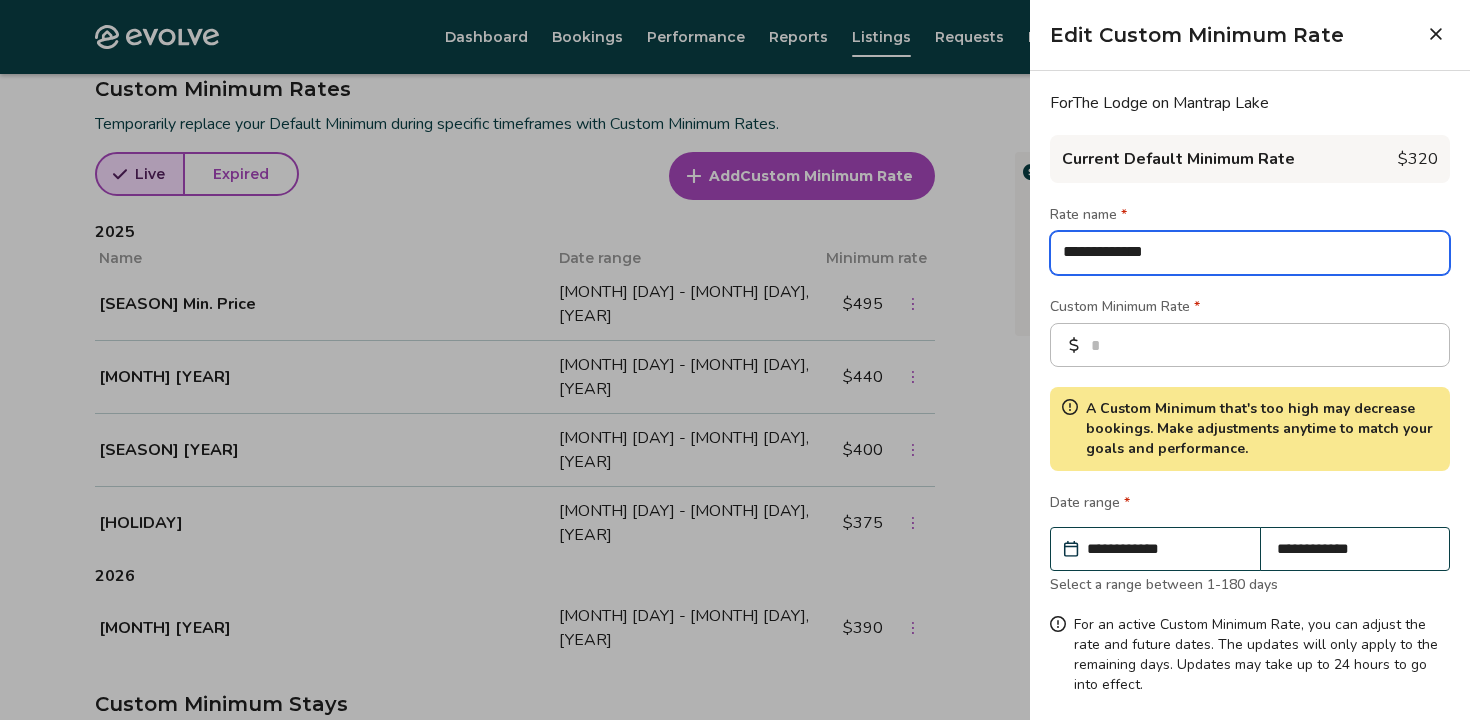 type on "*" 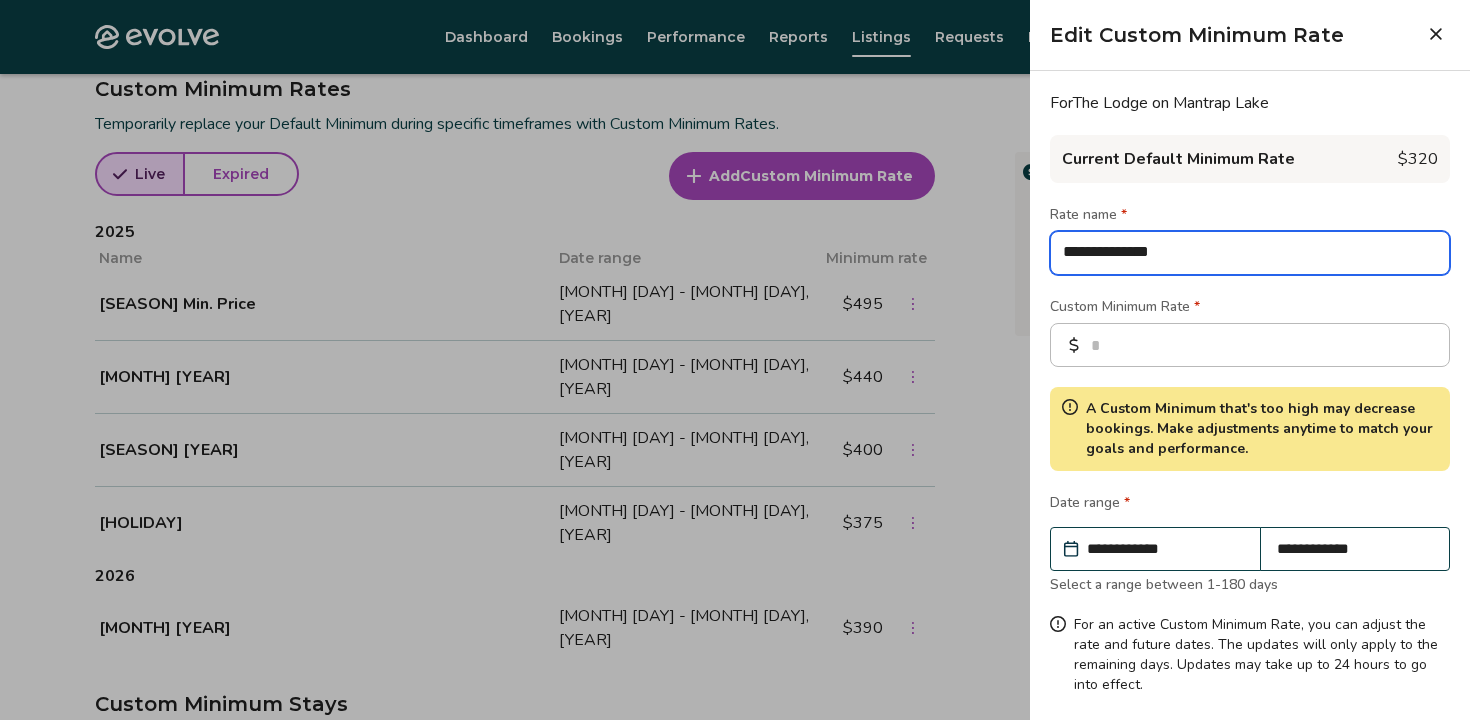 type on "*" 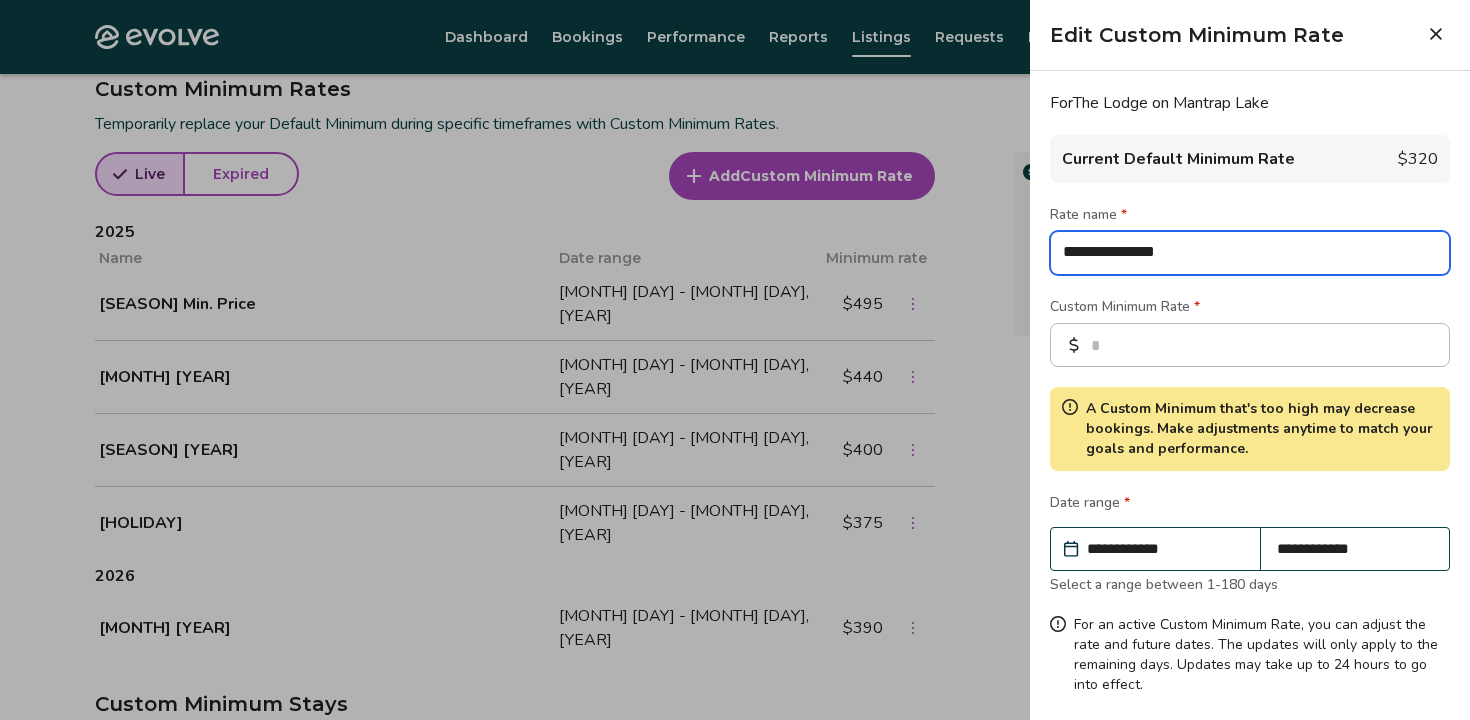 type on "*" 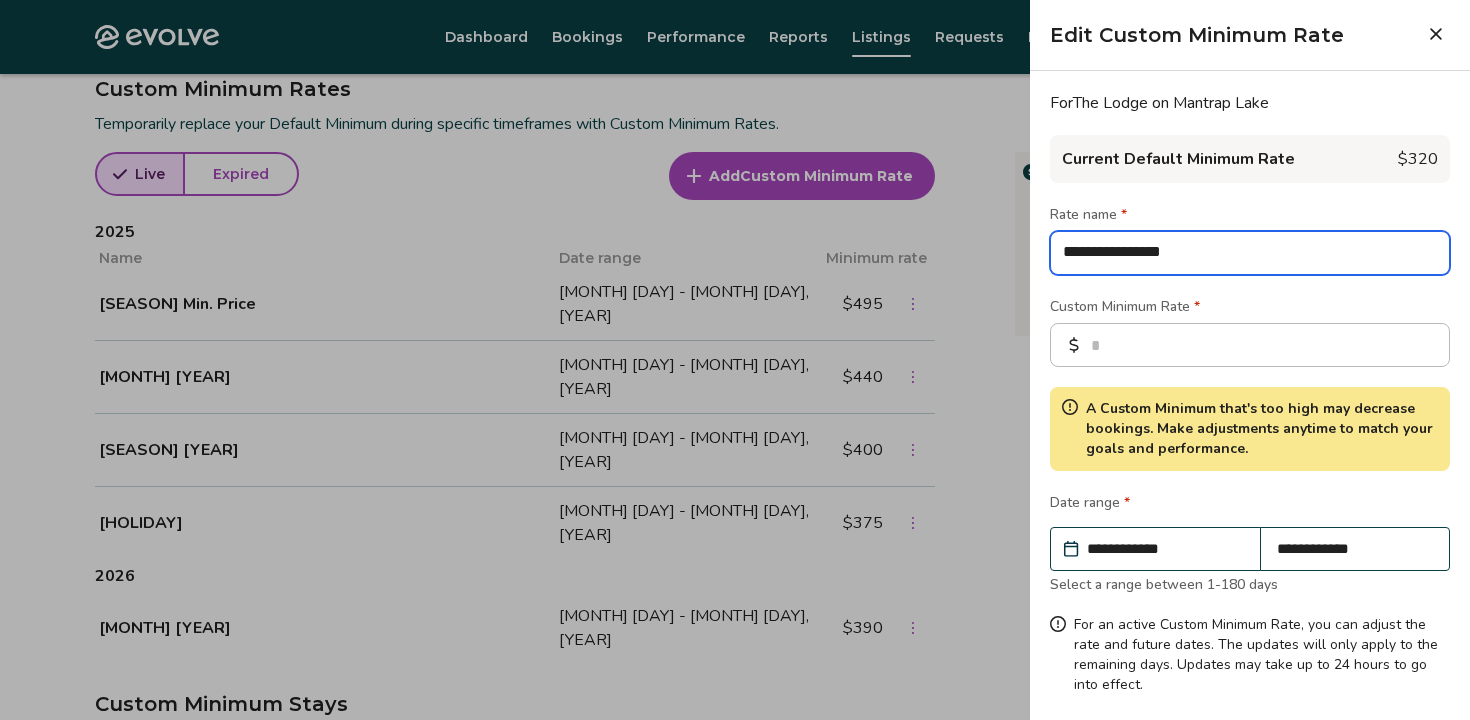 type on "*" 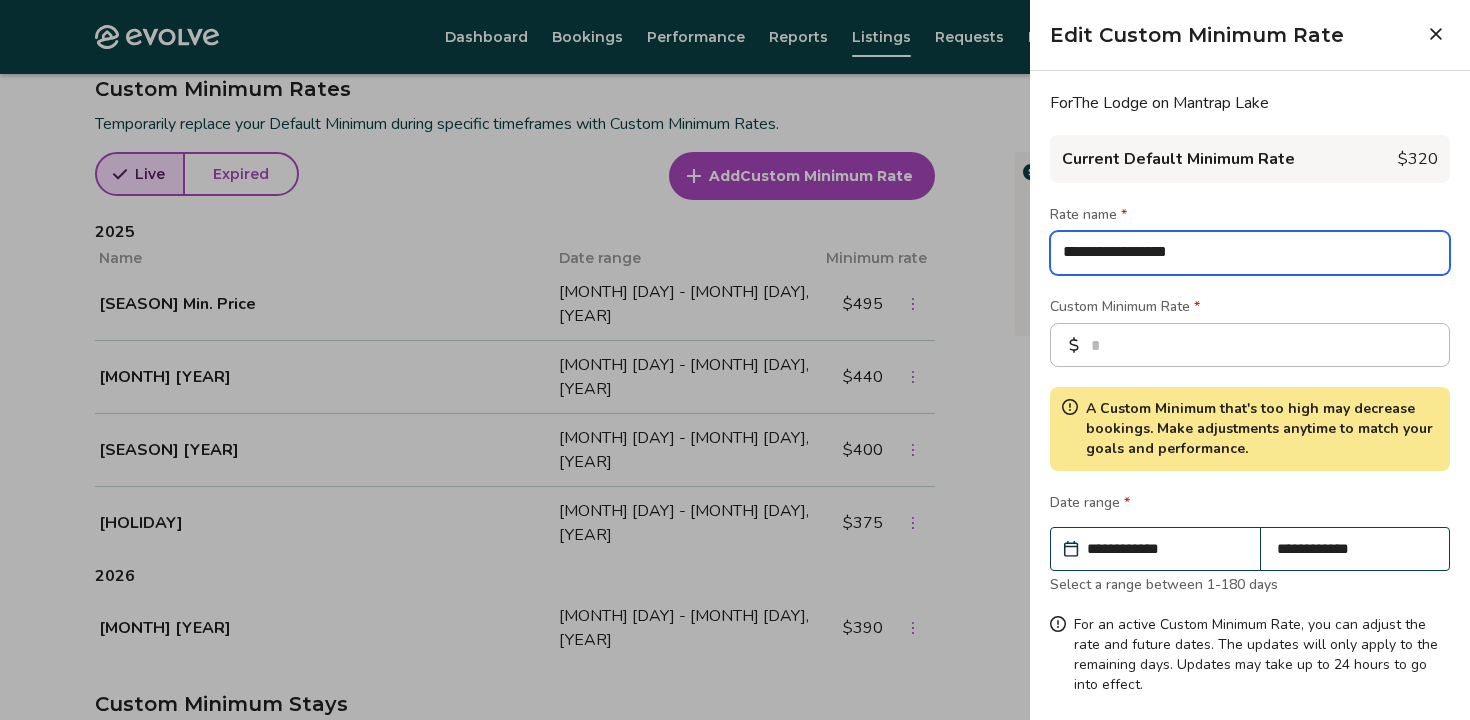scroll, scrollTop: 84, scrollLeft: 0, axis: vertical 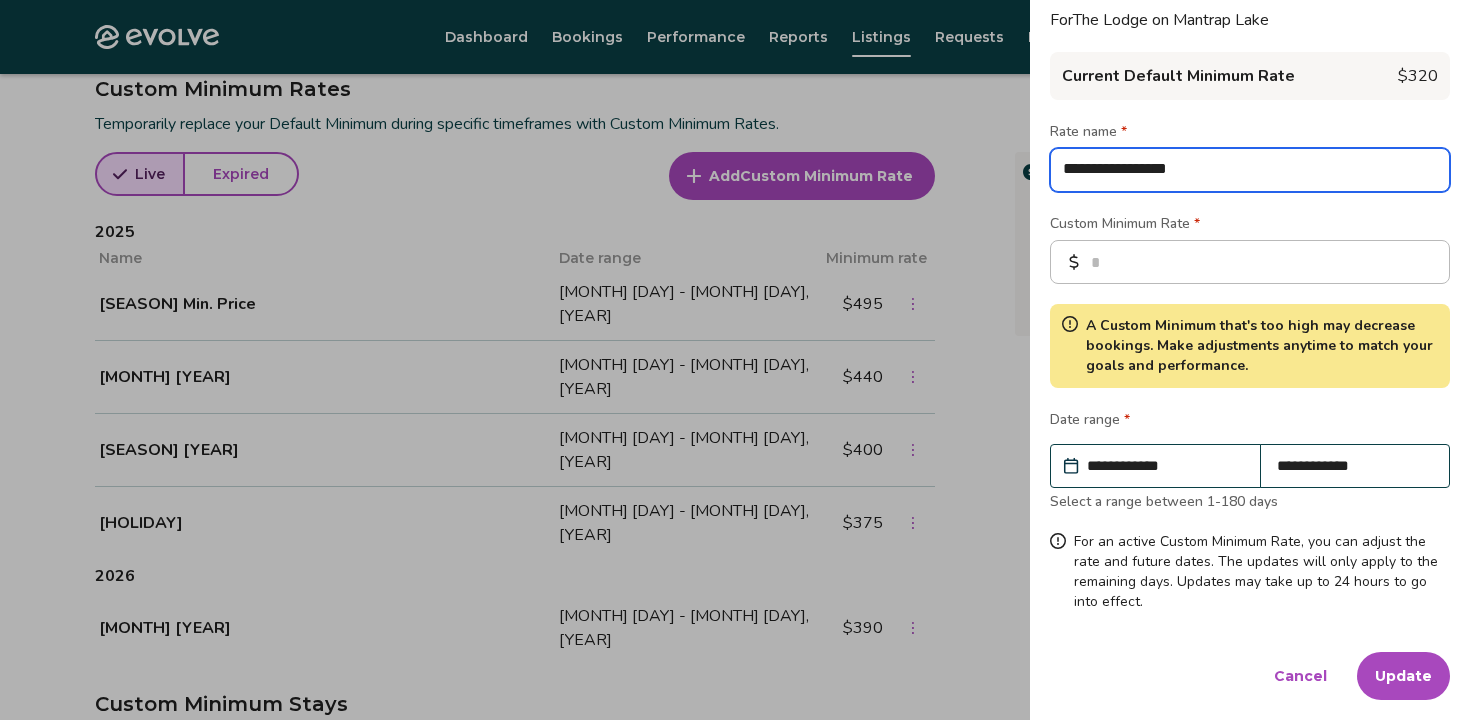 type on "**********" 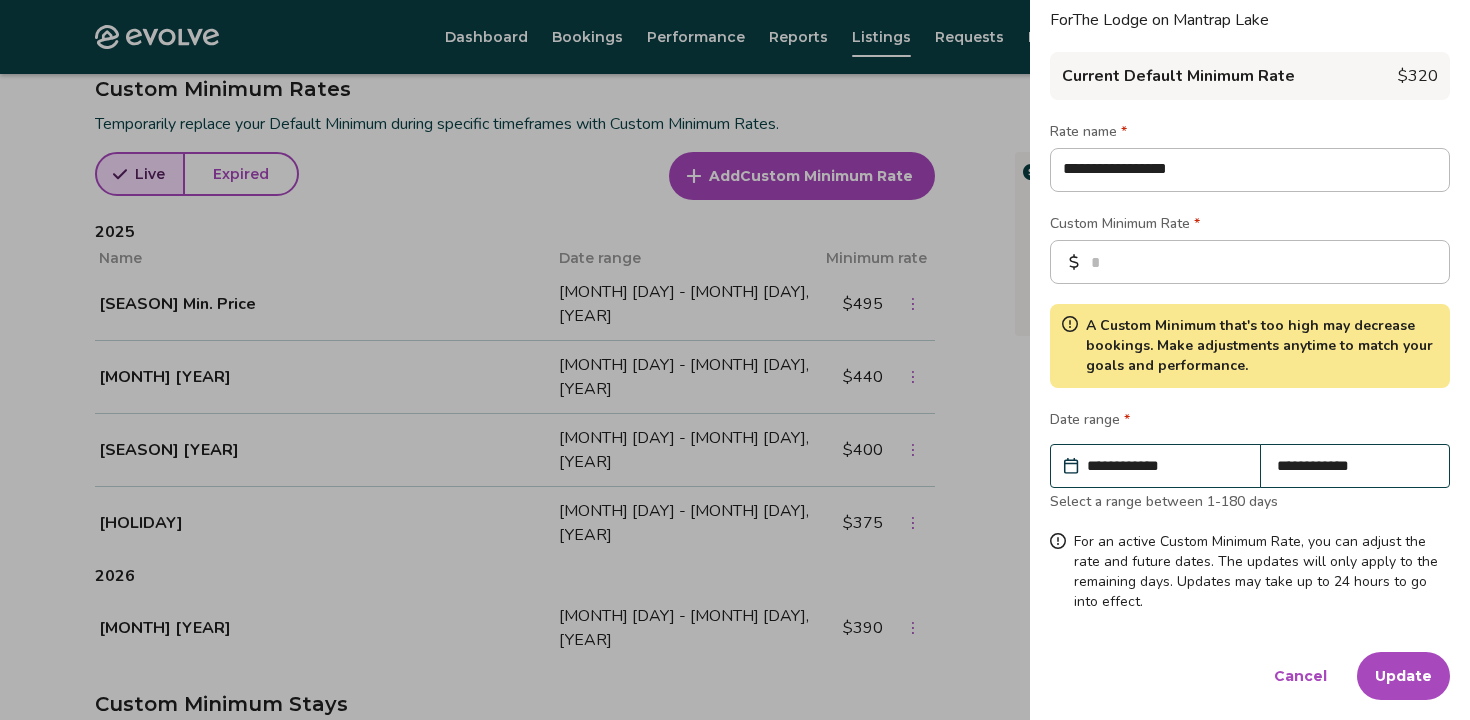 click on "Update" at bounding box center [1403, 676] 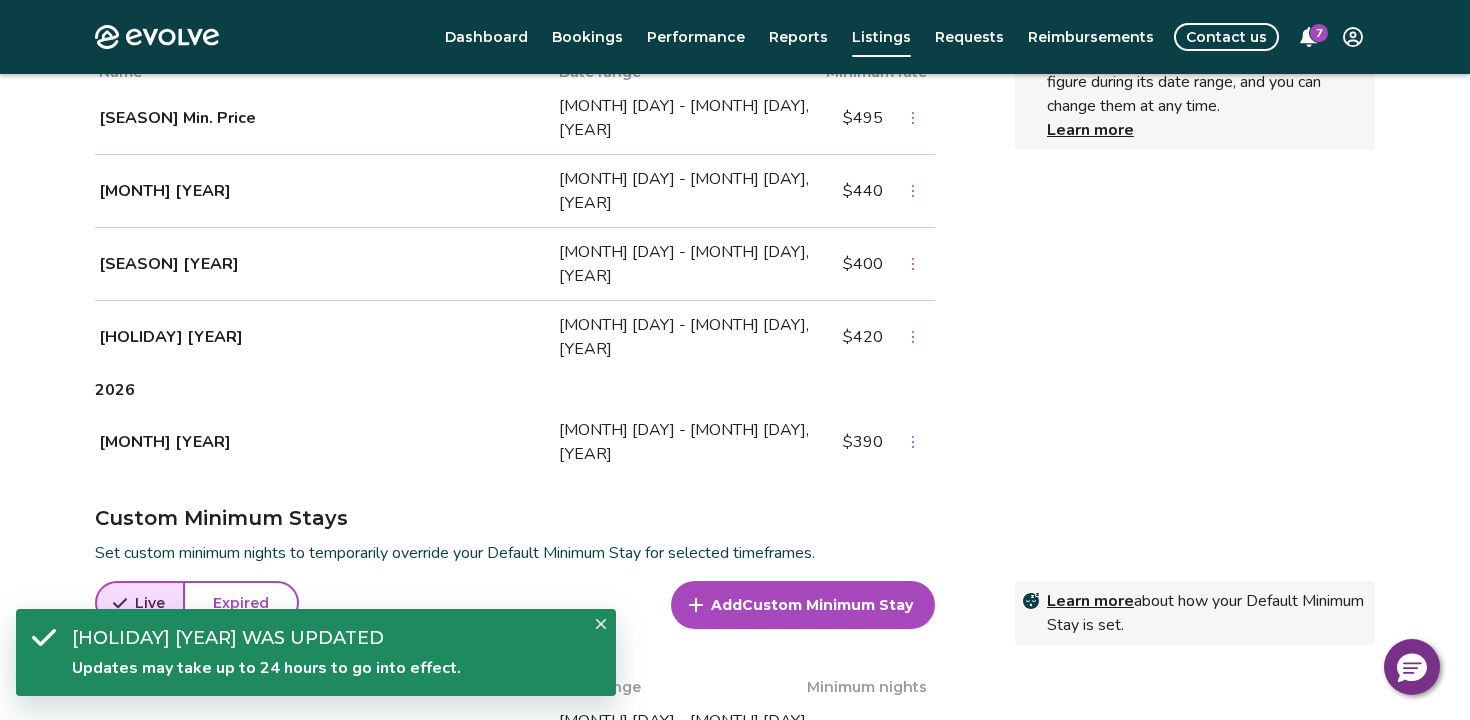 scroll, scrollTop: 886, scrollLeft: 0, axis: vertical 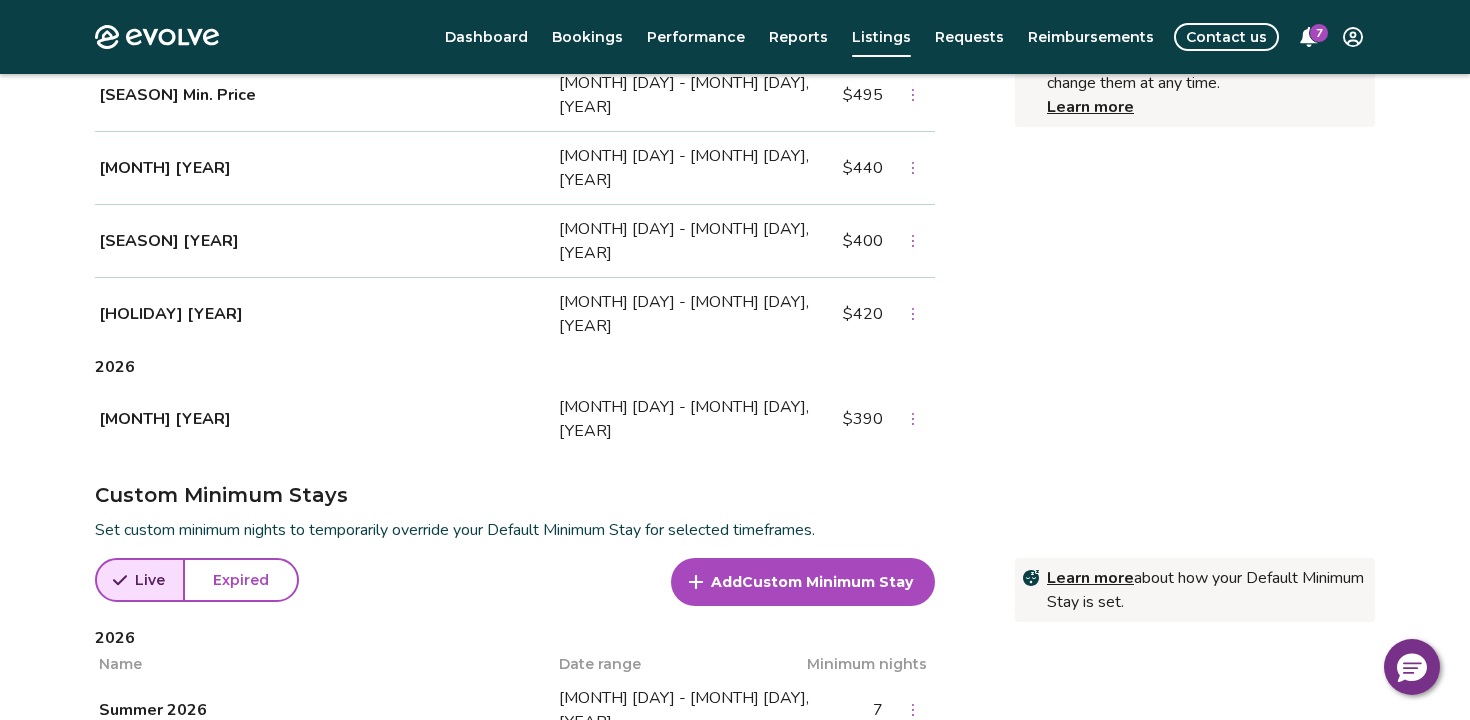 click 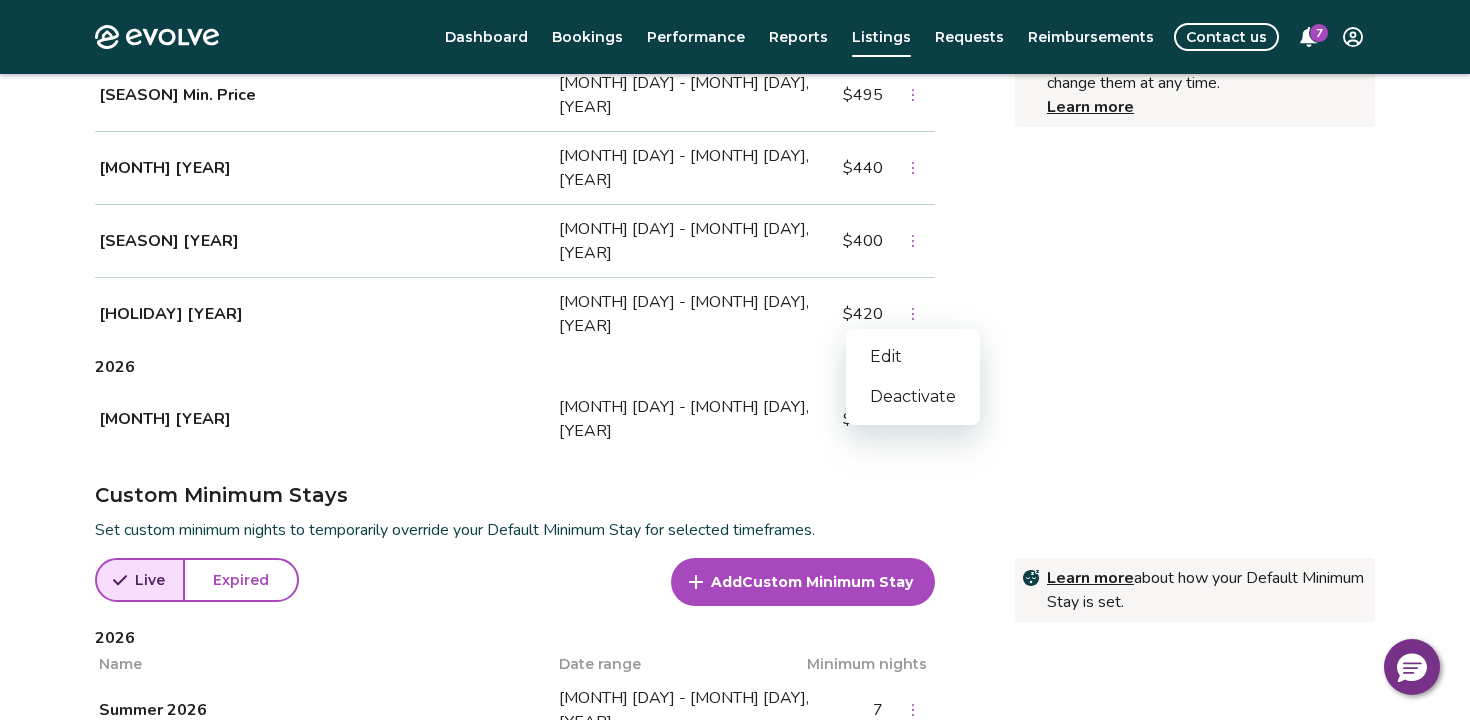 click on "Edit" at bounding box center (913, 357) 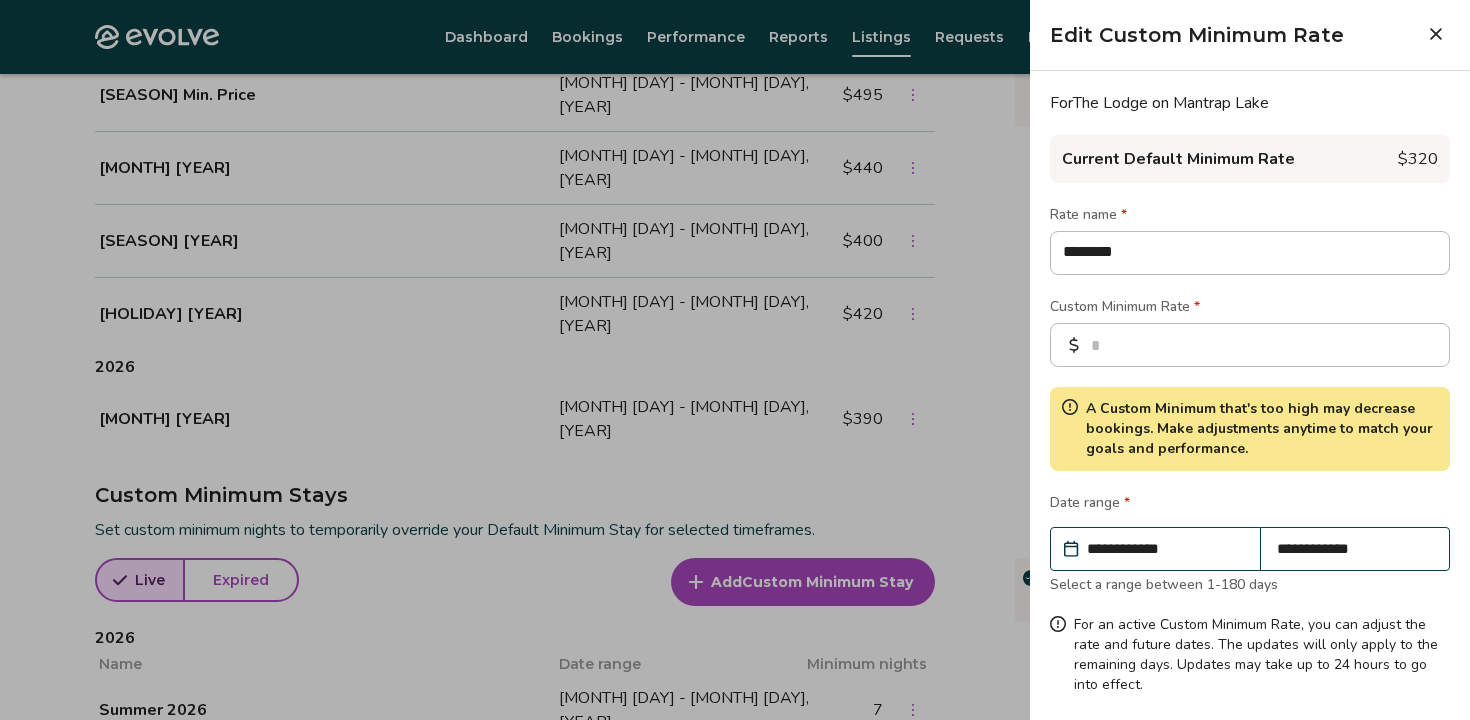 click on "********" at bounding box center (1250, 253) 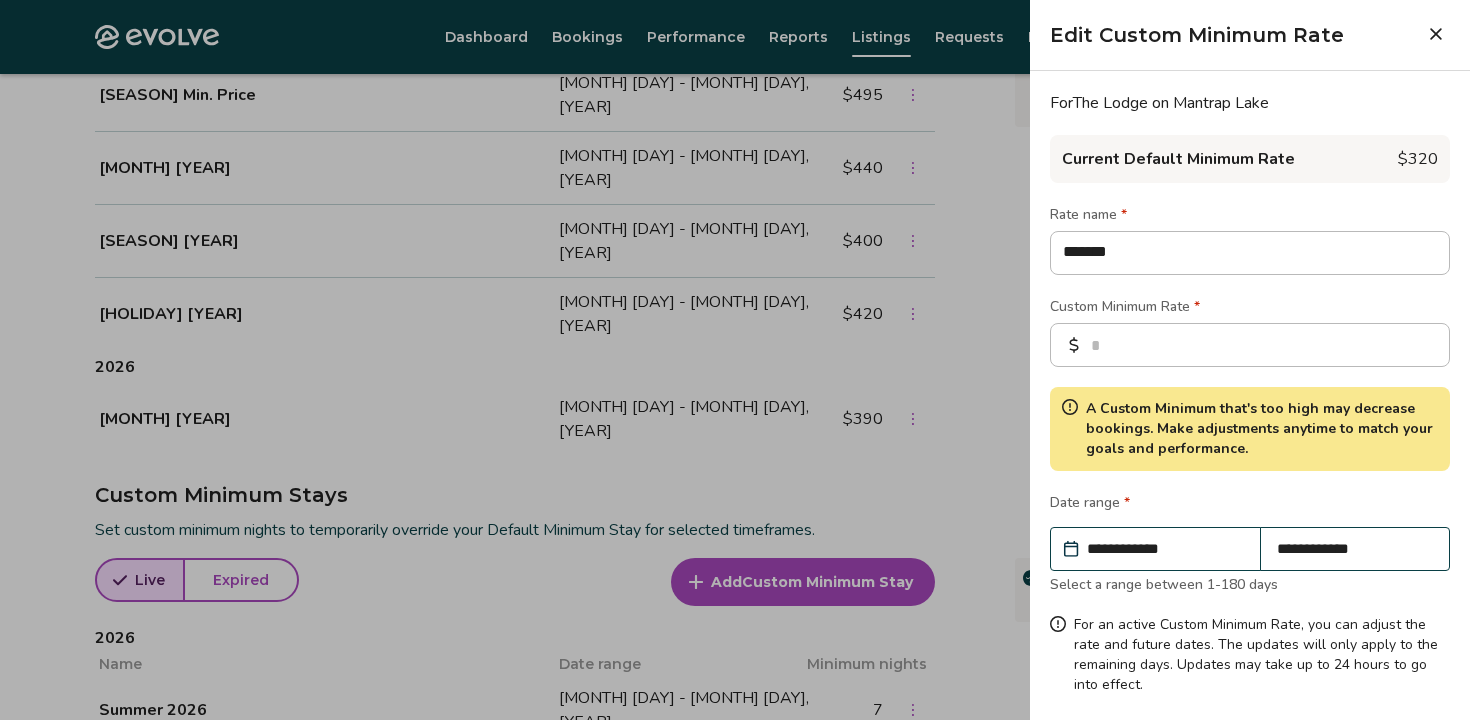 type on "*" 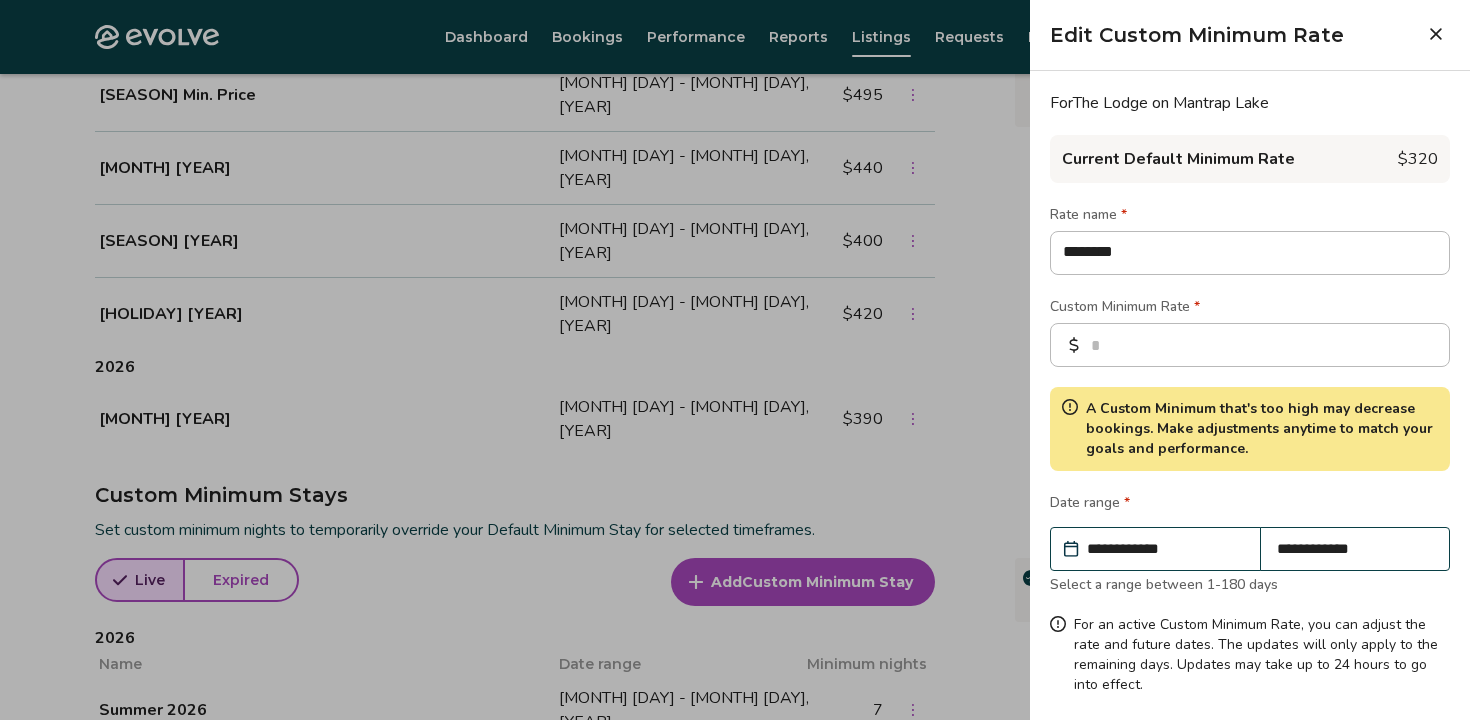 click on "********" at bounding box center (1250, 253) 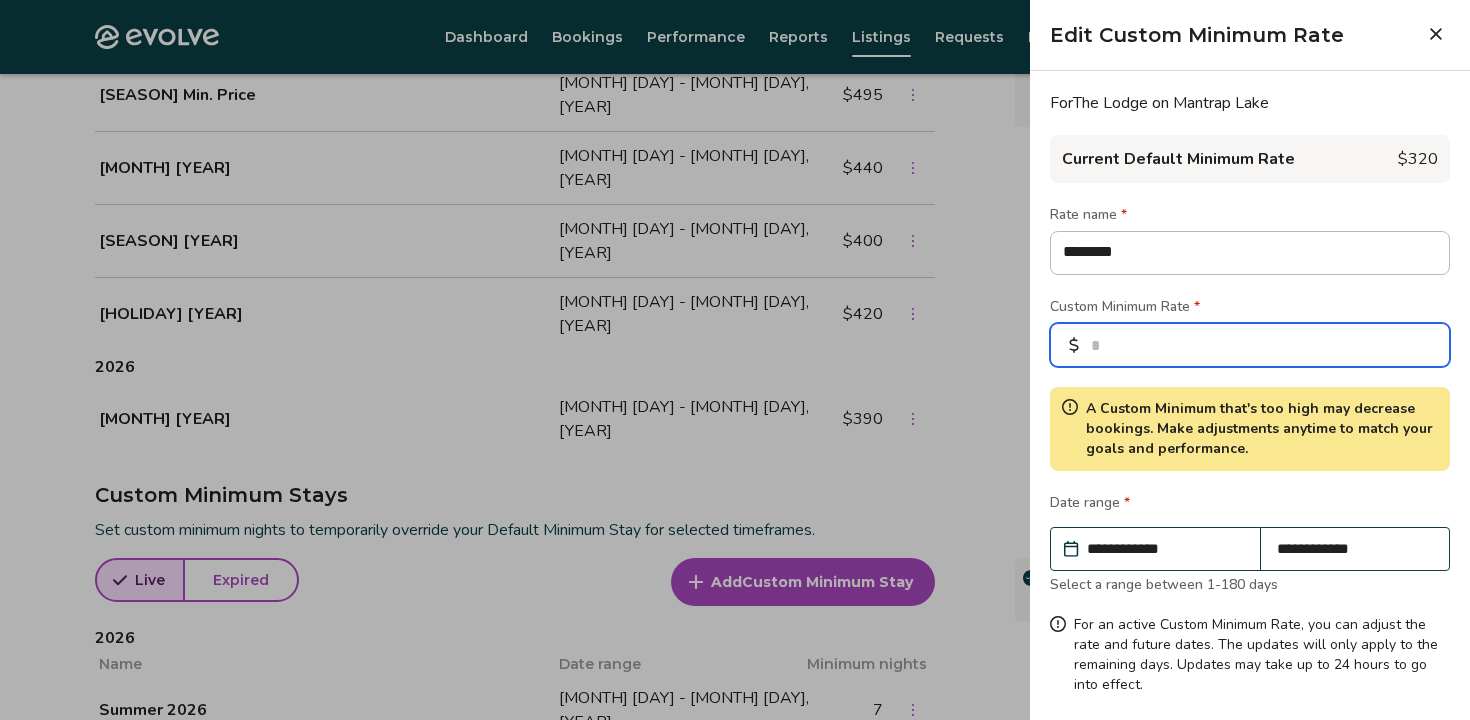 click on "***" at bounding box center (1250, 345) 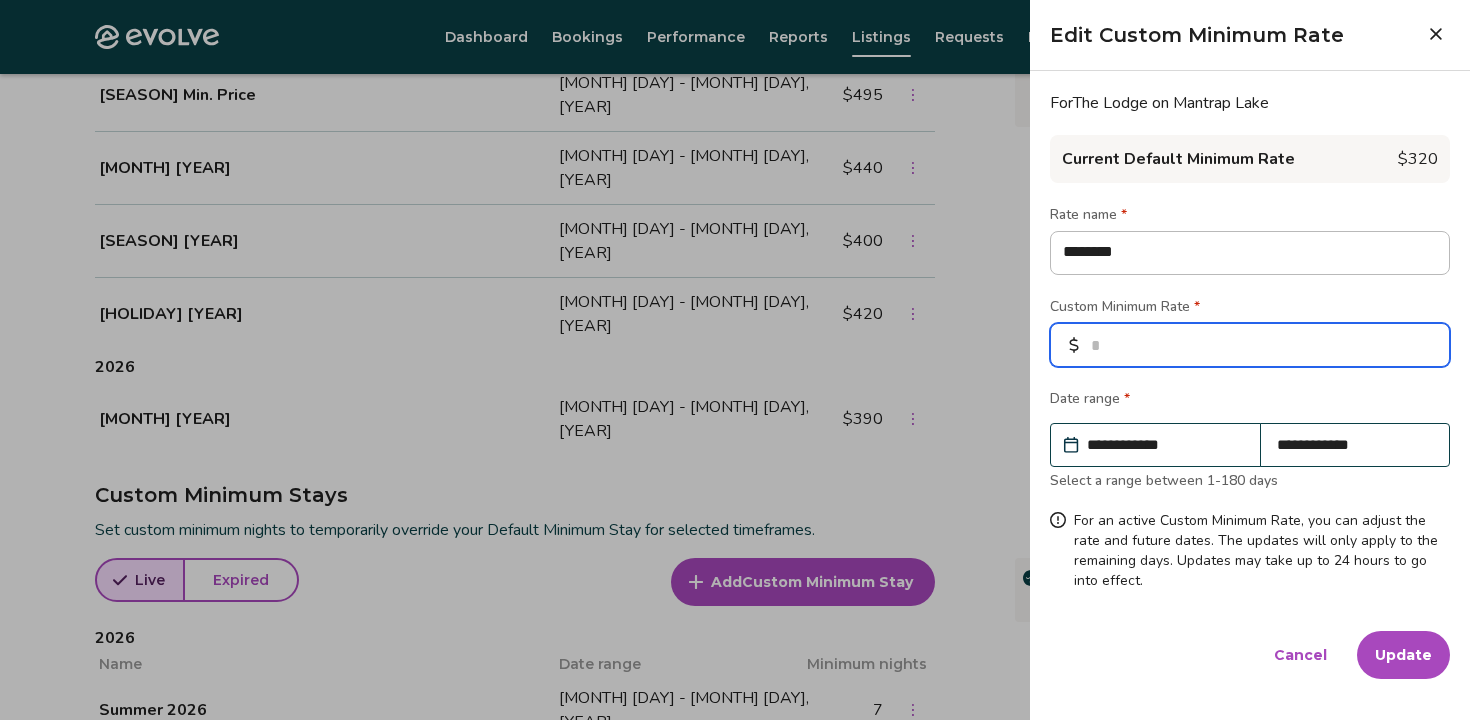 type on "*" 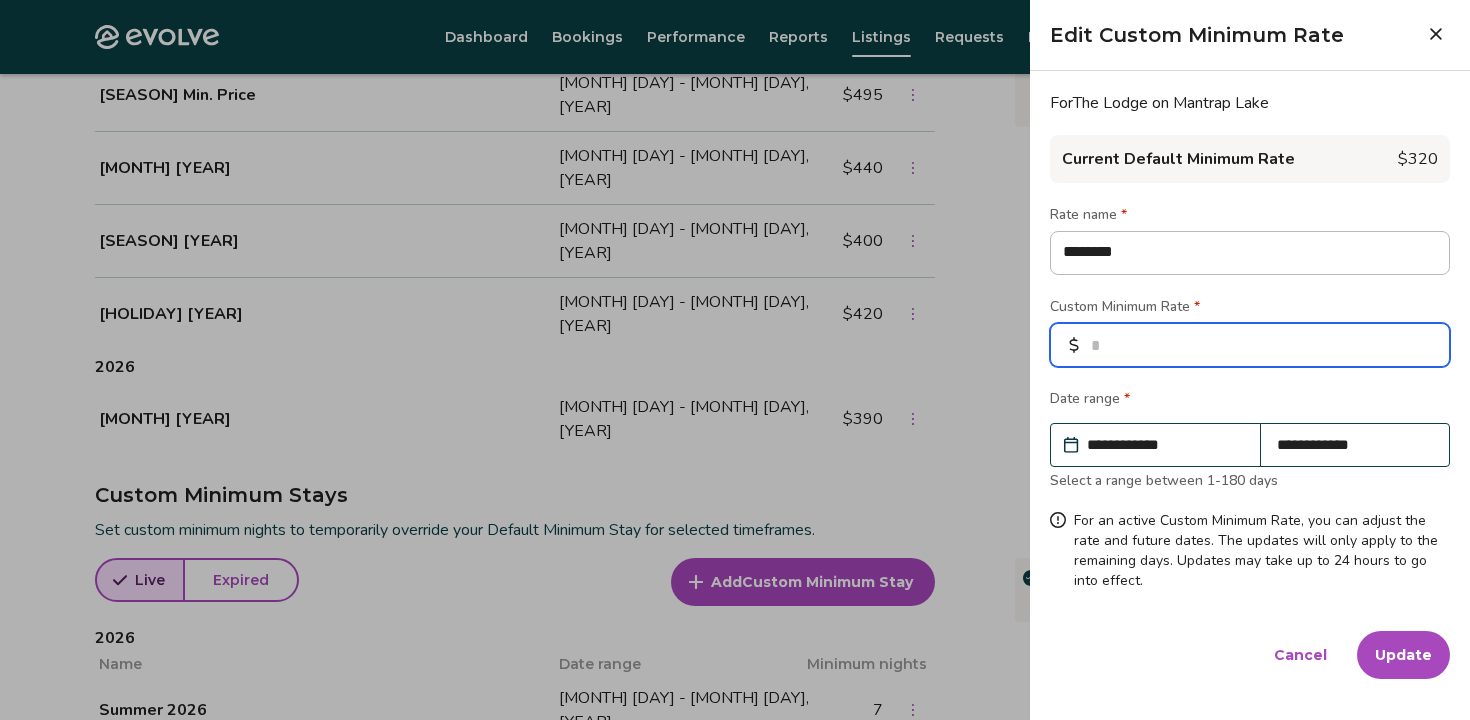 type on "*" 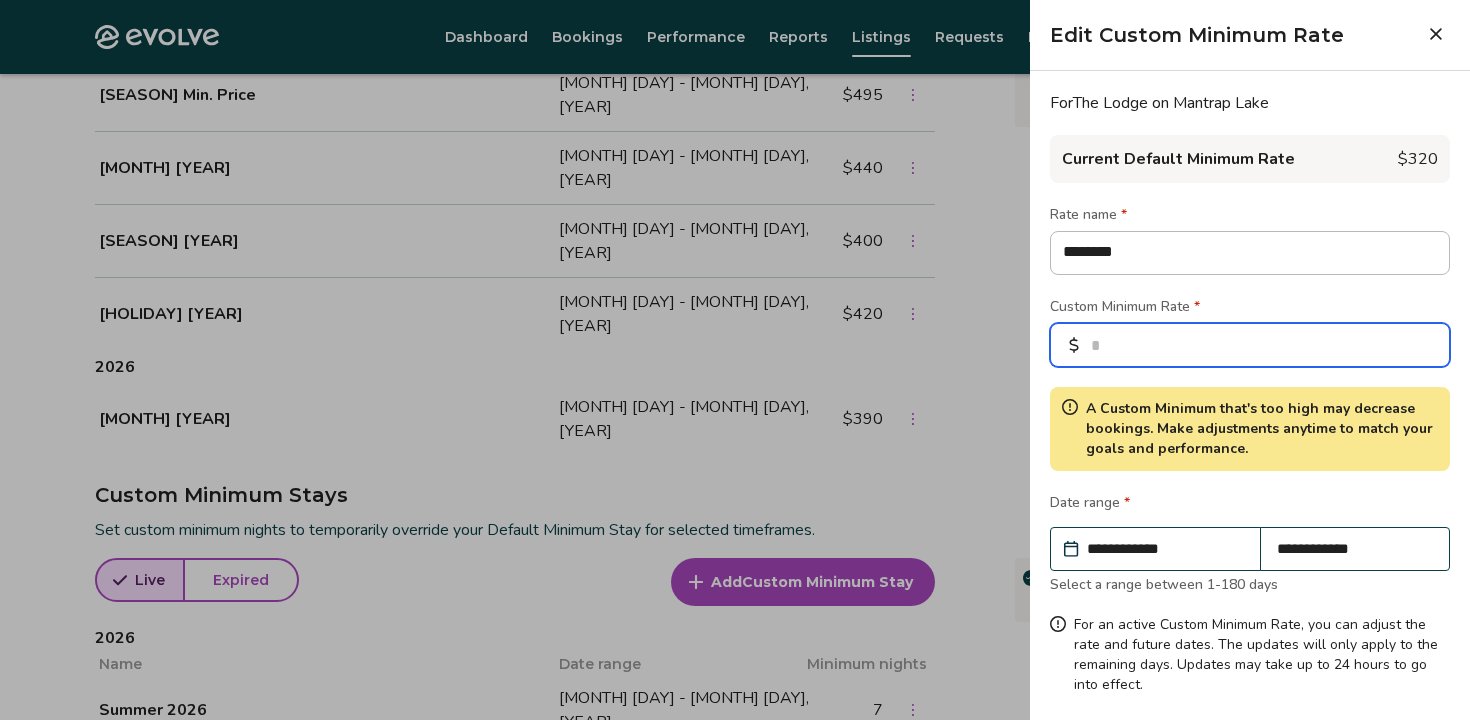 type on "***" 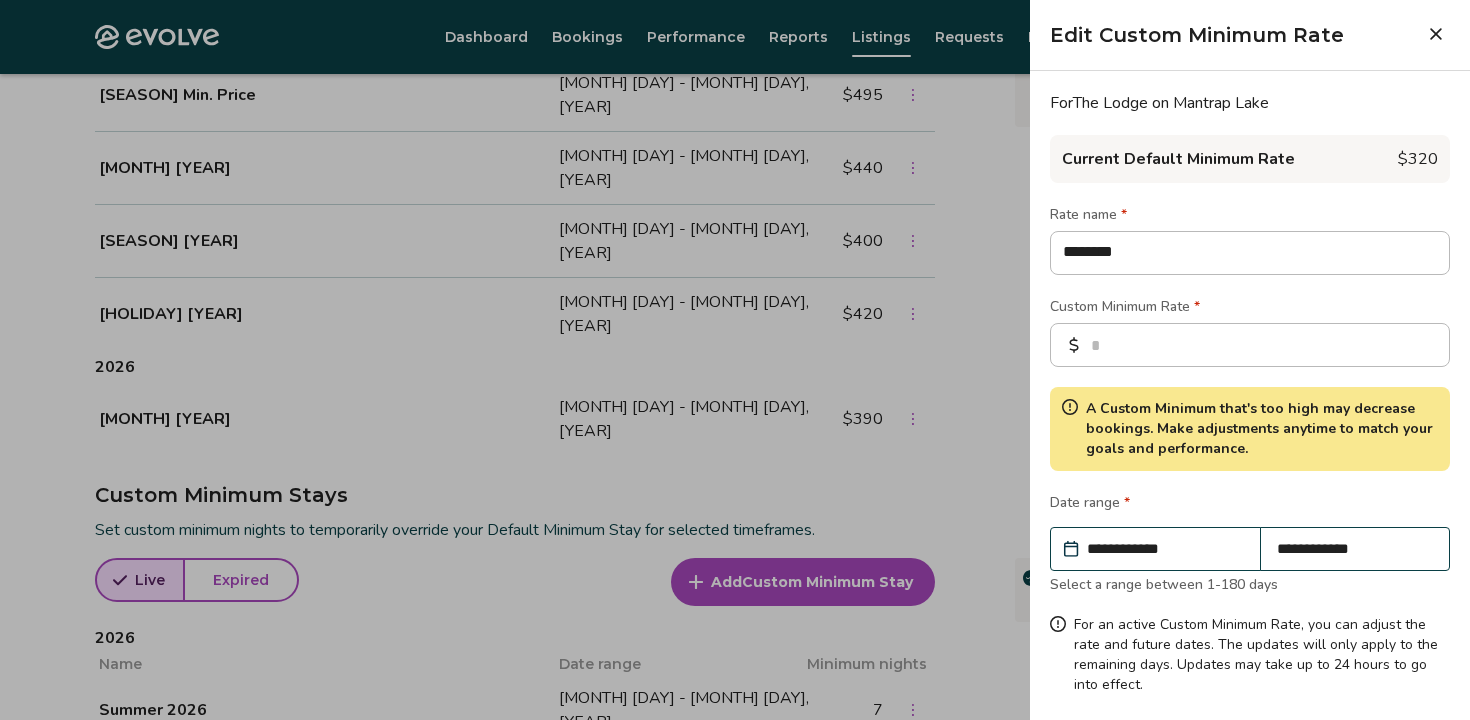 click on "**********" at bounding box center [1355, 549] 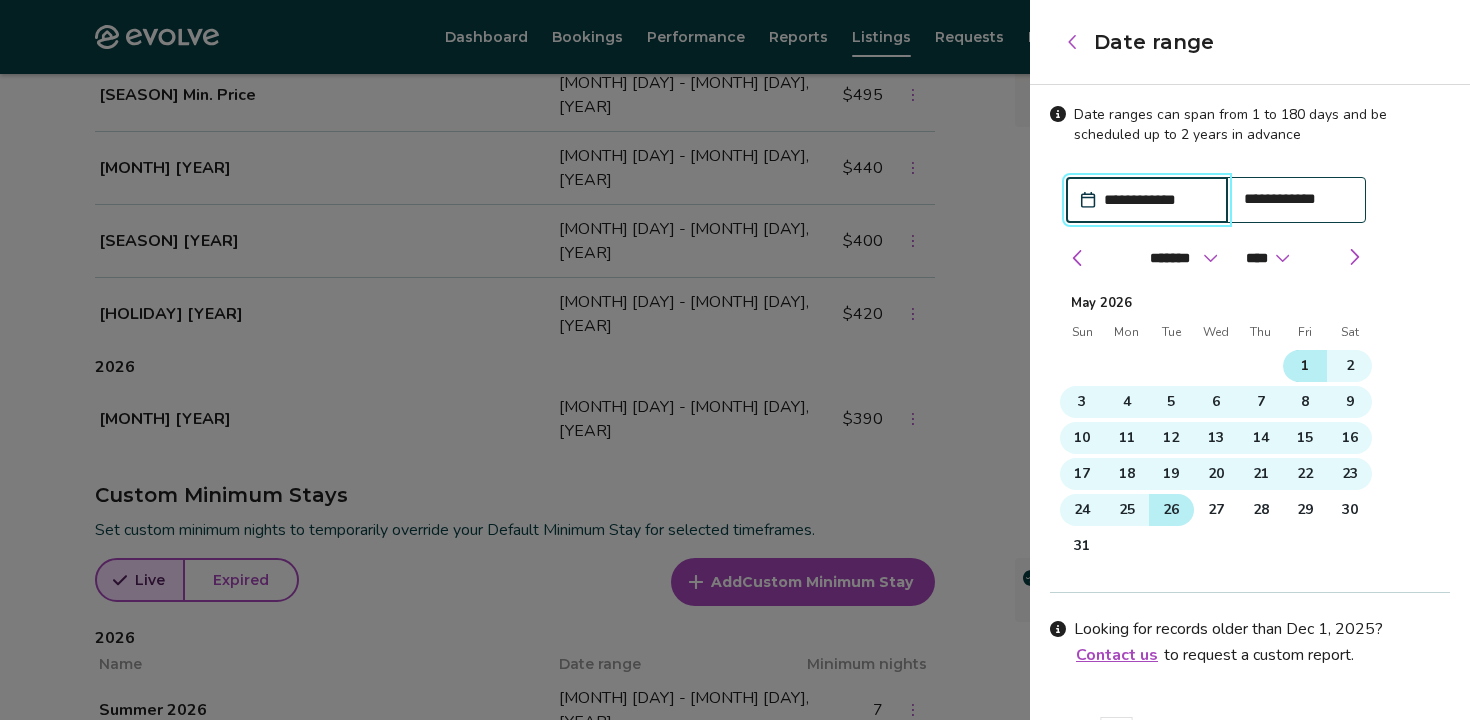 click on "1" at bounding box center [1305, 366] 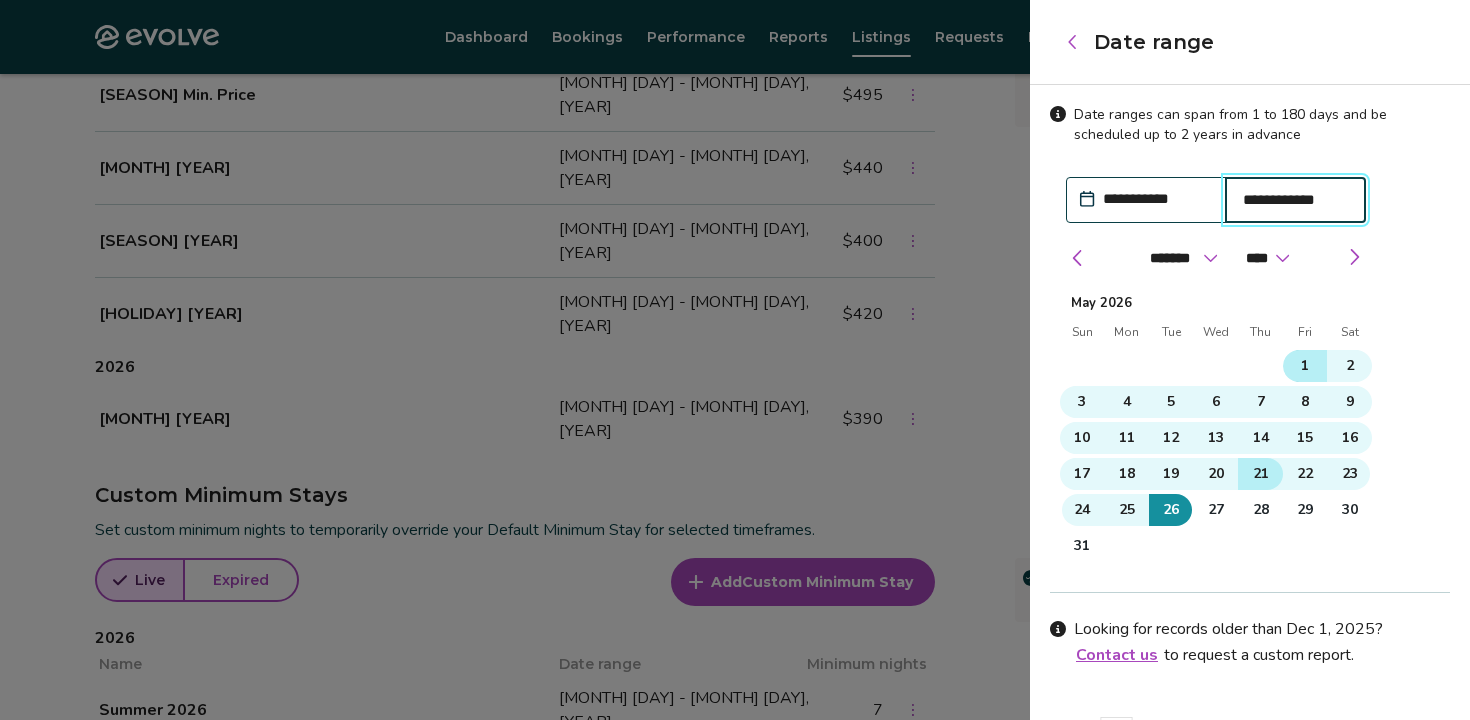 click on "21" at bounding box center (1261, 474) 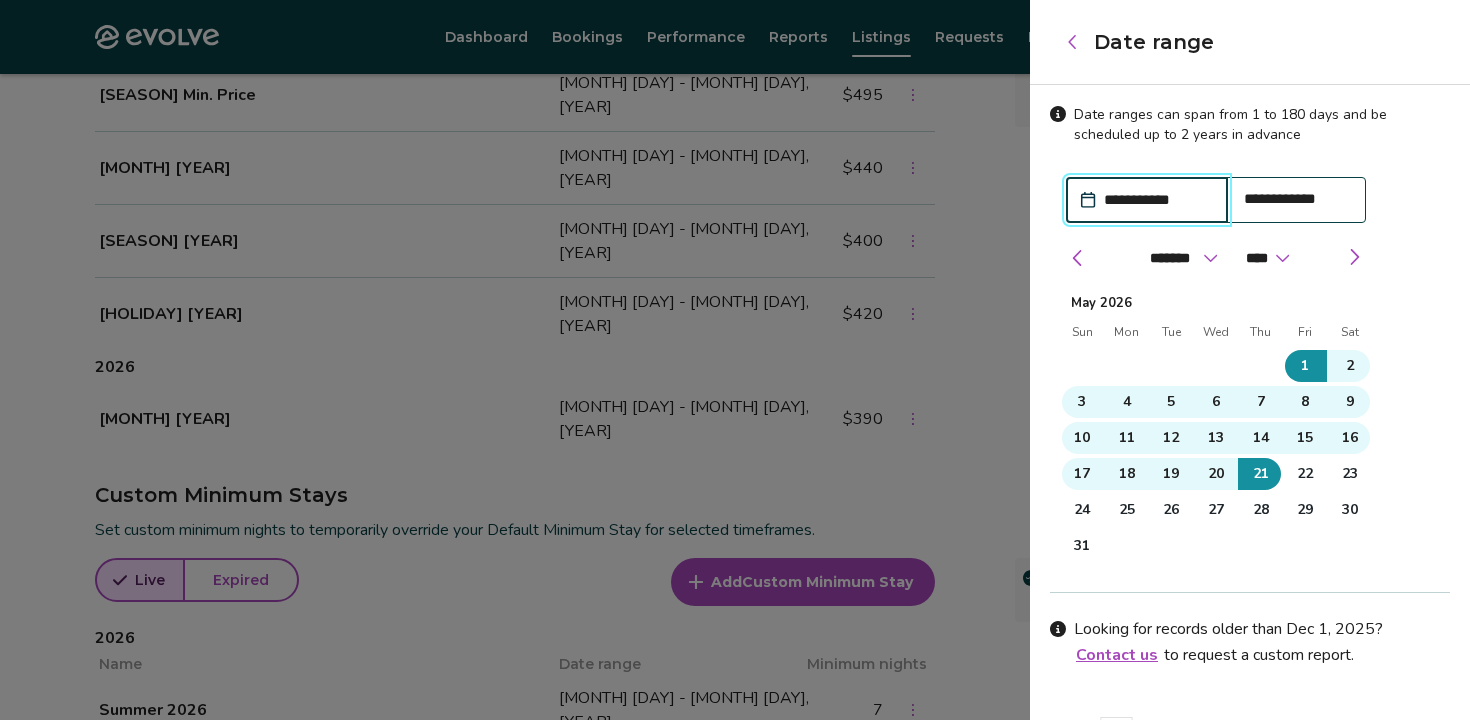 scroll, scrollTop: 121, scrollLeft: 0, axis: vertical 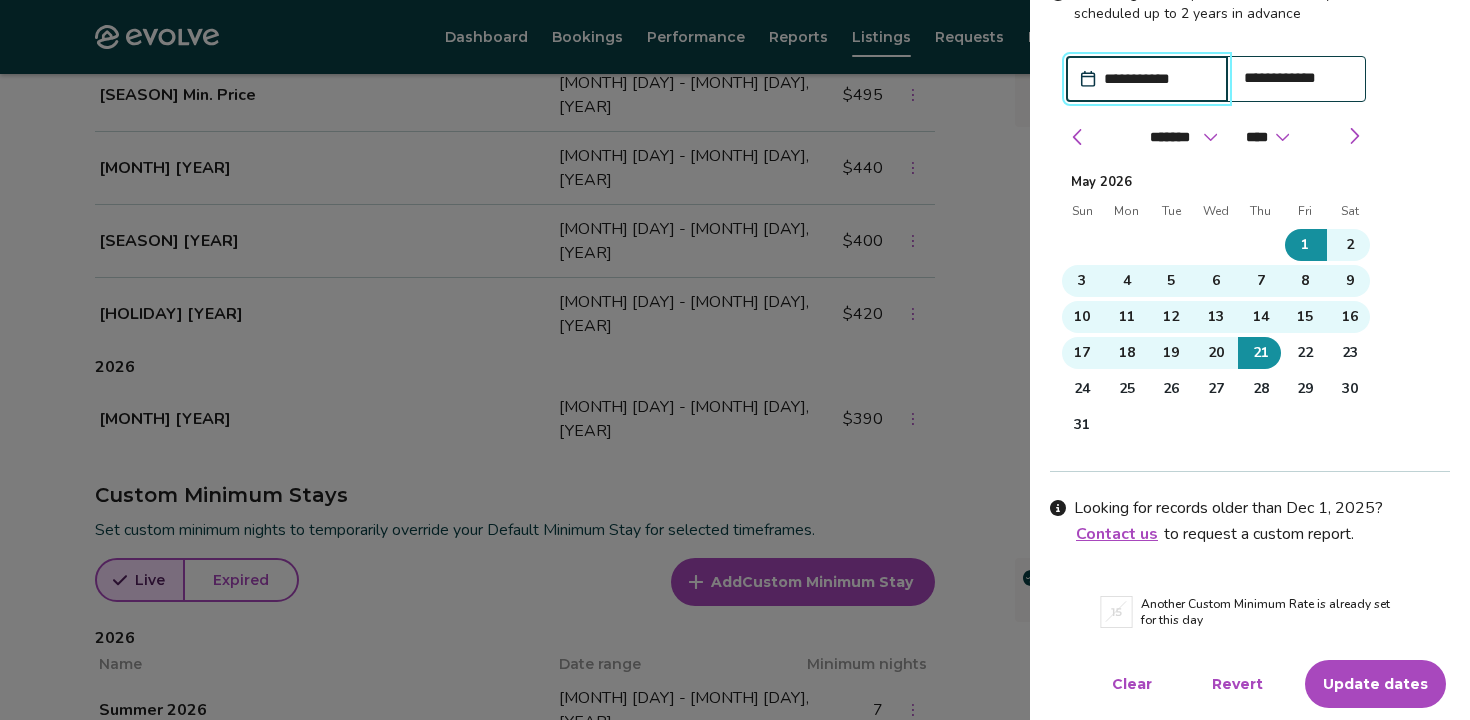 click on "Update dates" at bounding box center (1375, 684) 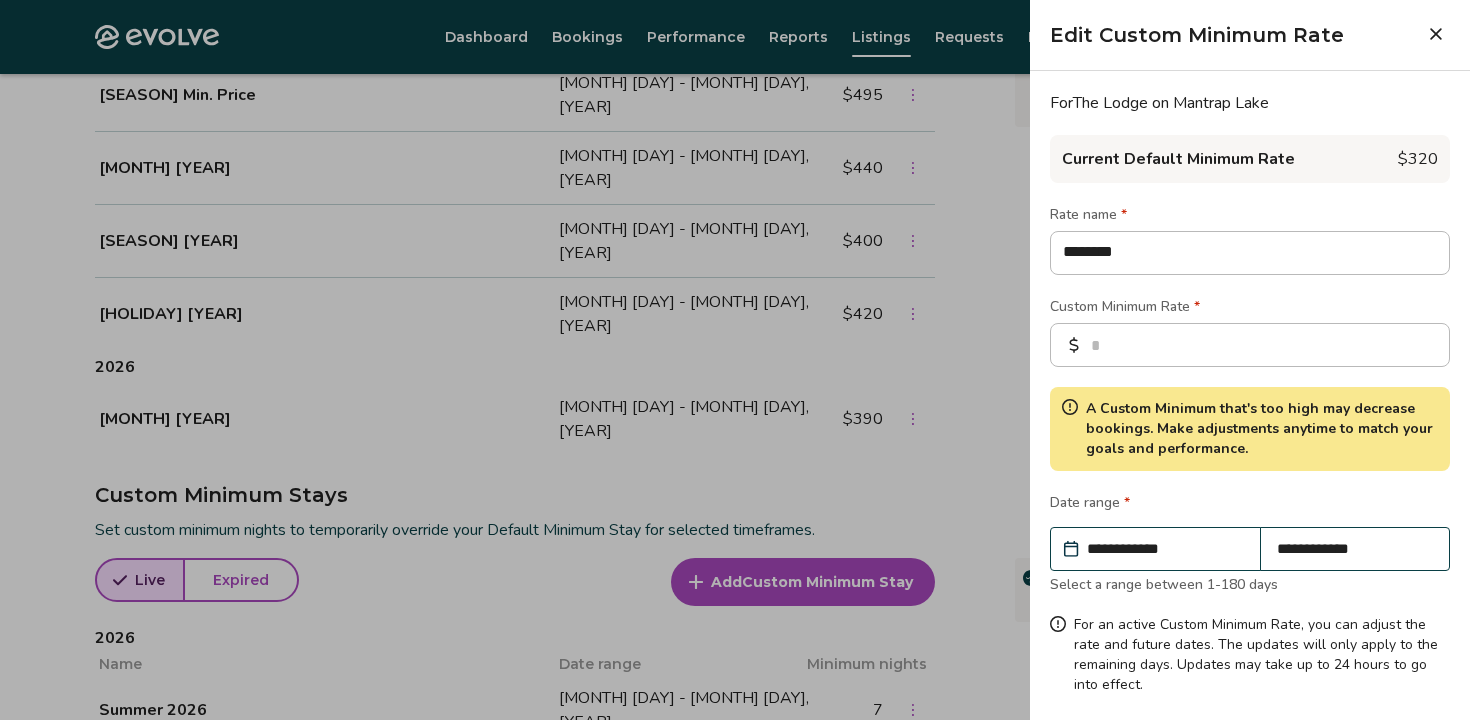 scroll, scrollTop: 84, scrollLeft: 0, axis: vertical 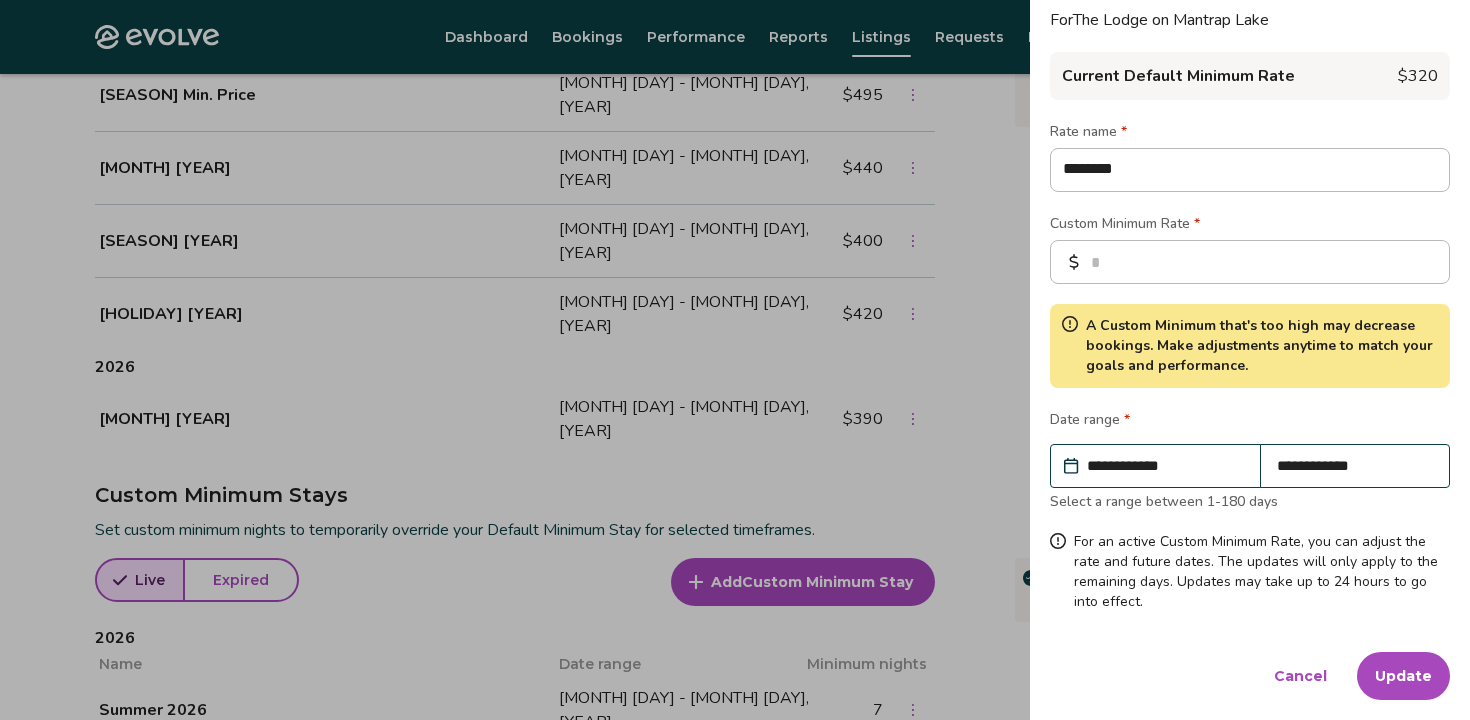 click on "Update" at bounding box center [1403, 676] 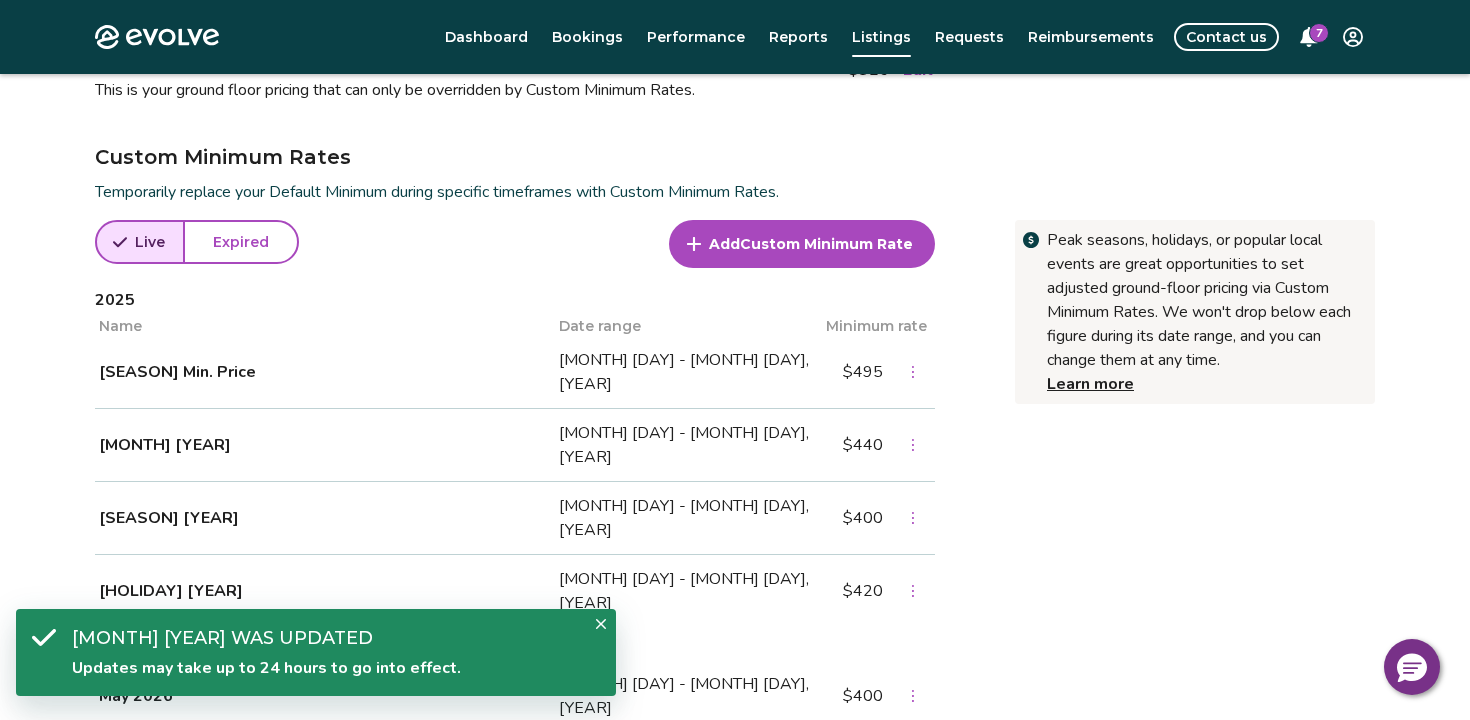 scroll, scrollTop: 608, scrollLeft: 0, axis: vertical 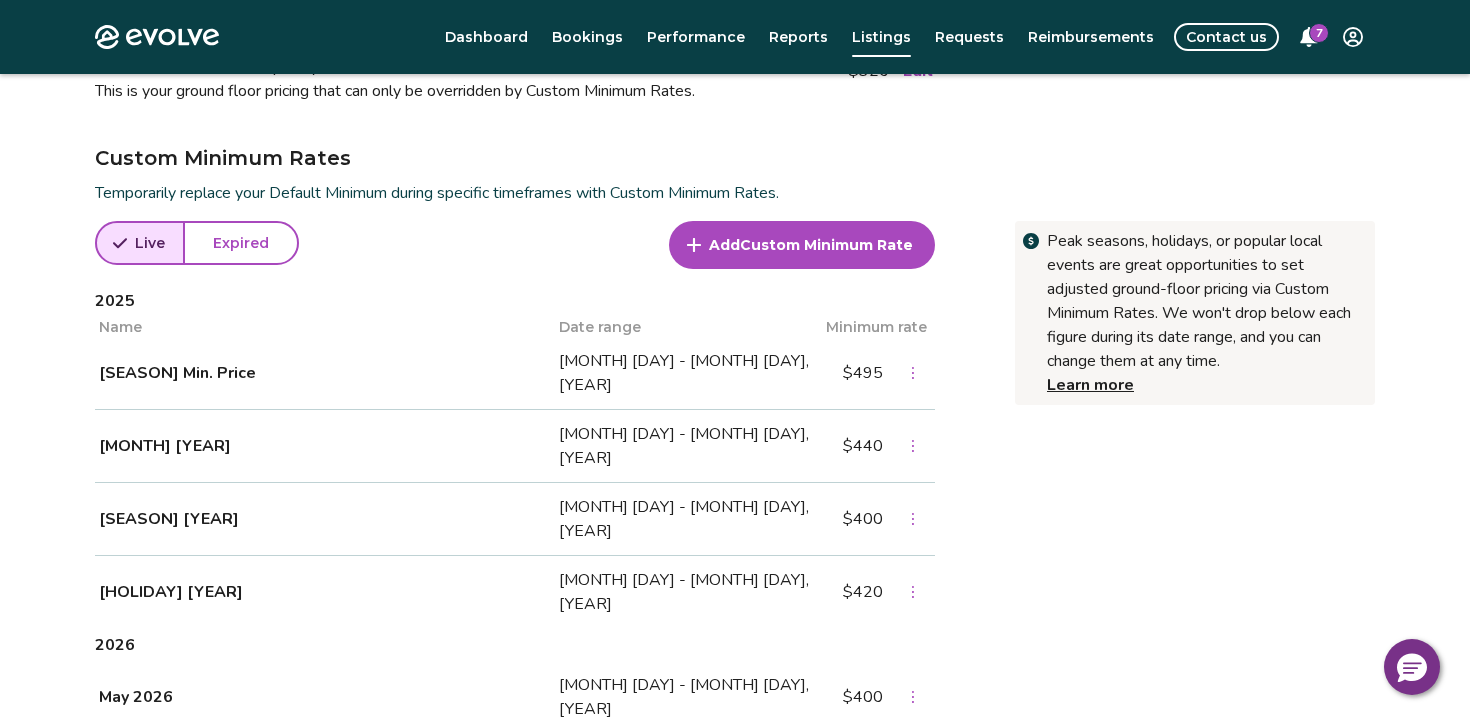 click on "Custom Minimum Rate" at bounding box center (826, 245) 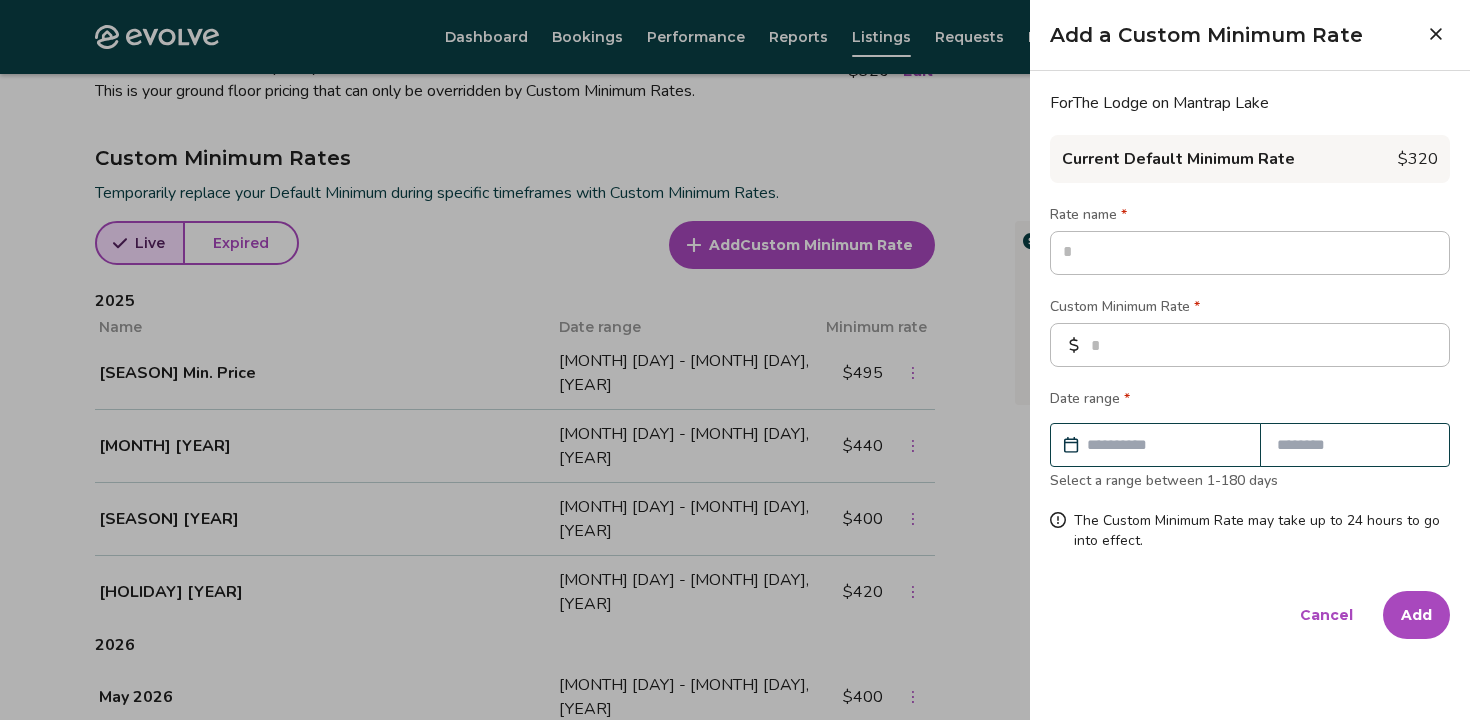 type on "*" 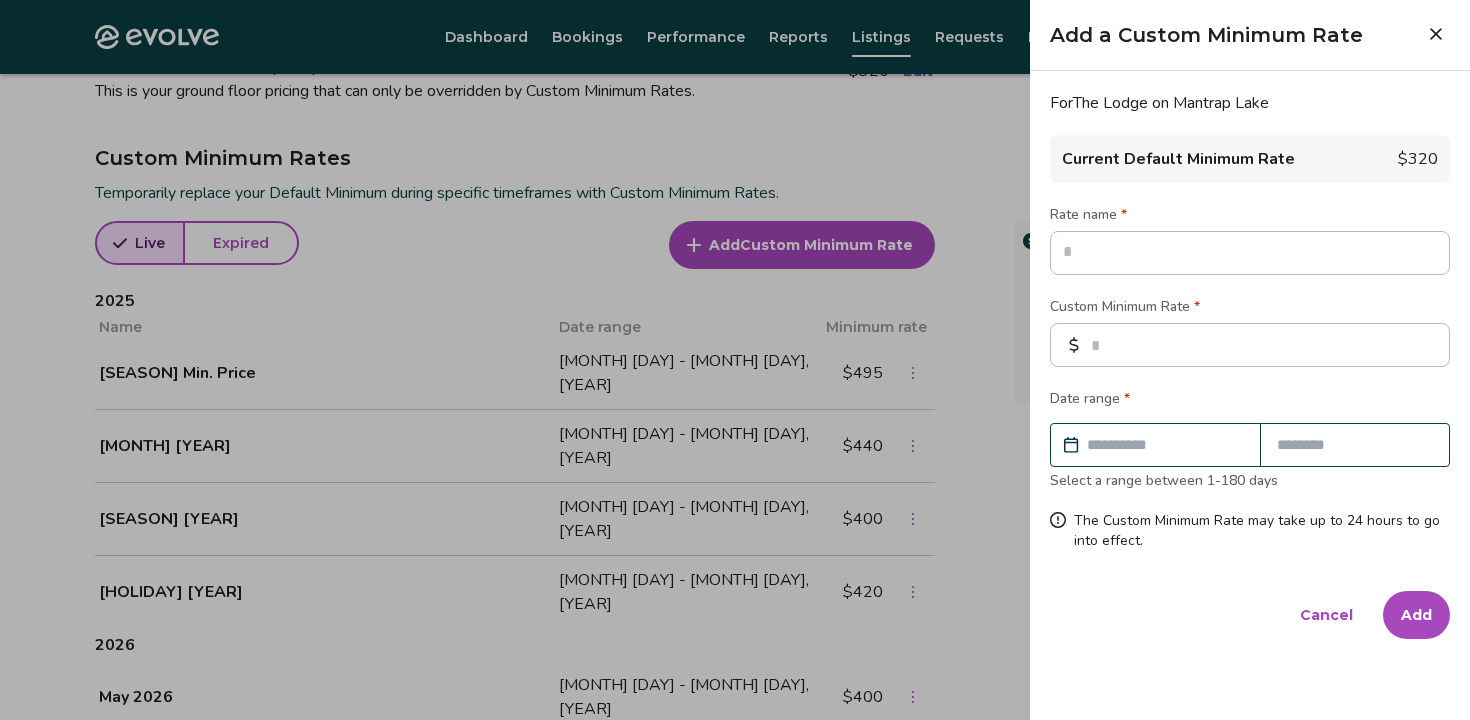 type on "*" 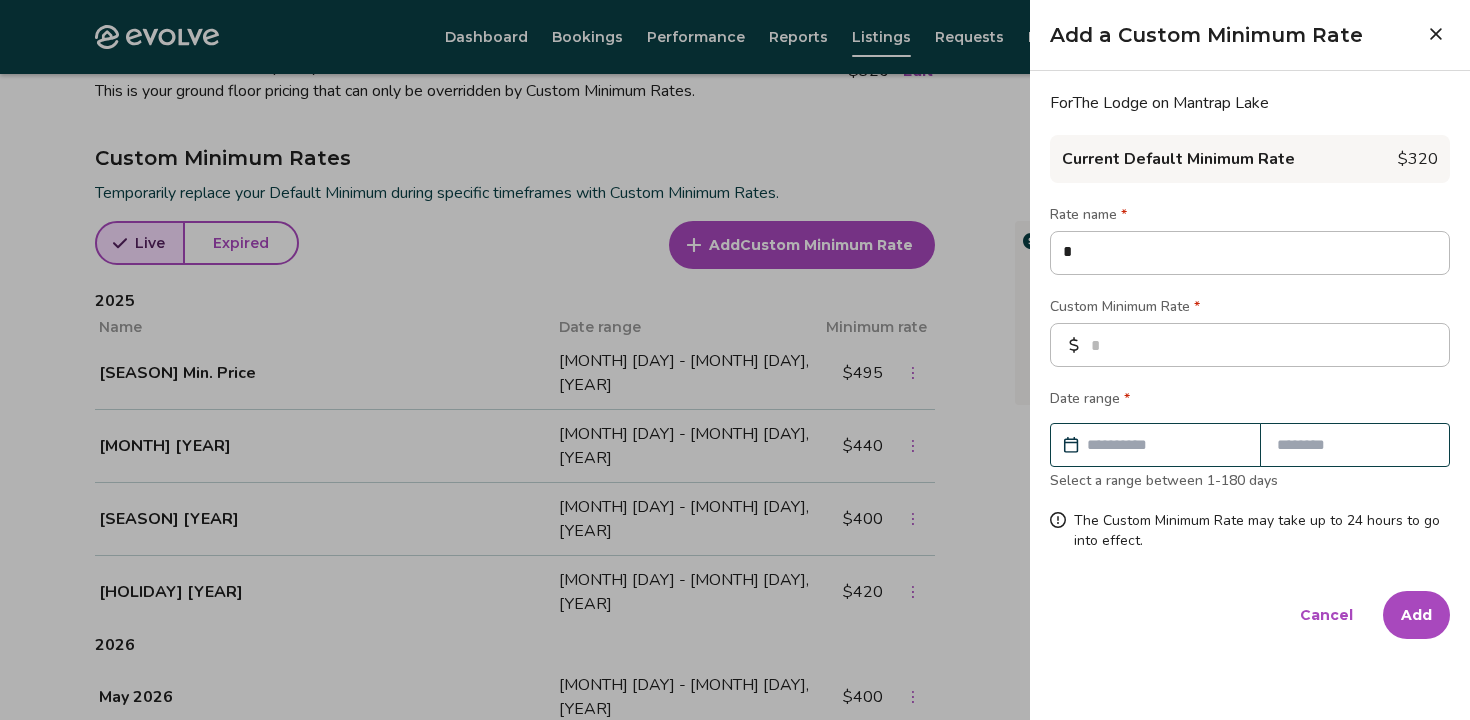 type on "*" 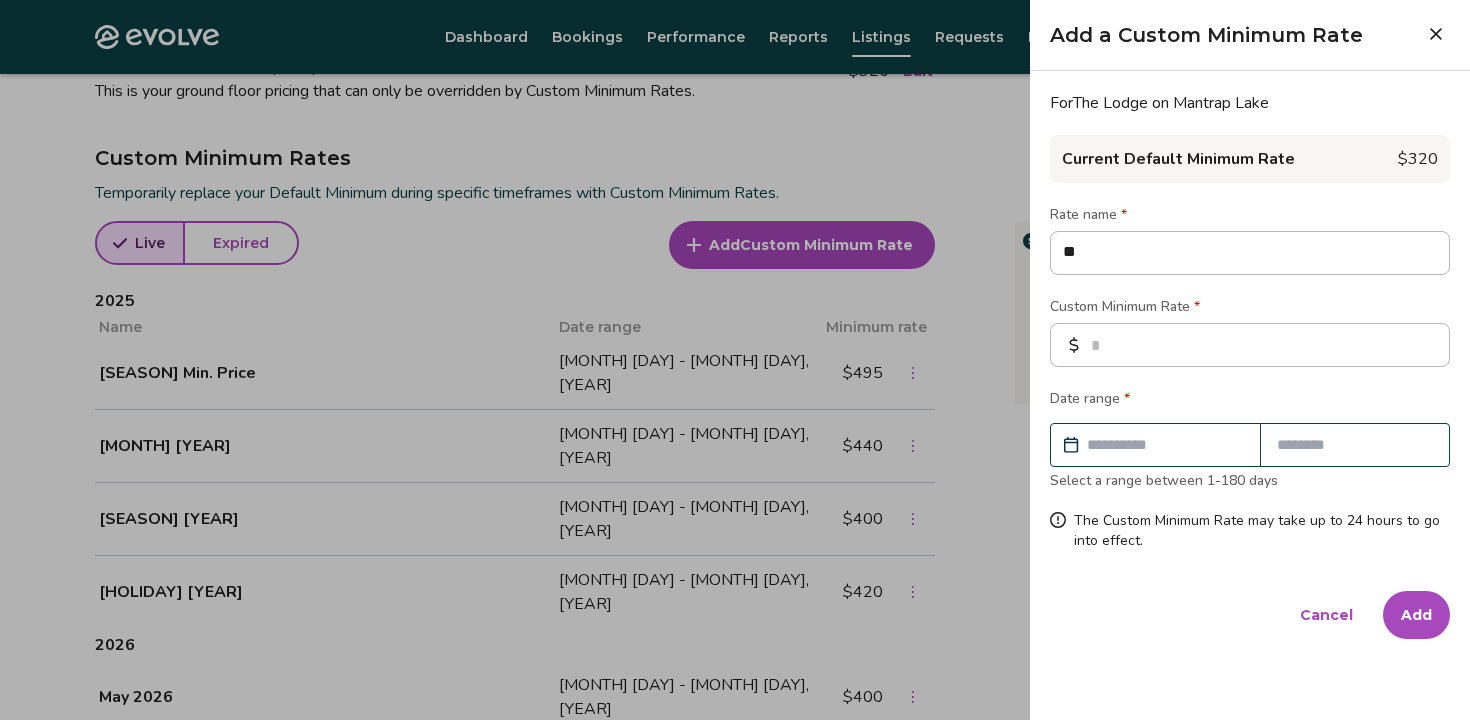 type on "*" 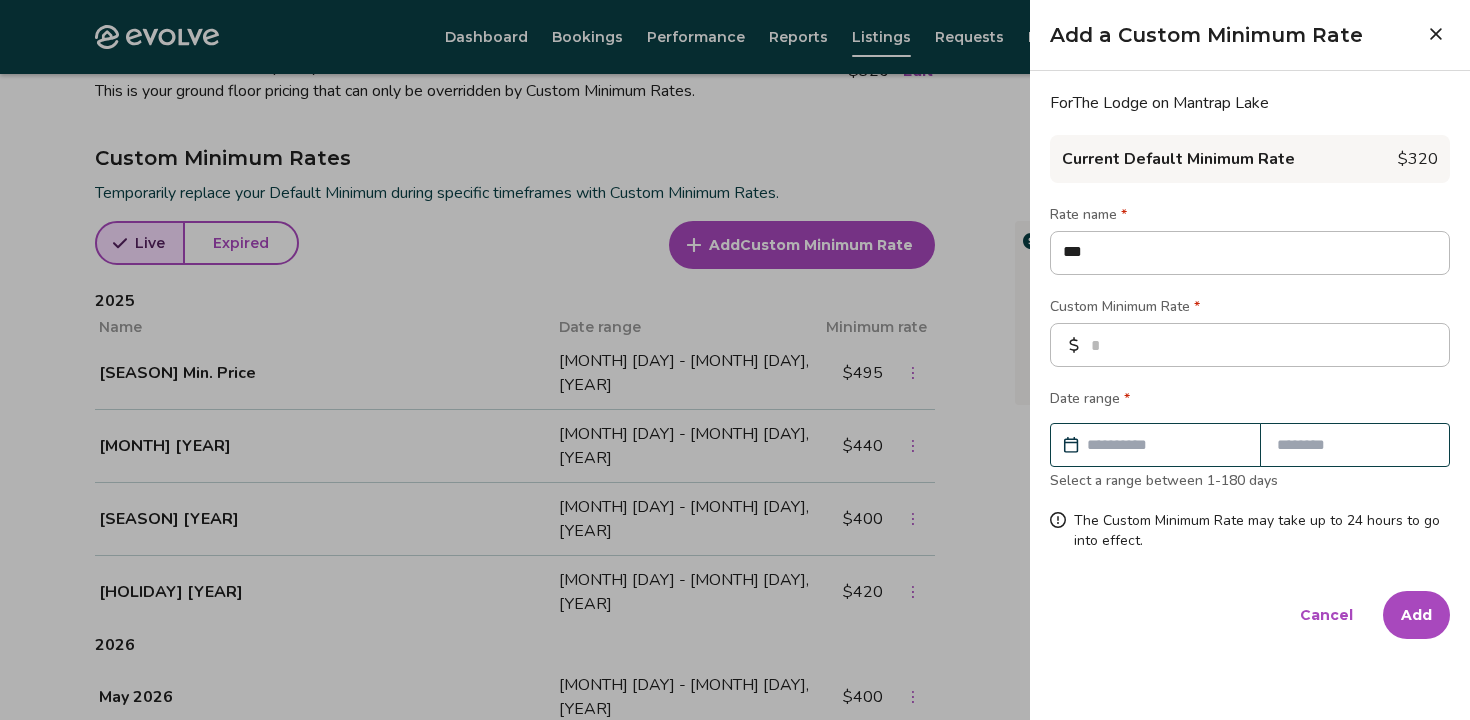 type on "*" 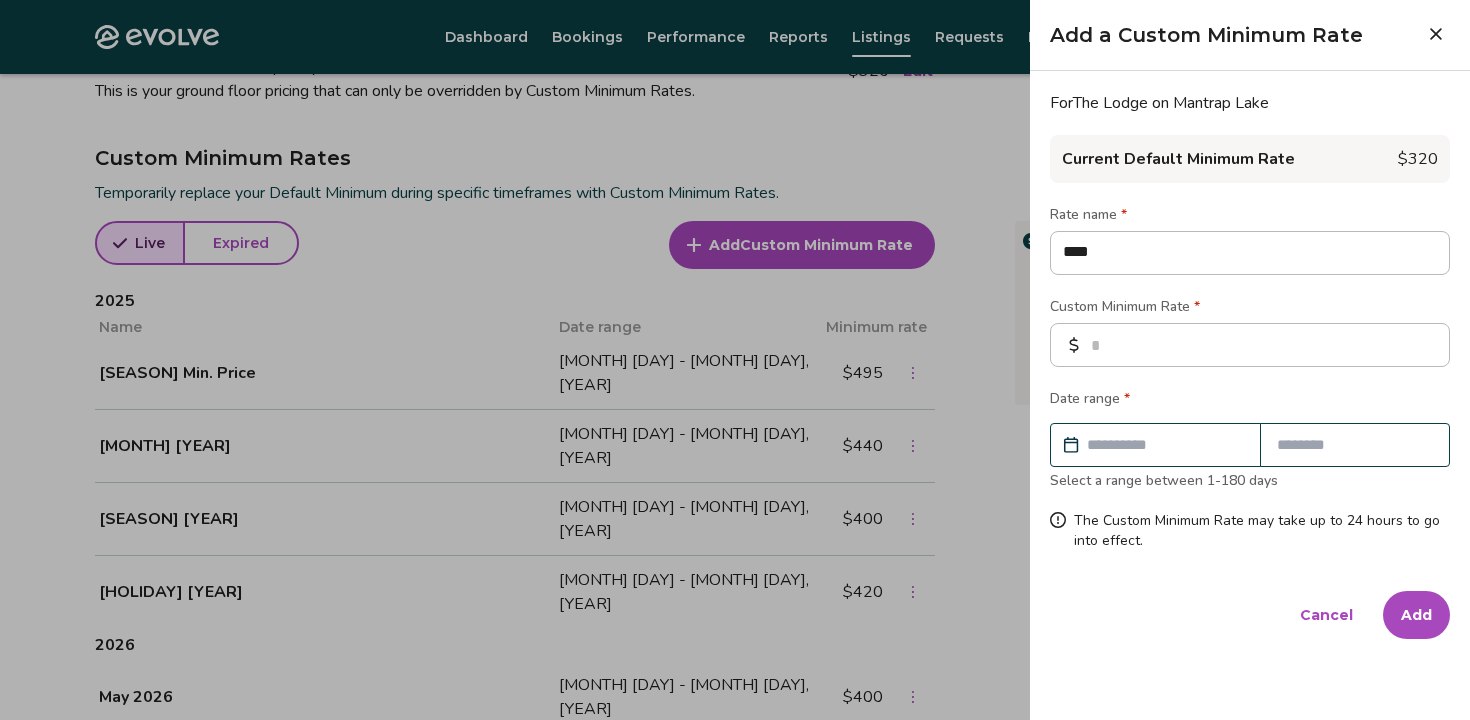 type on "*" 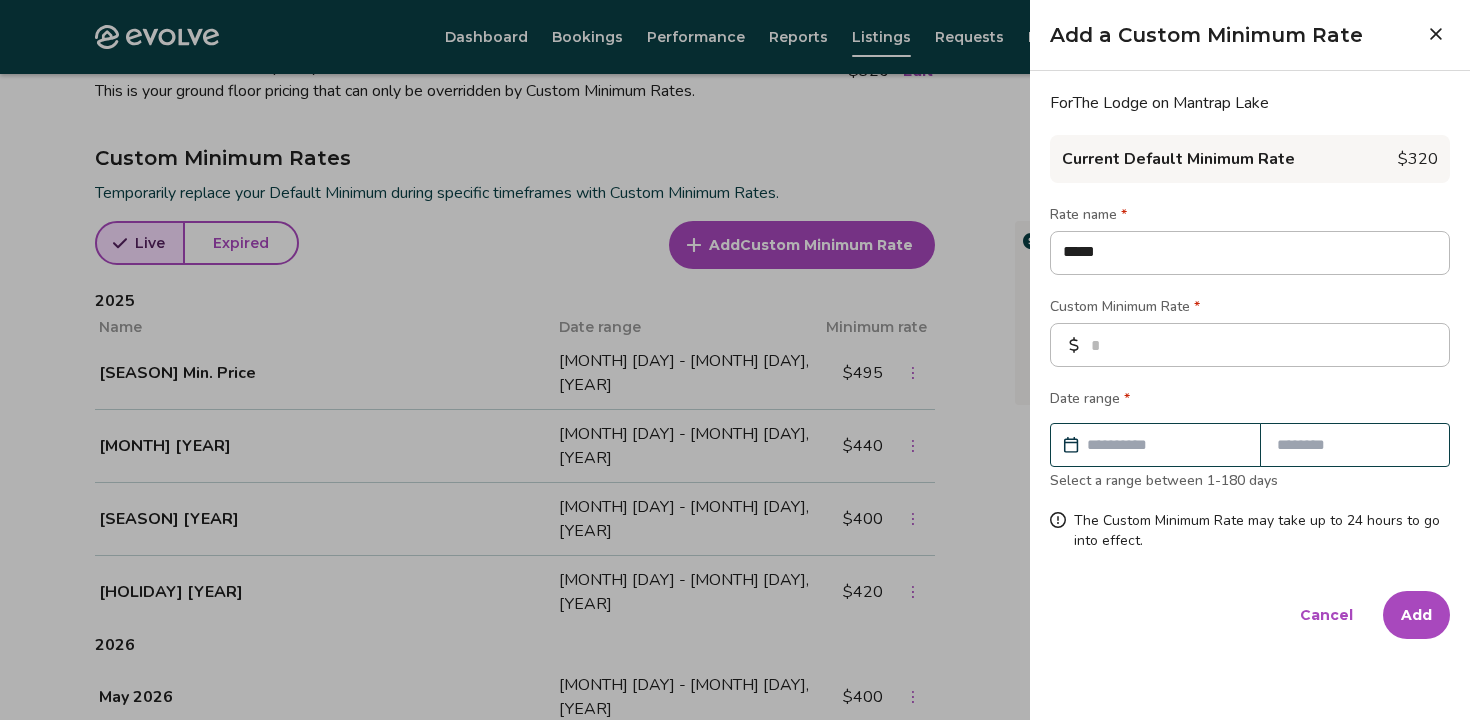 type on "*" 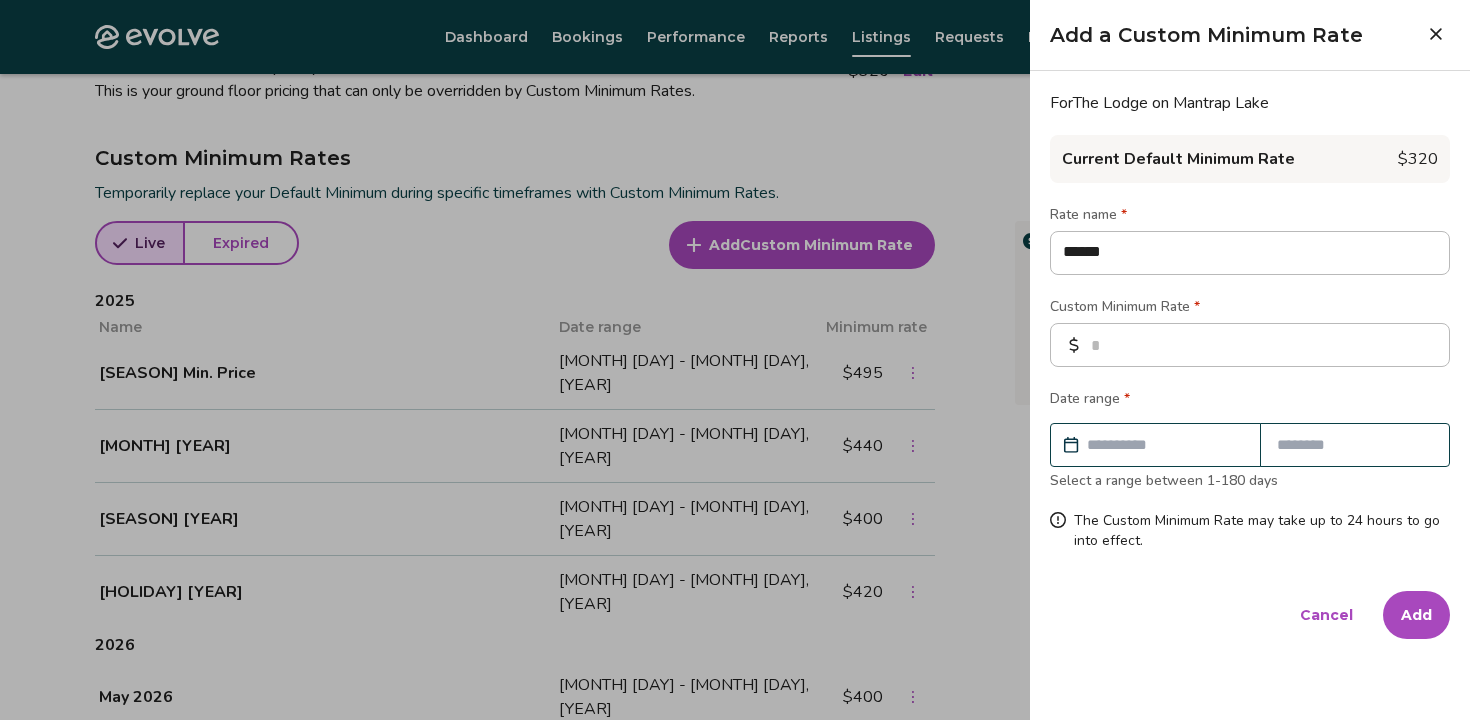 type on "*" 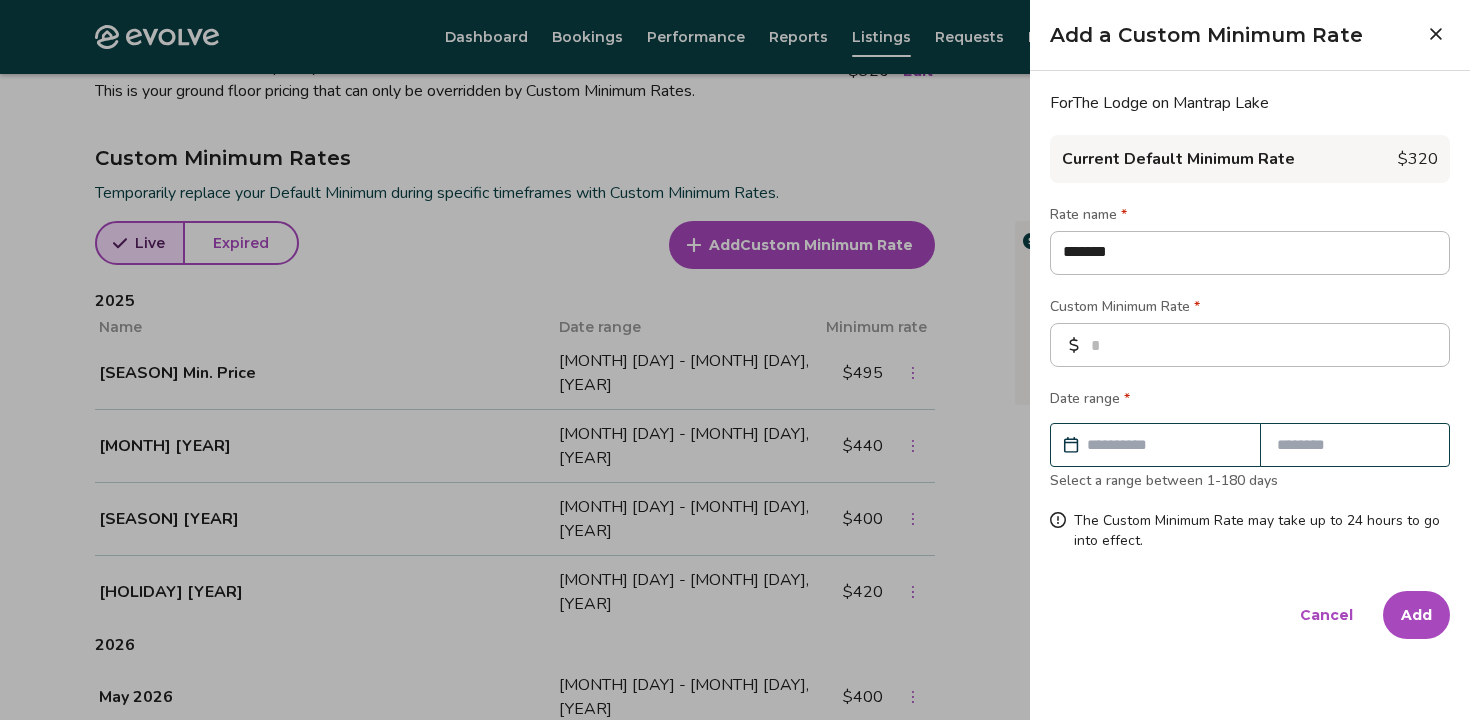 type on "*" 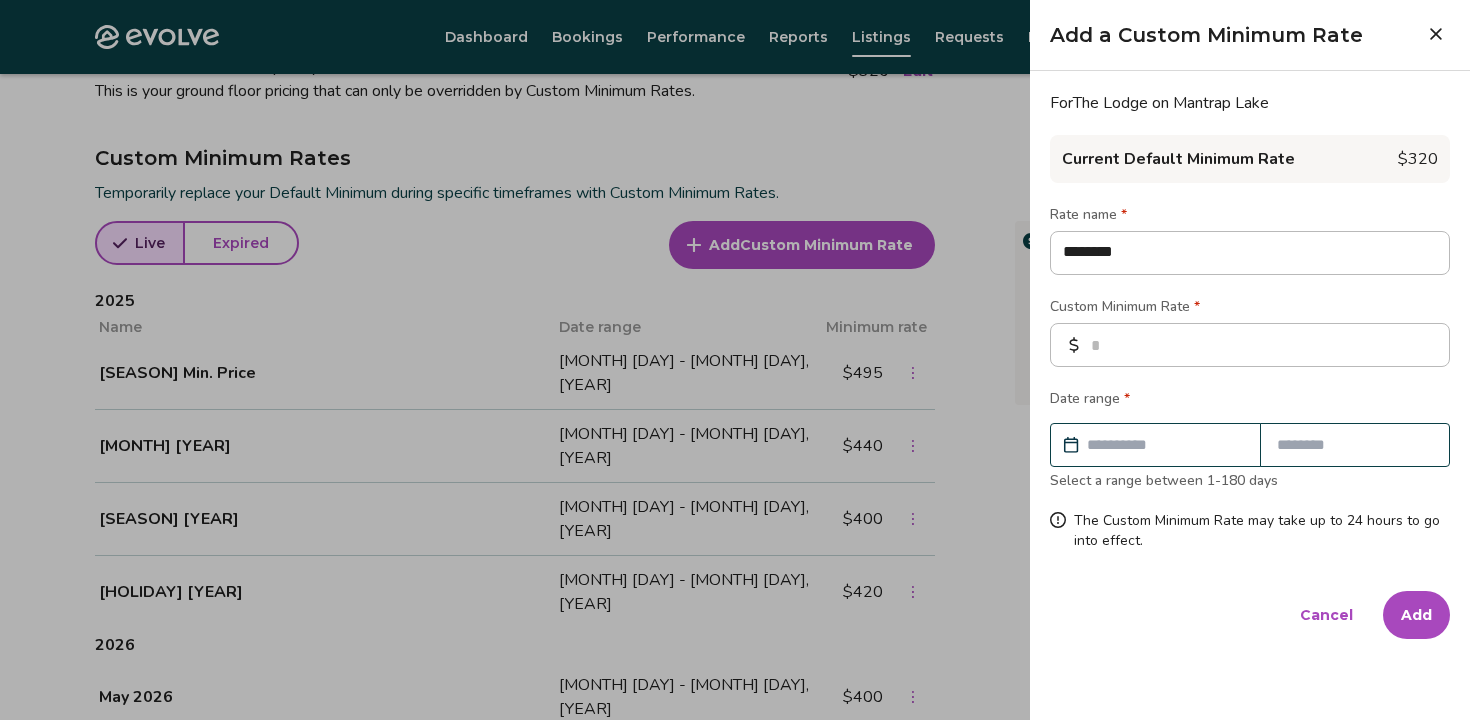type on "*" 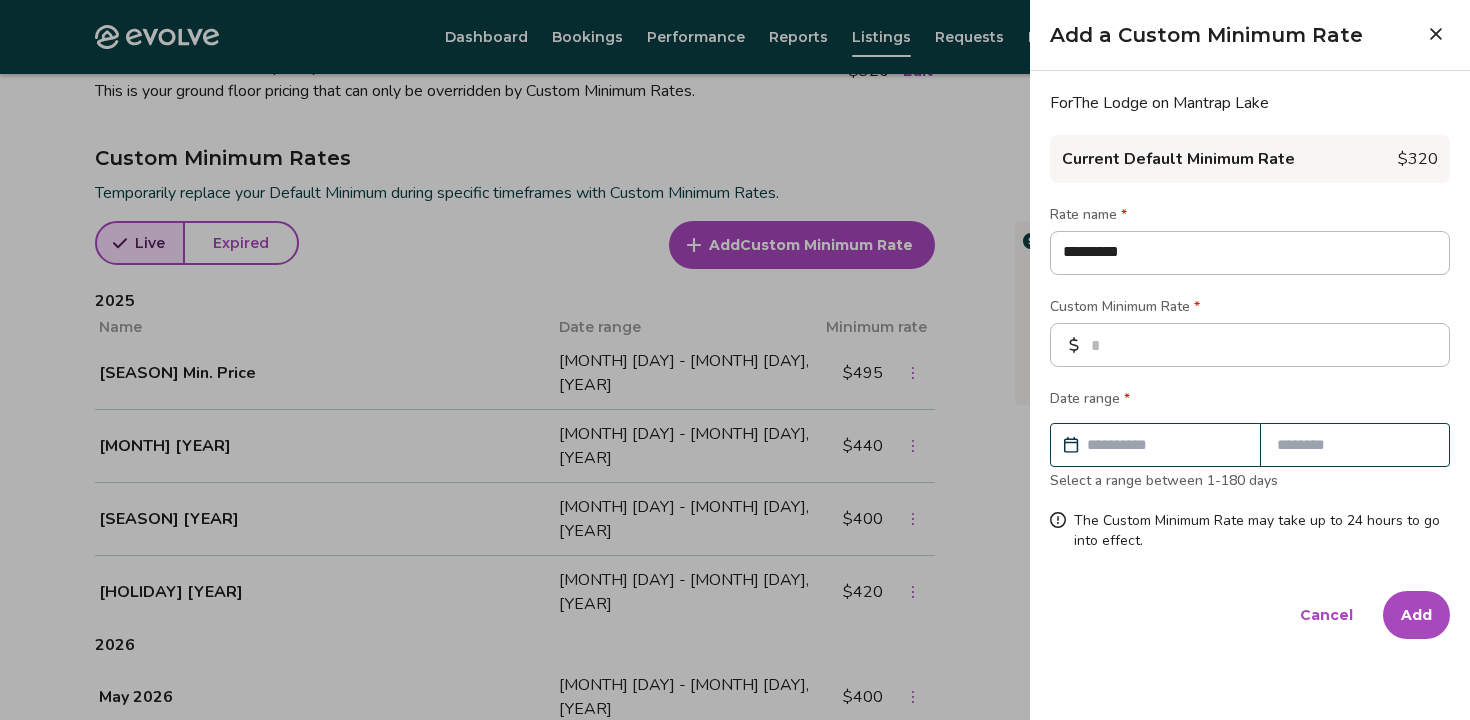 type on "*" 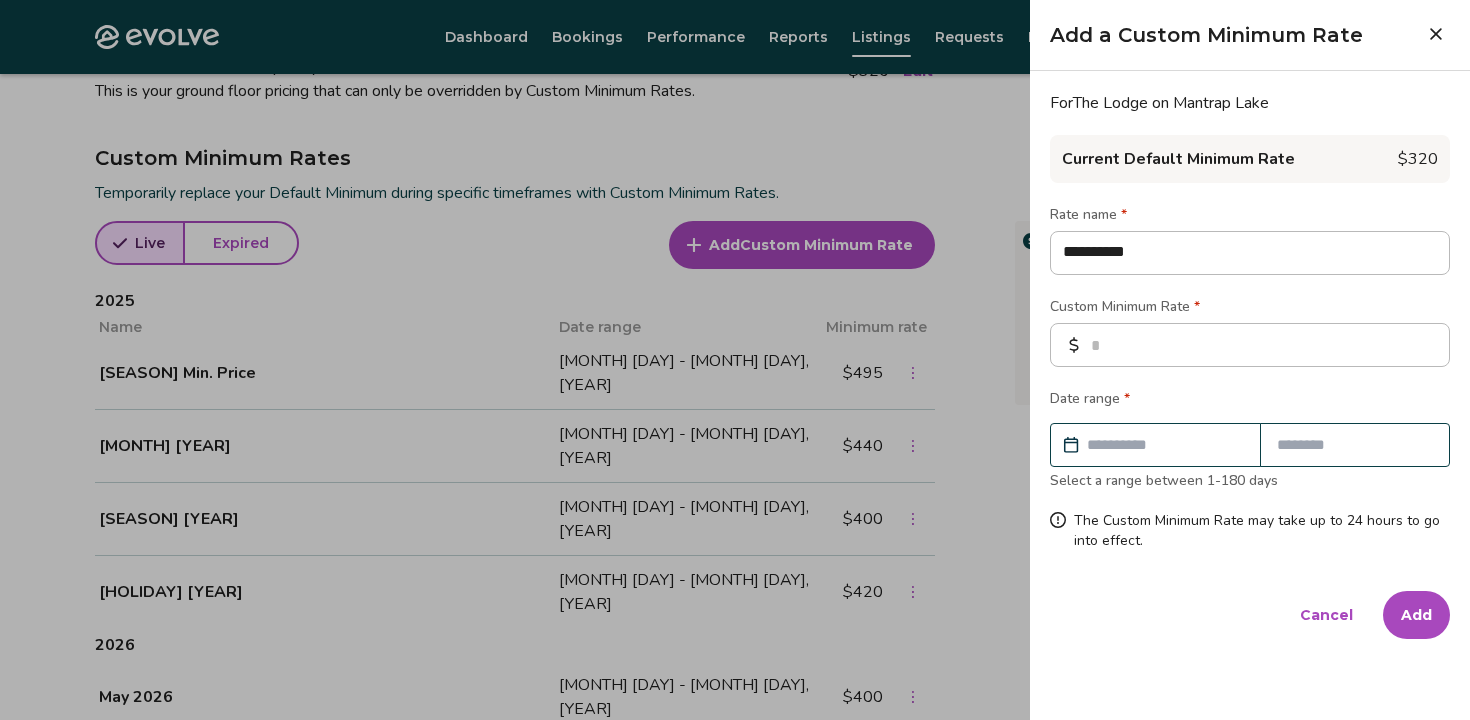 type 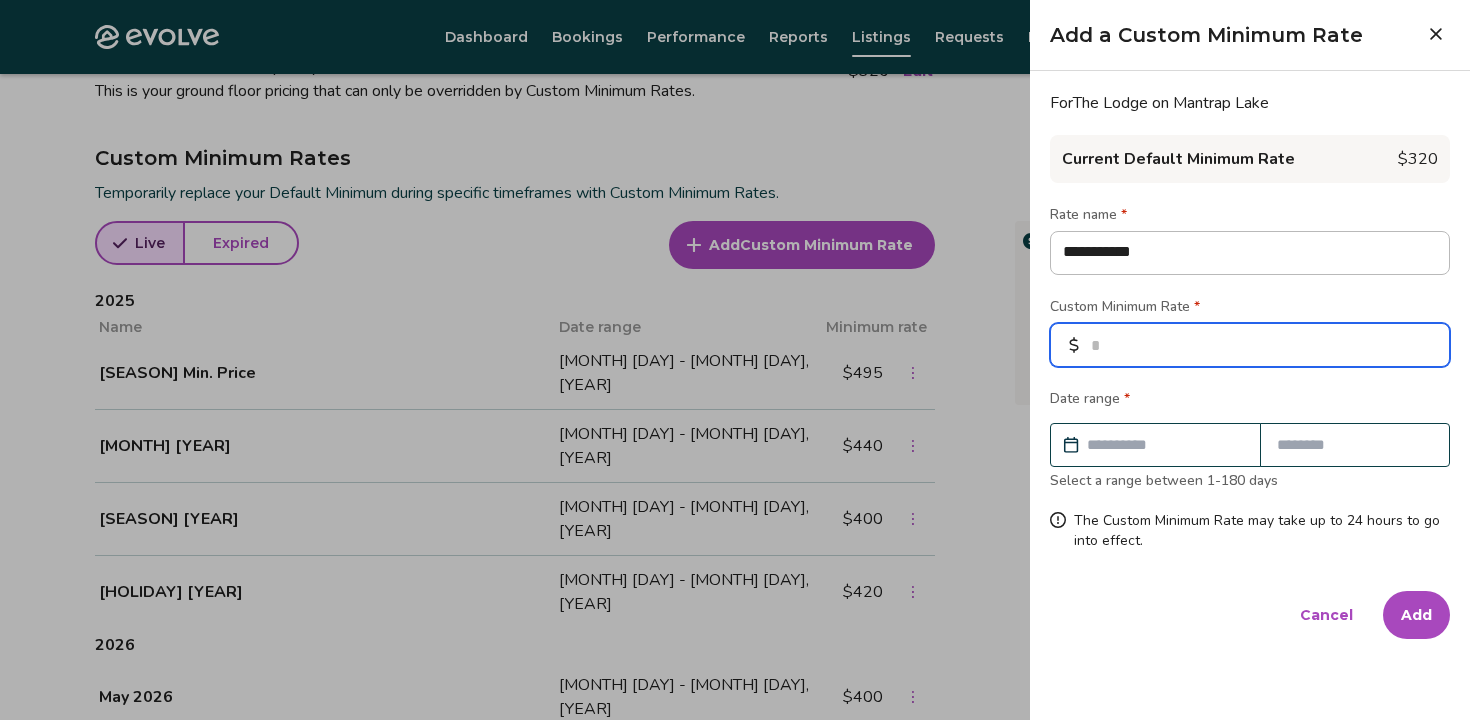 click at bounding box center [1250, 345] 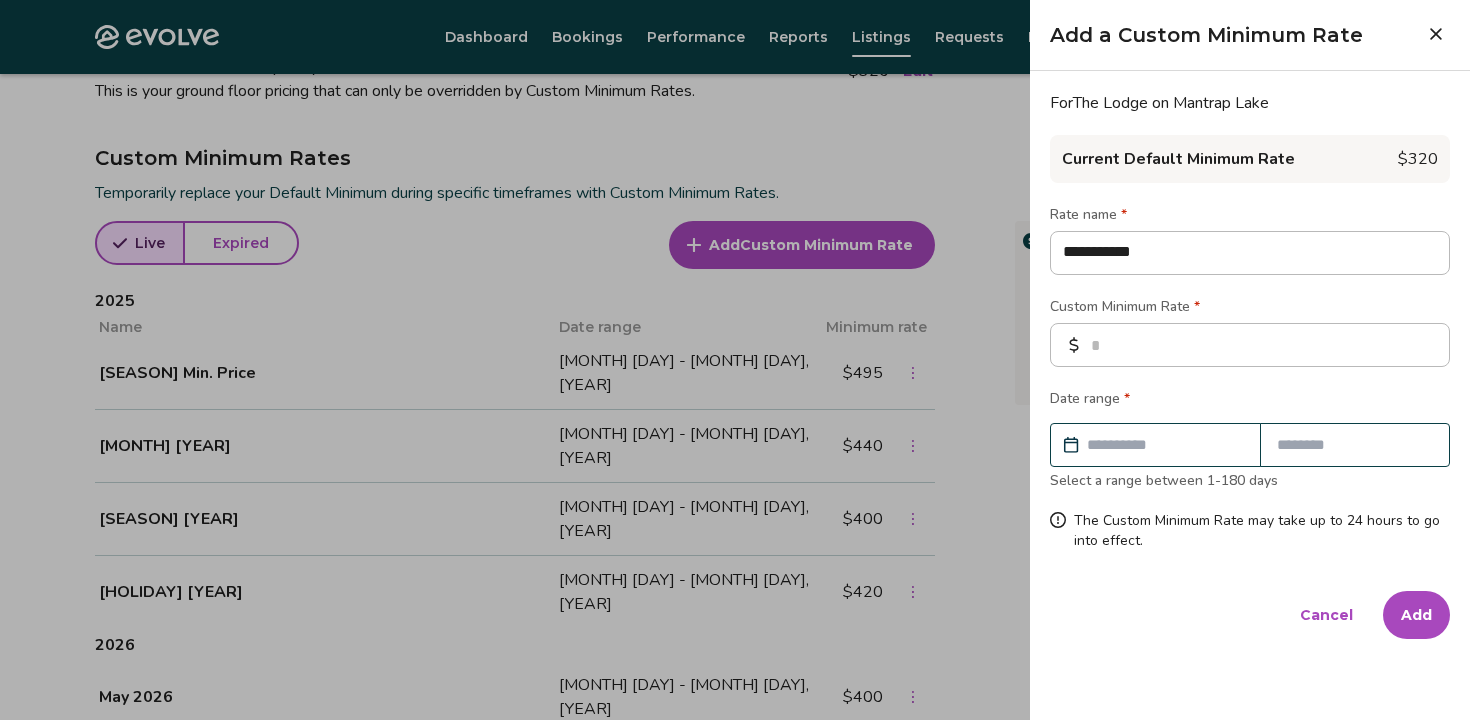 click at bounding box center (1165, 445) 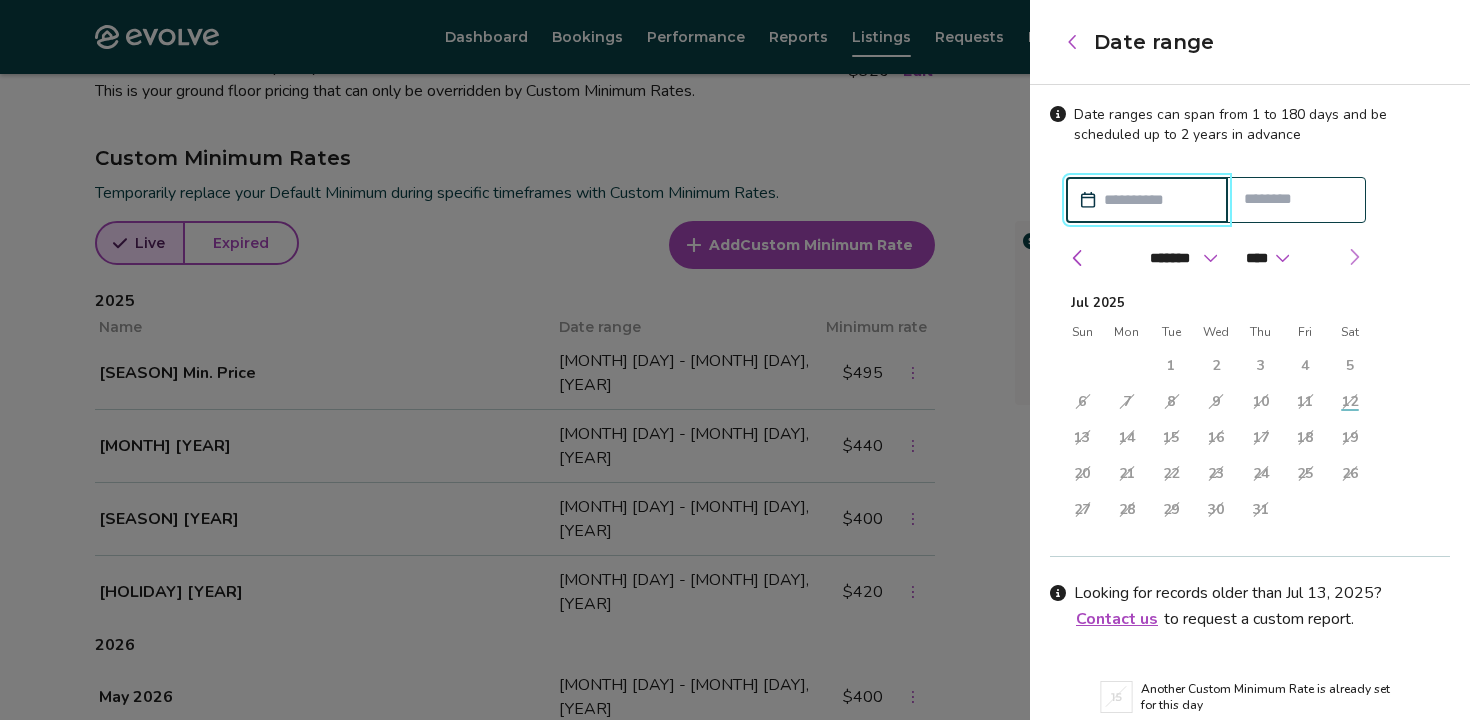 click at bounding box center [1354, 257] 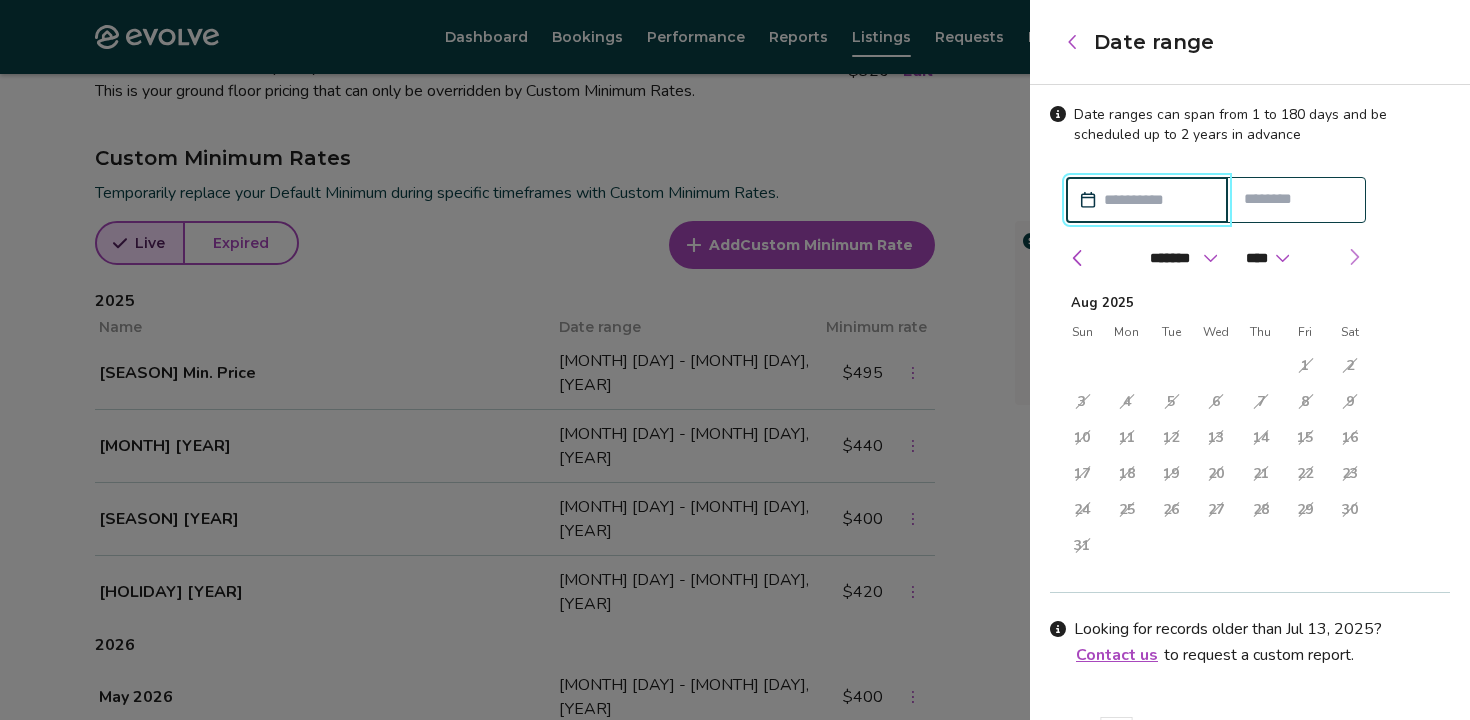 click at bounding box center (1354, 257) 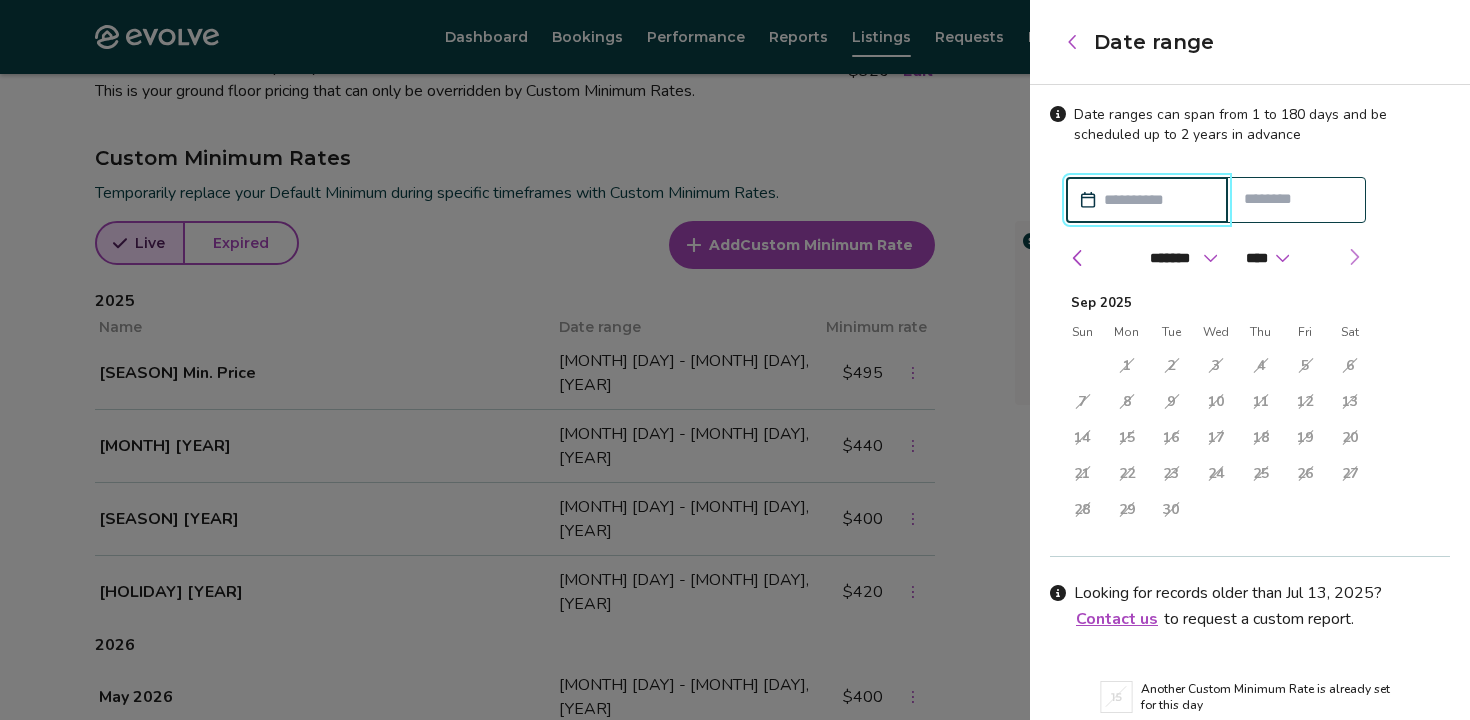 click at bounding box center (1354, 257) 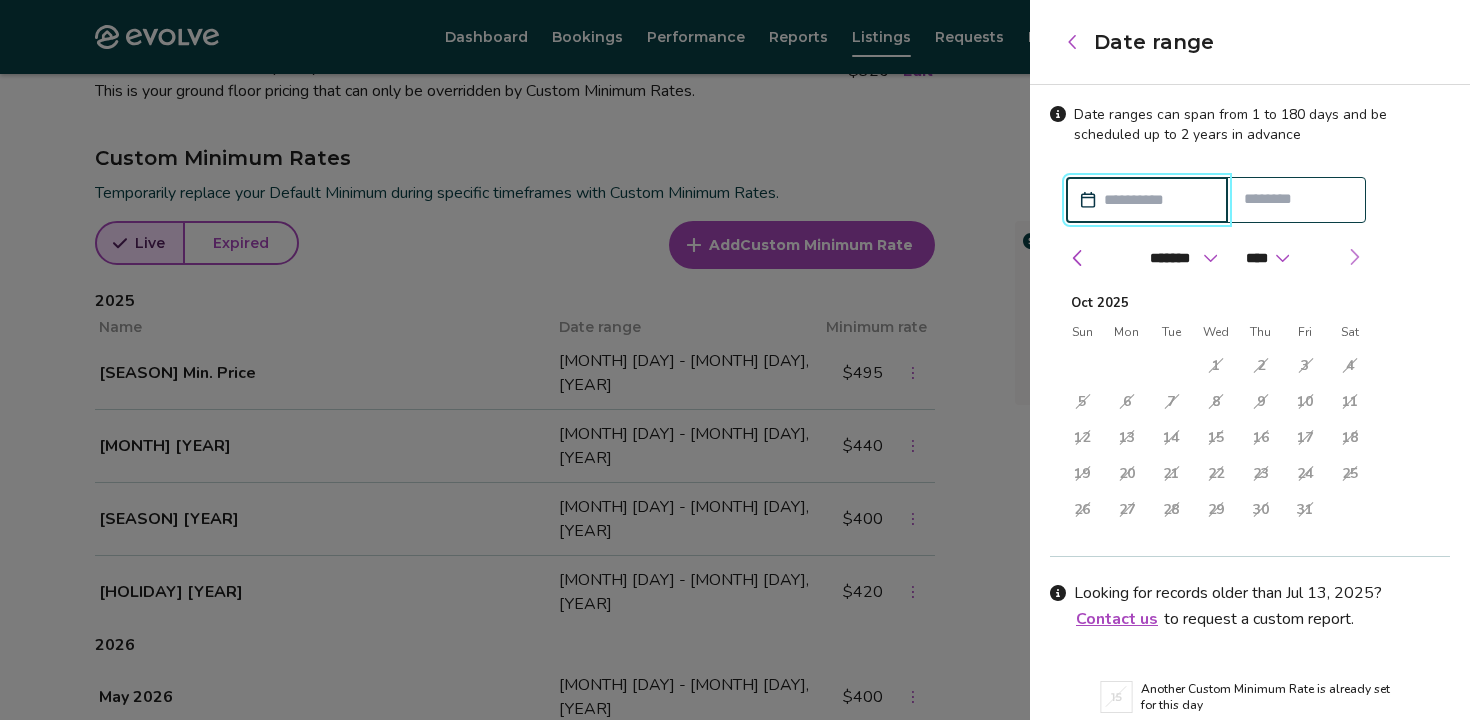 click at bounding box center (1354, 257) 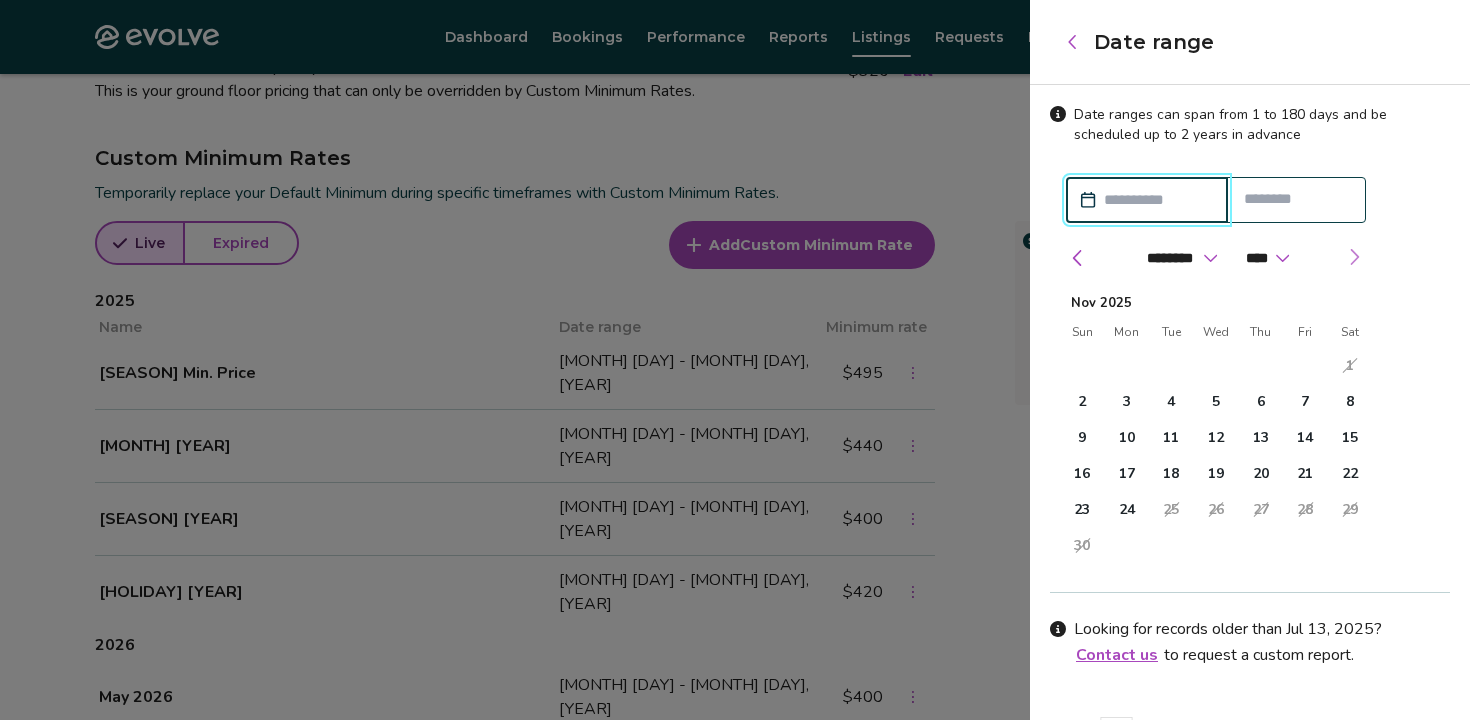 click at bounding box center (1354, 257) 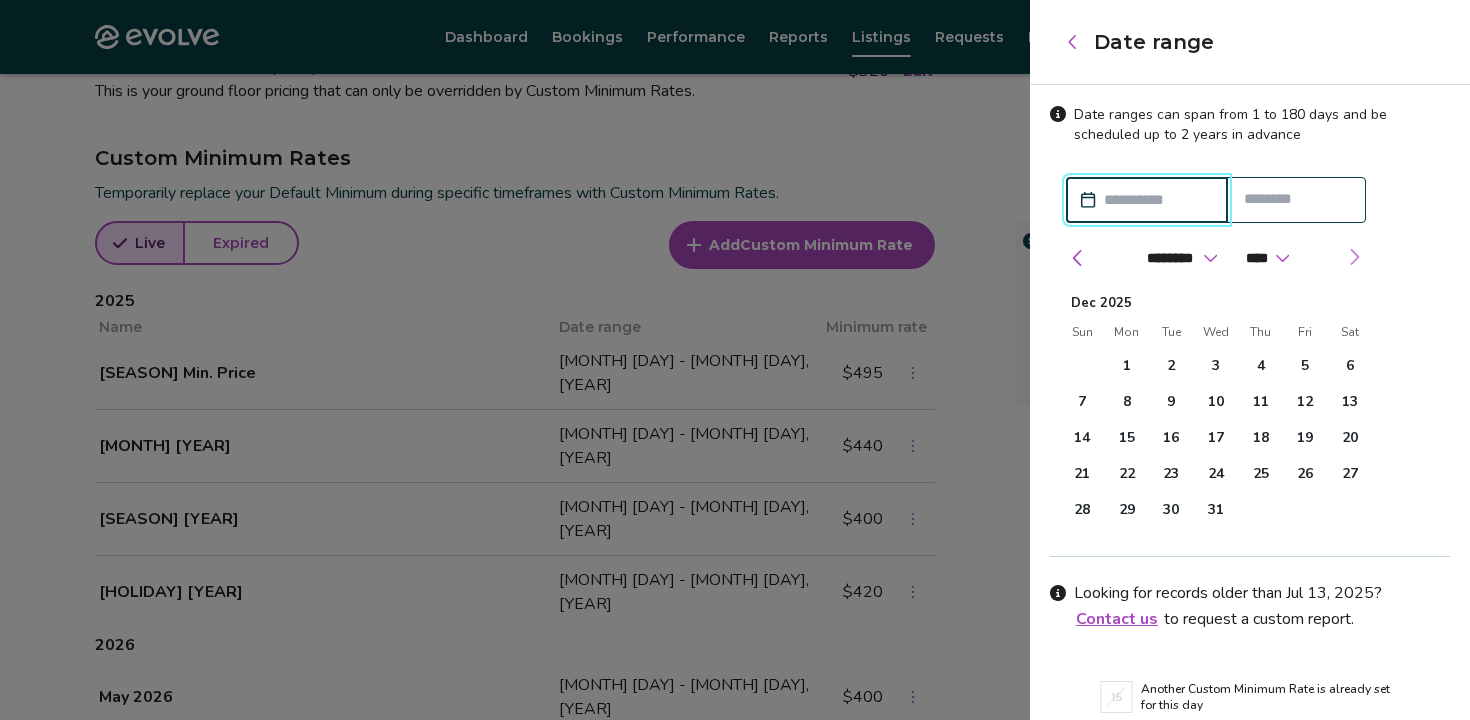 click at bounding box center [1354, 257] 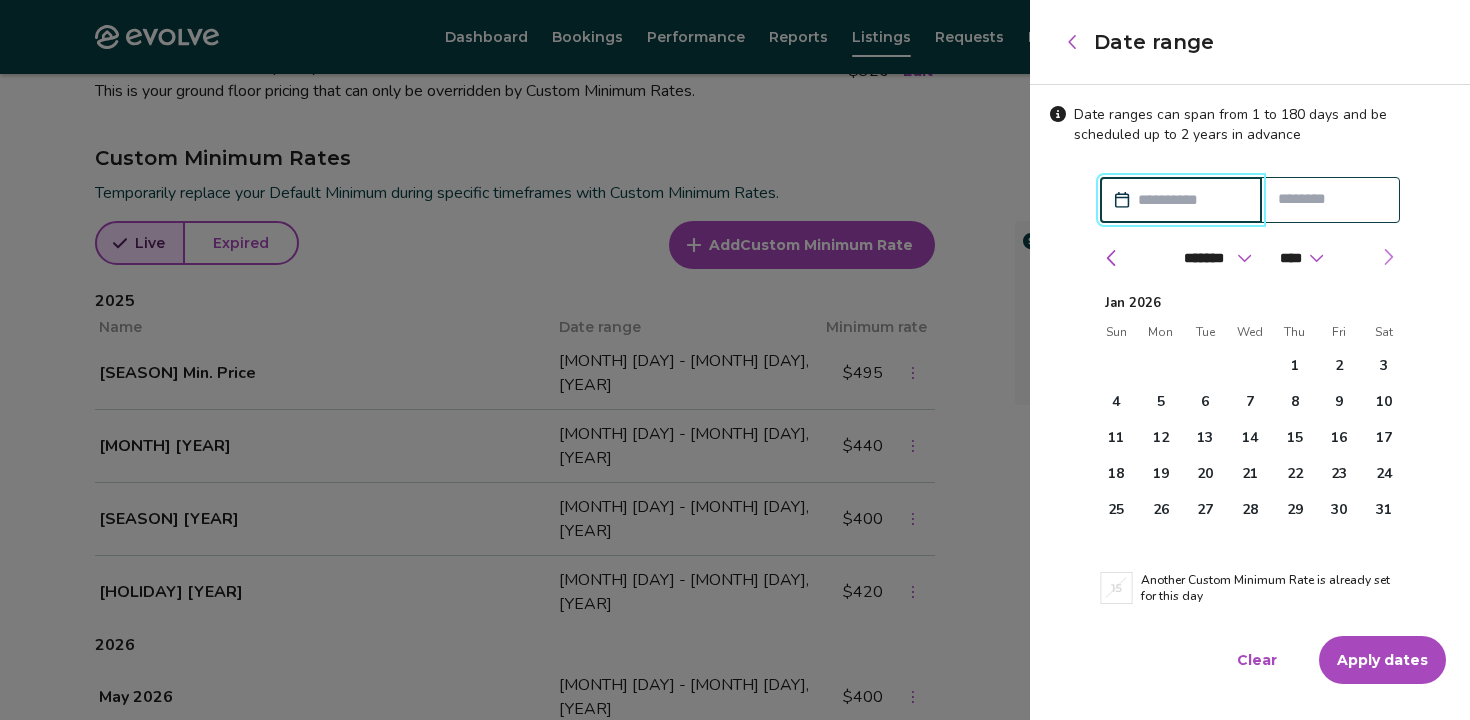 click at bounding box center (1388, 257) 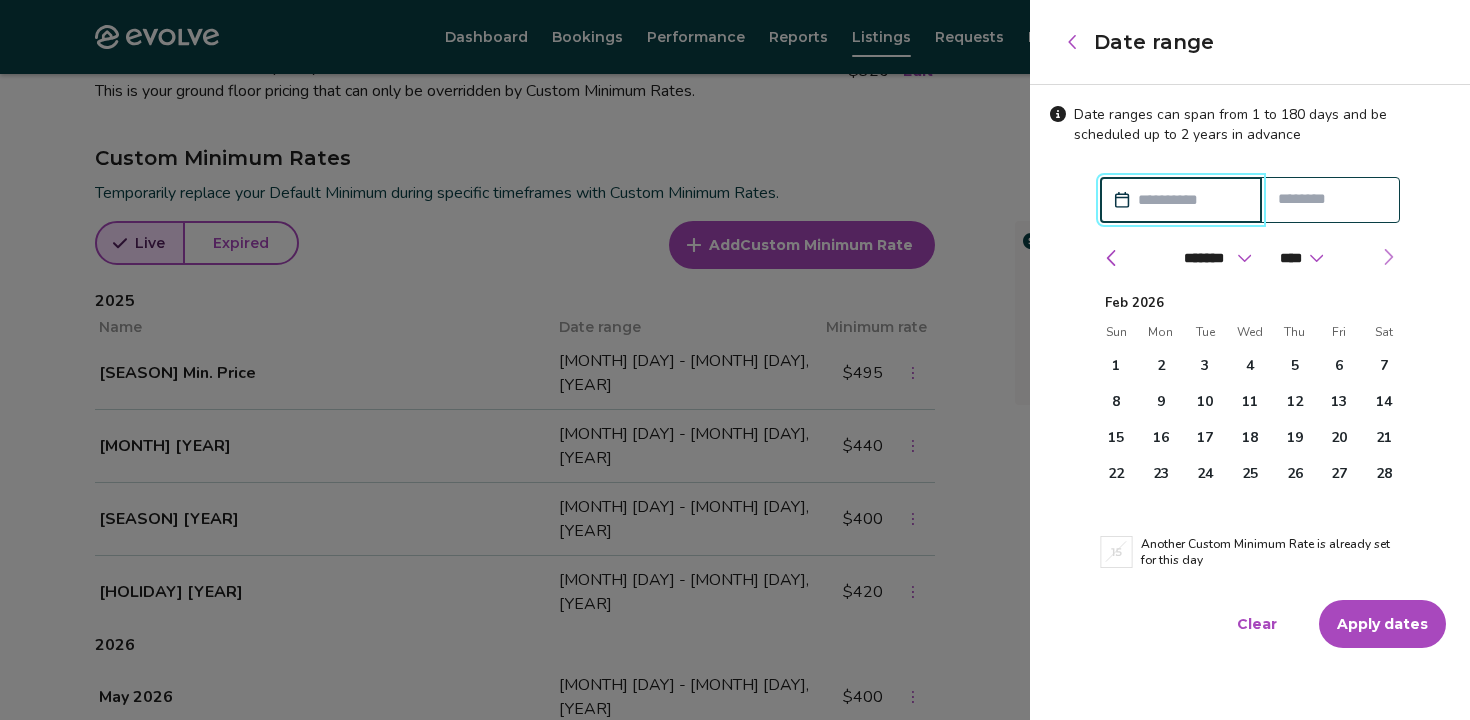 click at bounding box center [1388, 257] 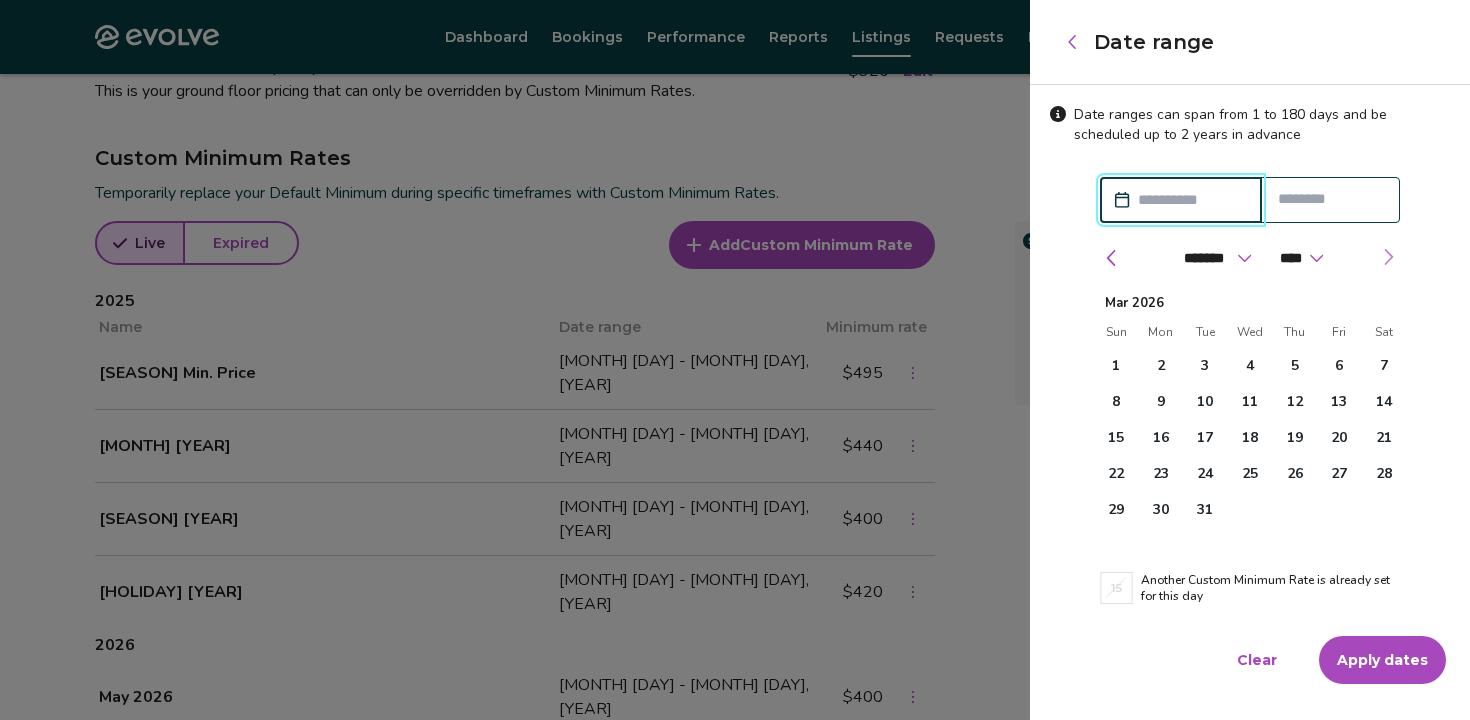 click at bounding box center [1388, 257] 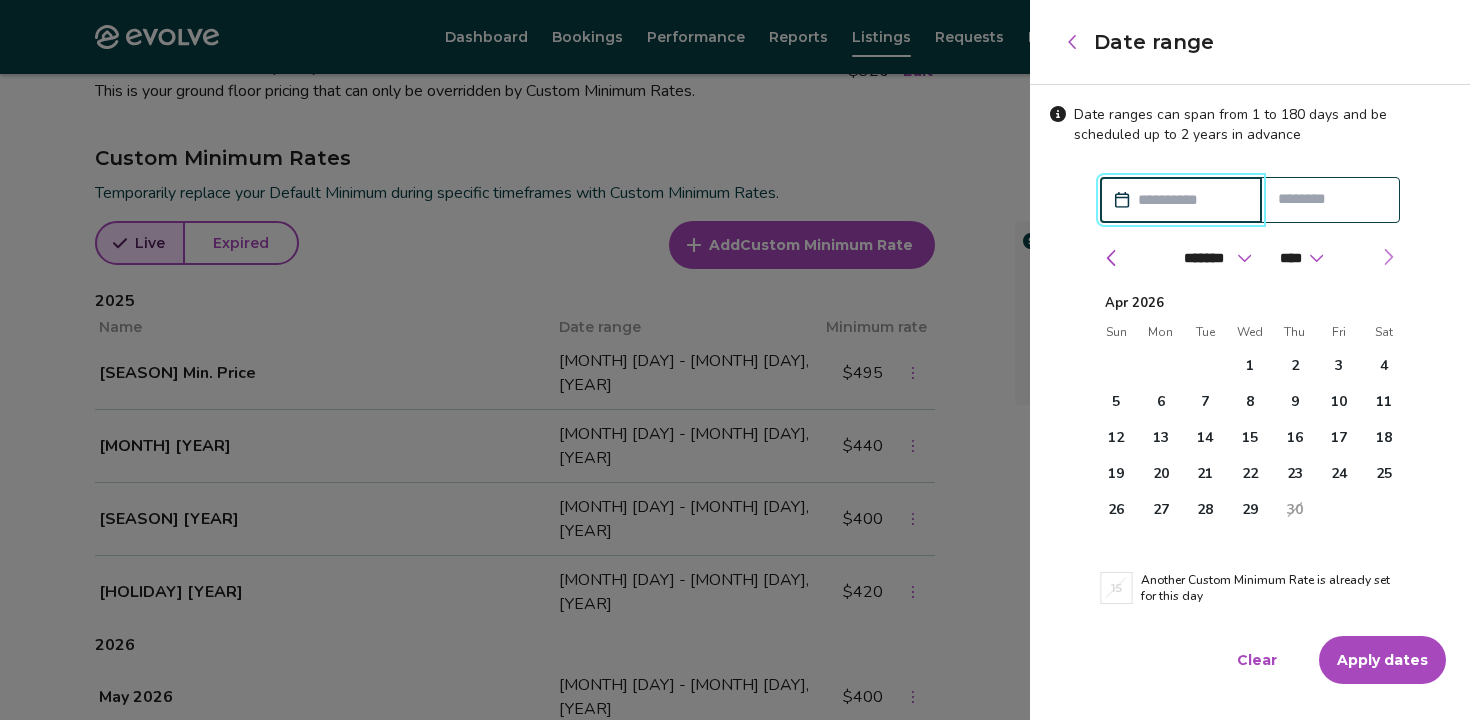 click at bounding box center (1388, 257) 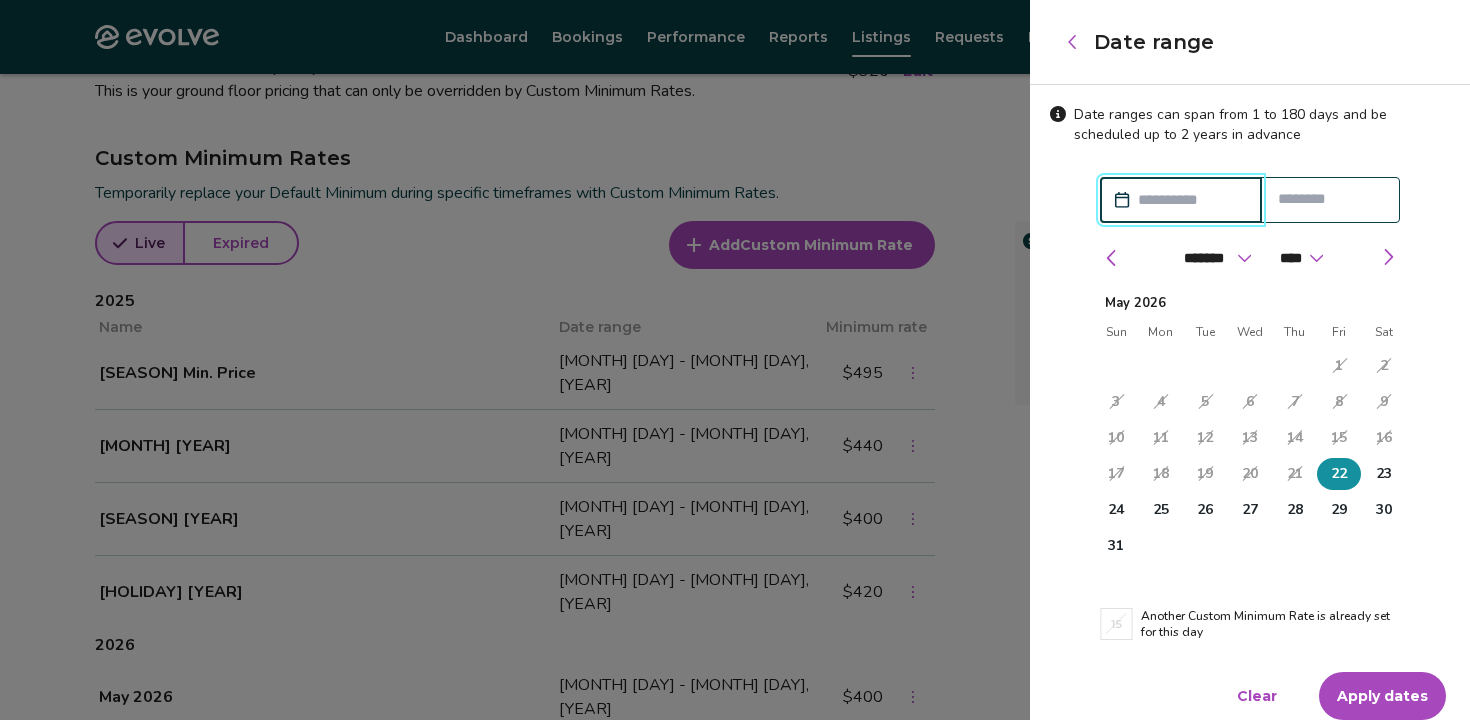 click on "22" at bounding box center [1339, 474] 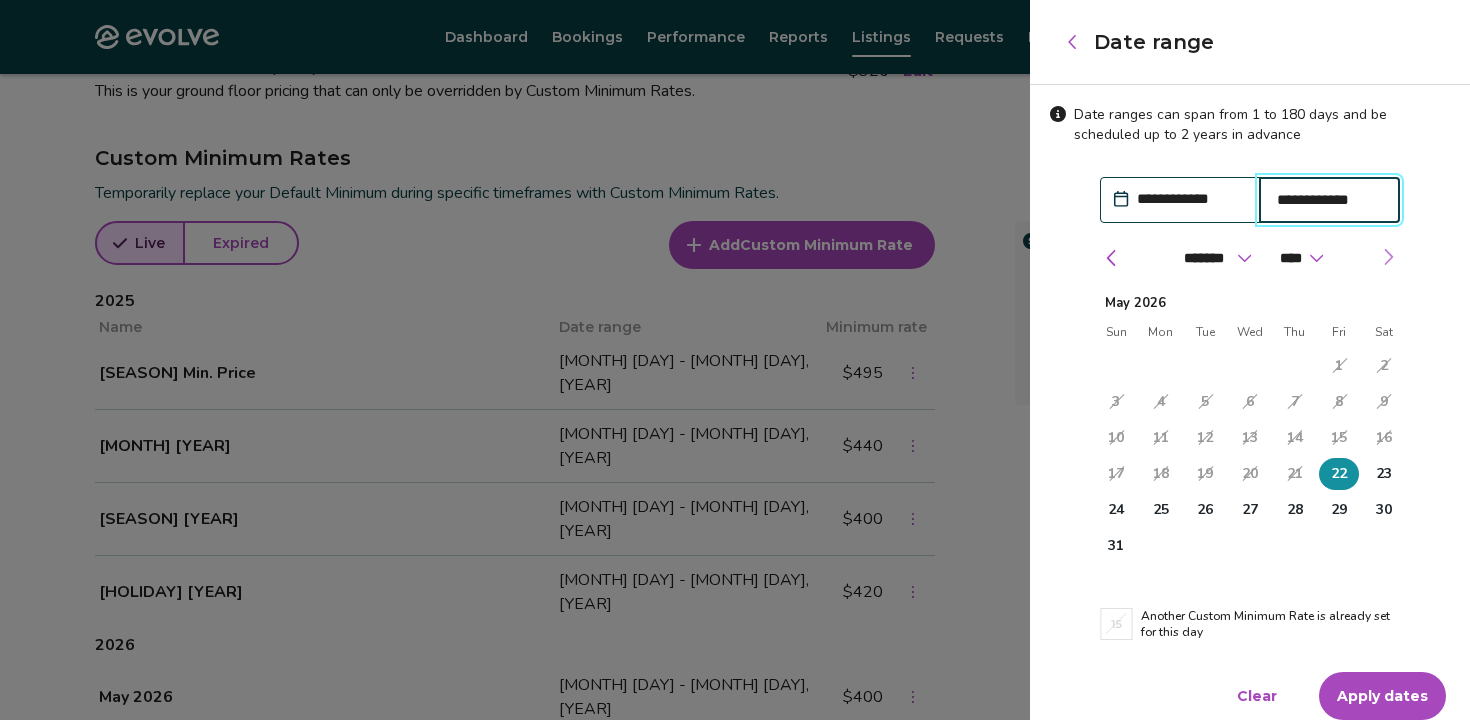 click at bounding box center (1388, 257) 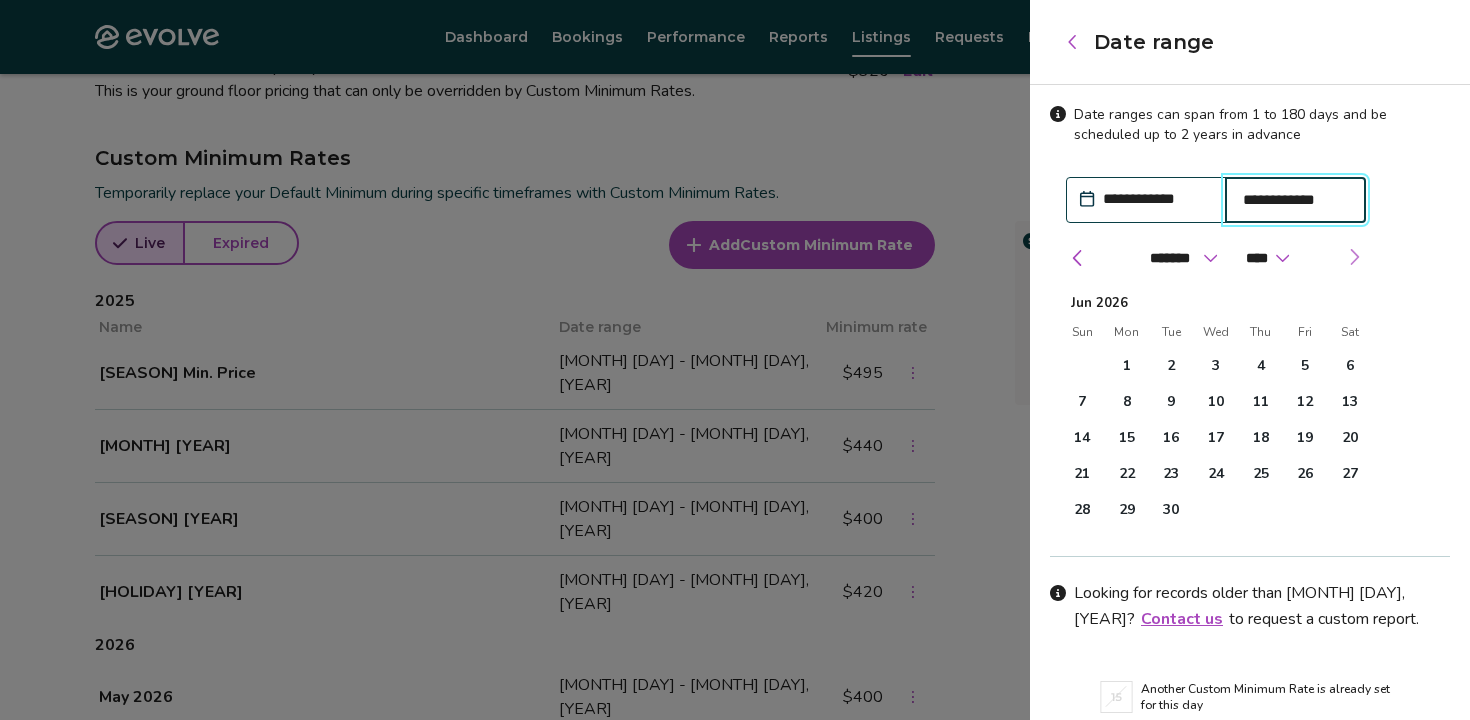 click at bounding box center [1354, 257] 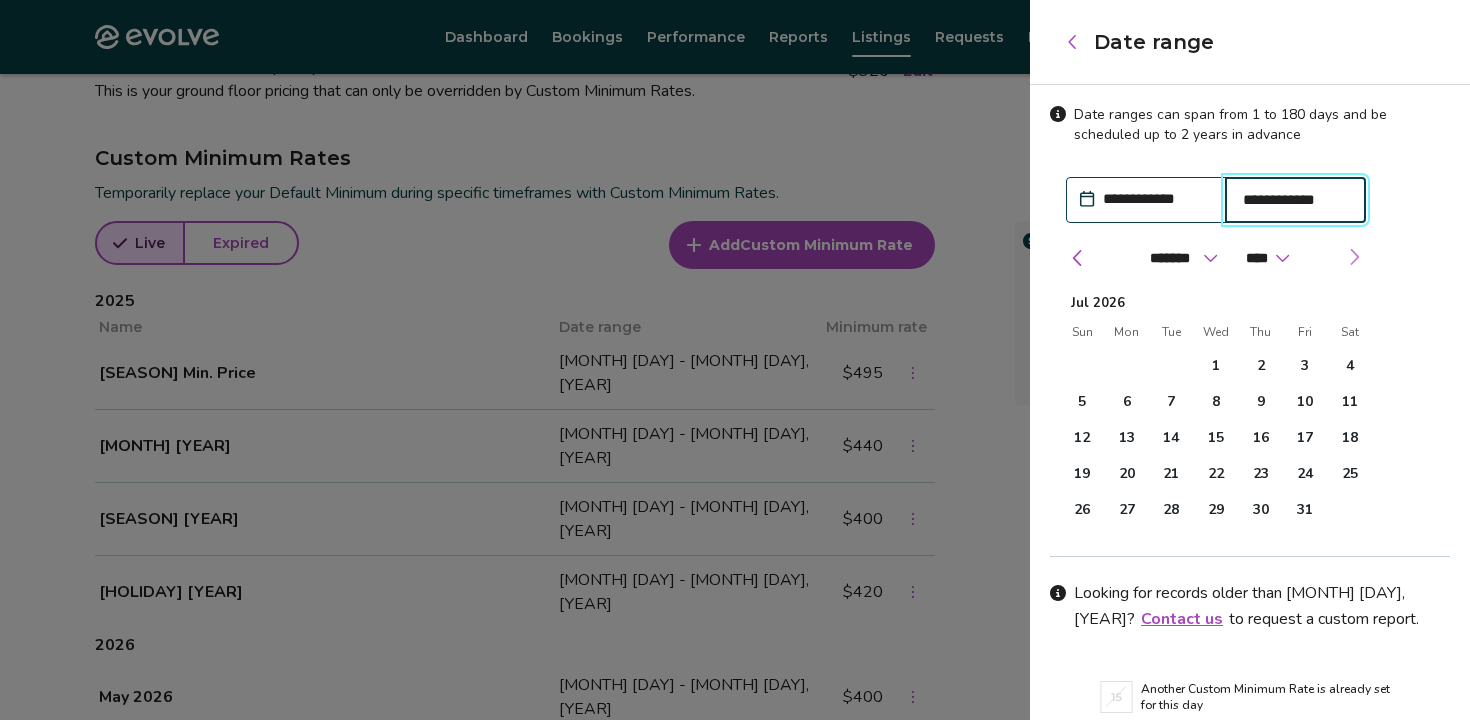 click at bounding box center [1354, 257] 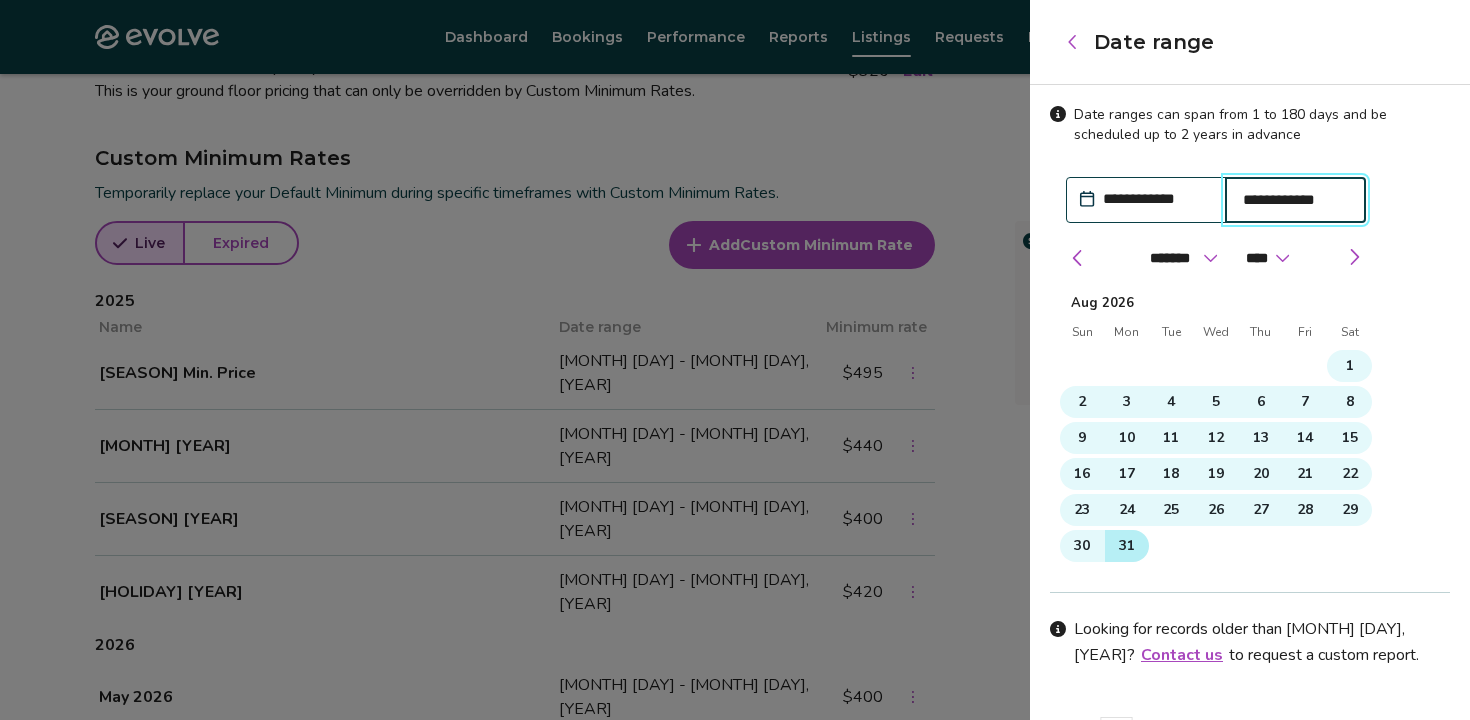 click on "31" at bounding box center (1127, 546) 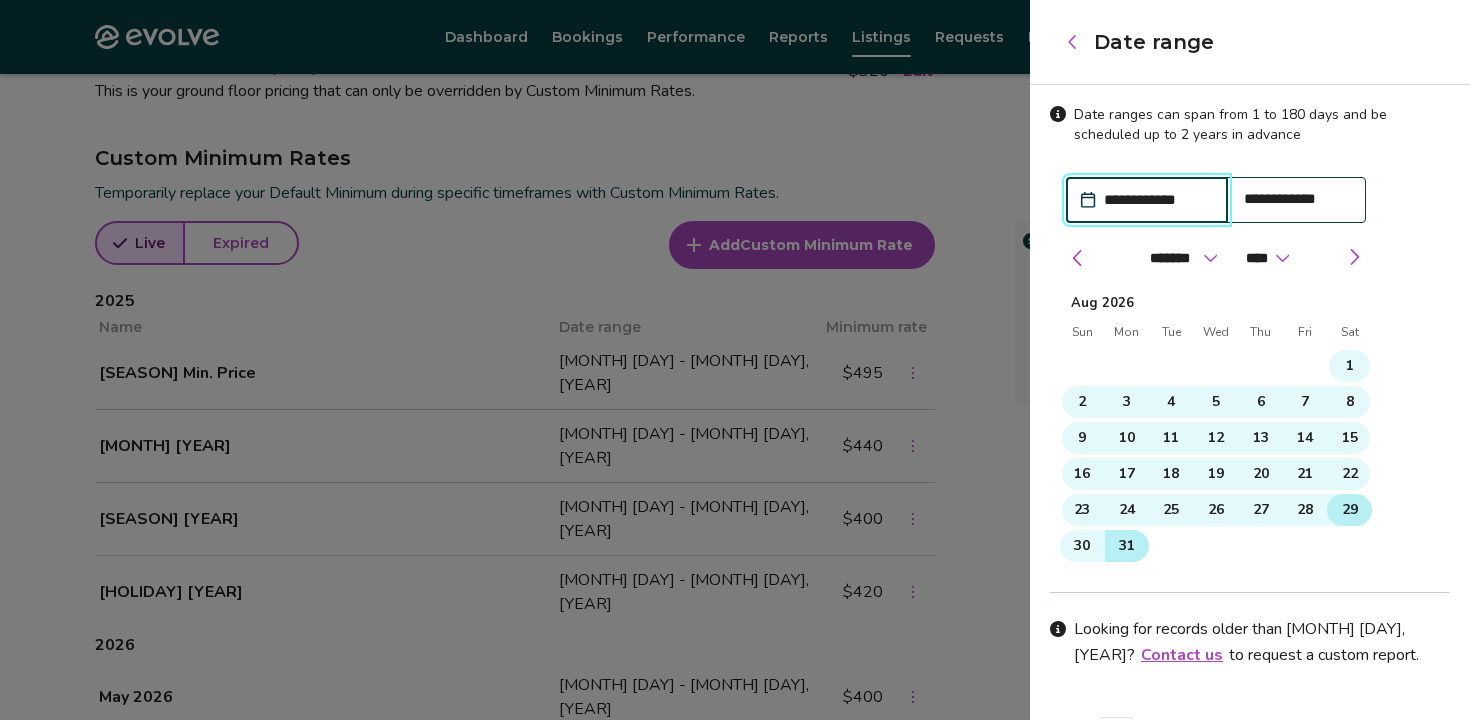 scroll, scrollTop: 121, scrollLeft: 0, axis: vertical 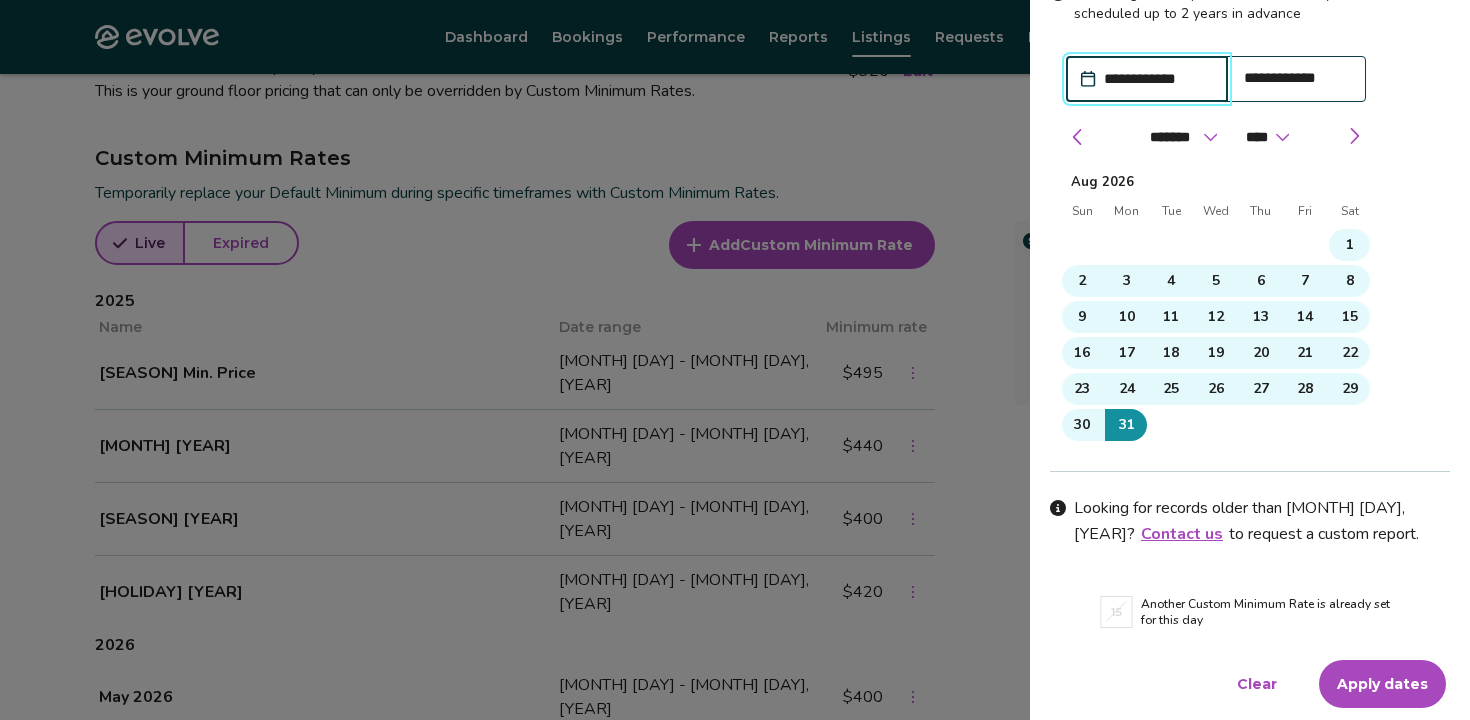 click on "Apply dates" at bounding box center (1382, 684) 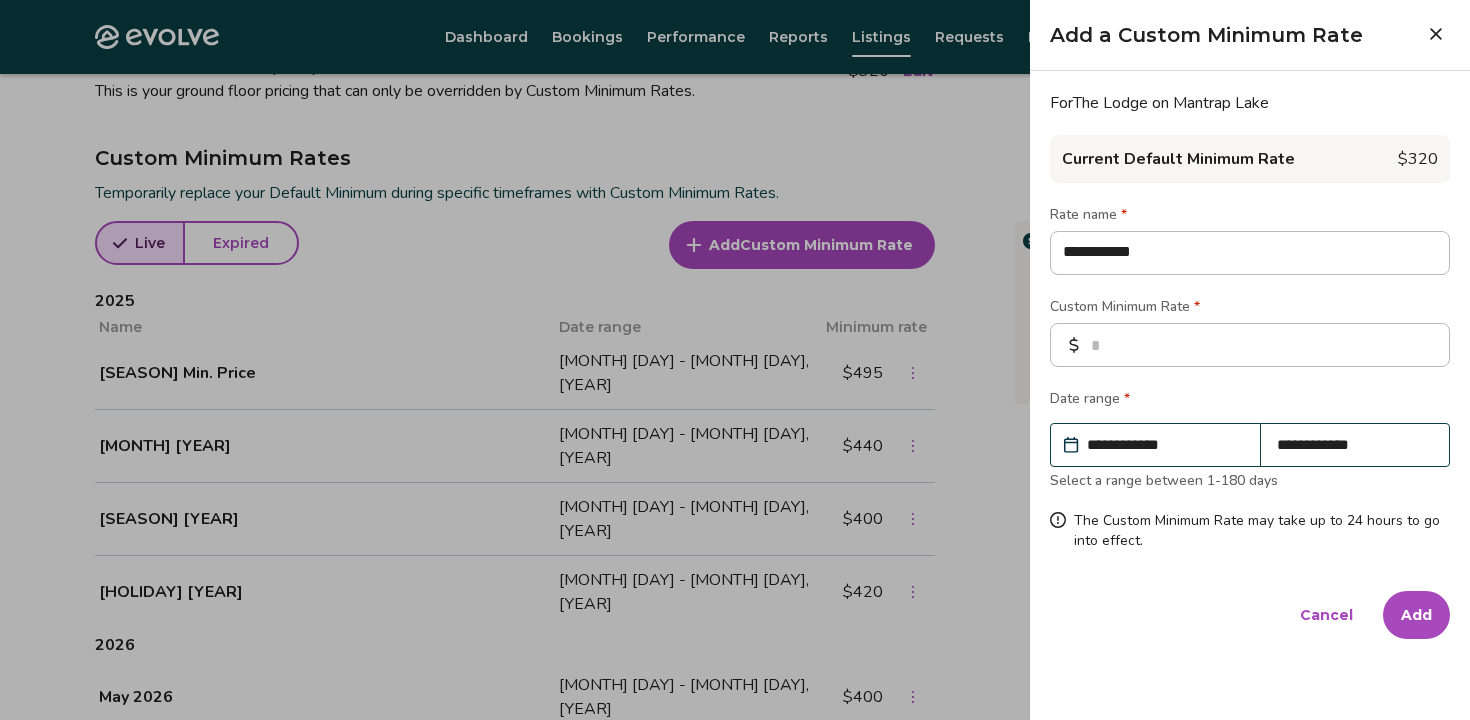 click on "**********" at bounding box center (1355, 445) 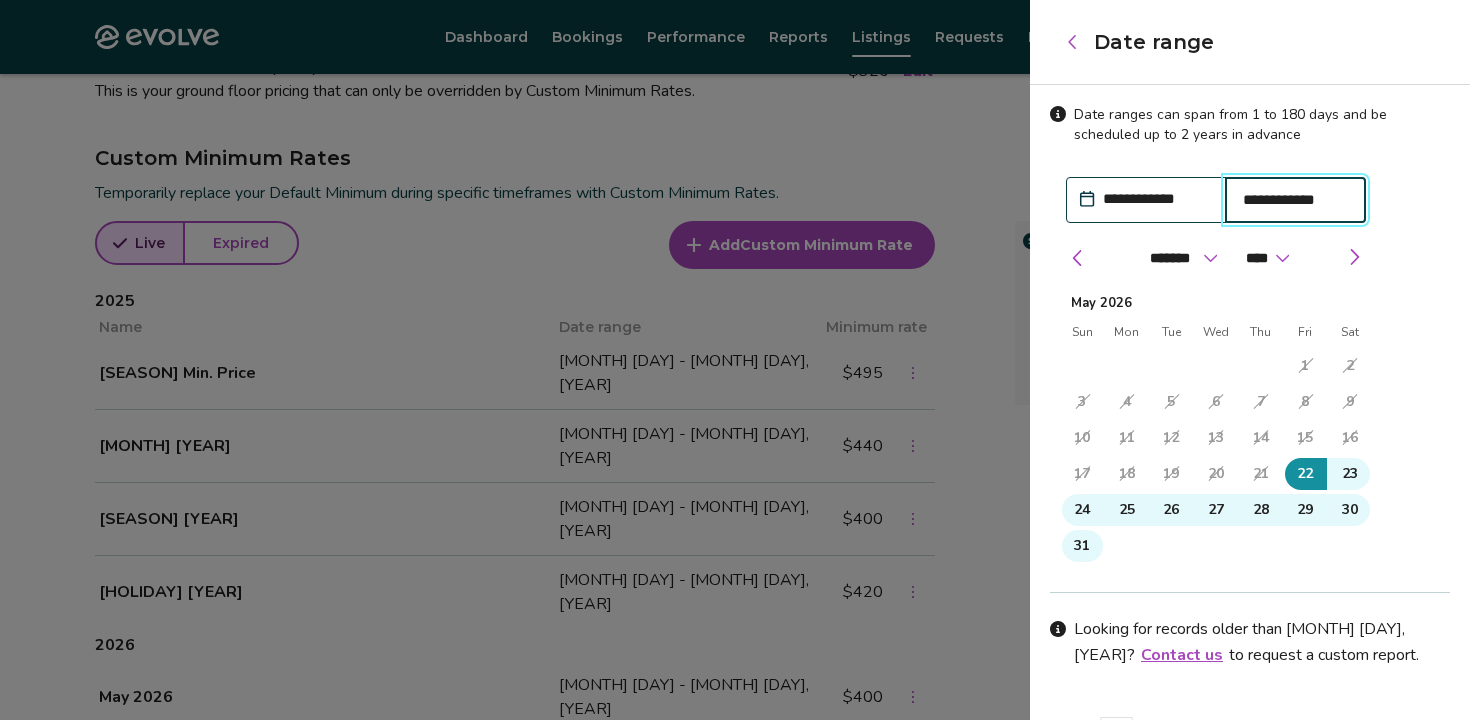 click on "**********" at bounding box center [1296, 200] 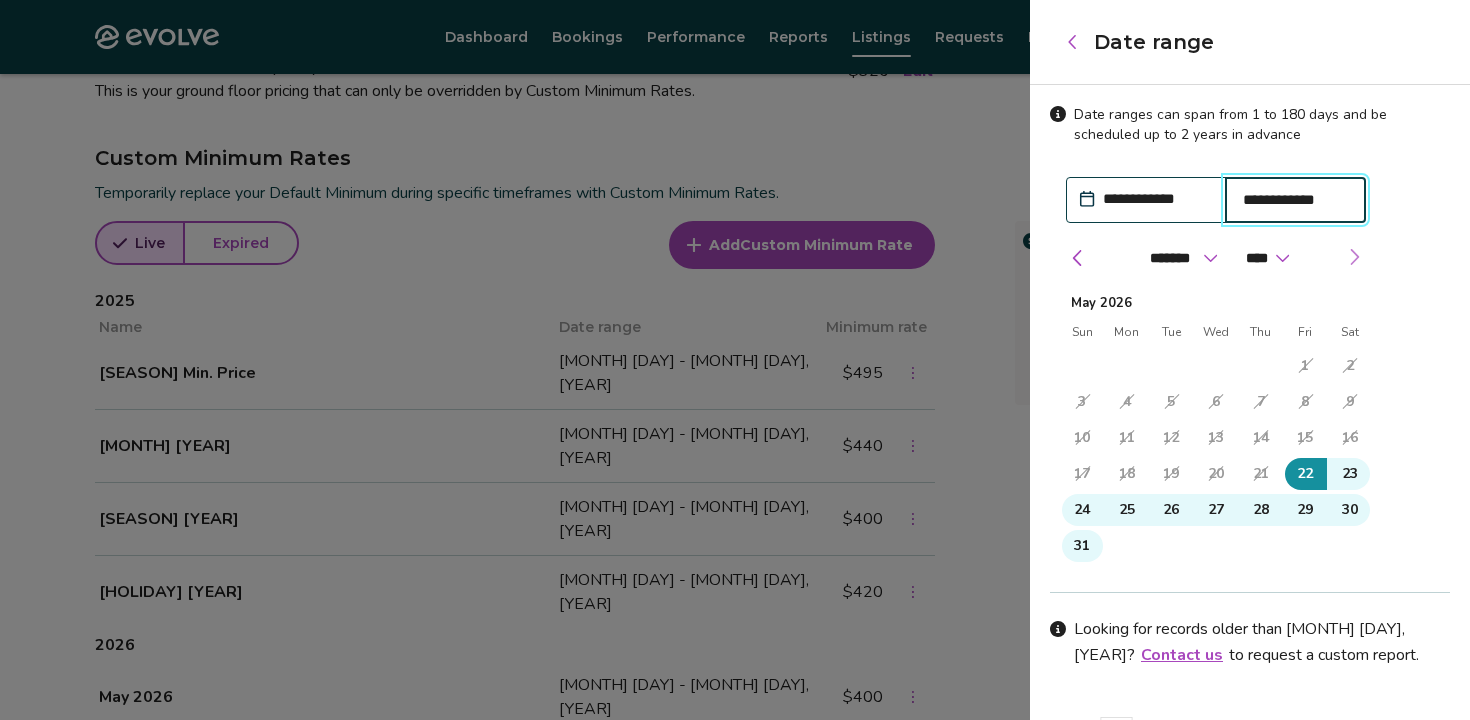 click at bounding box center [1354, 257] 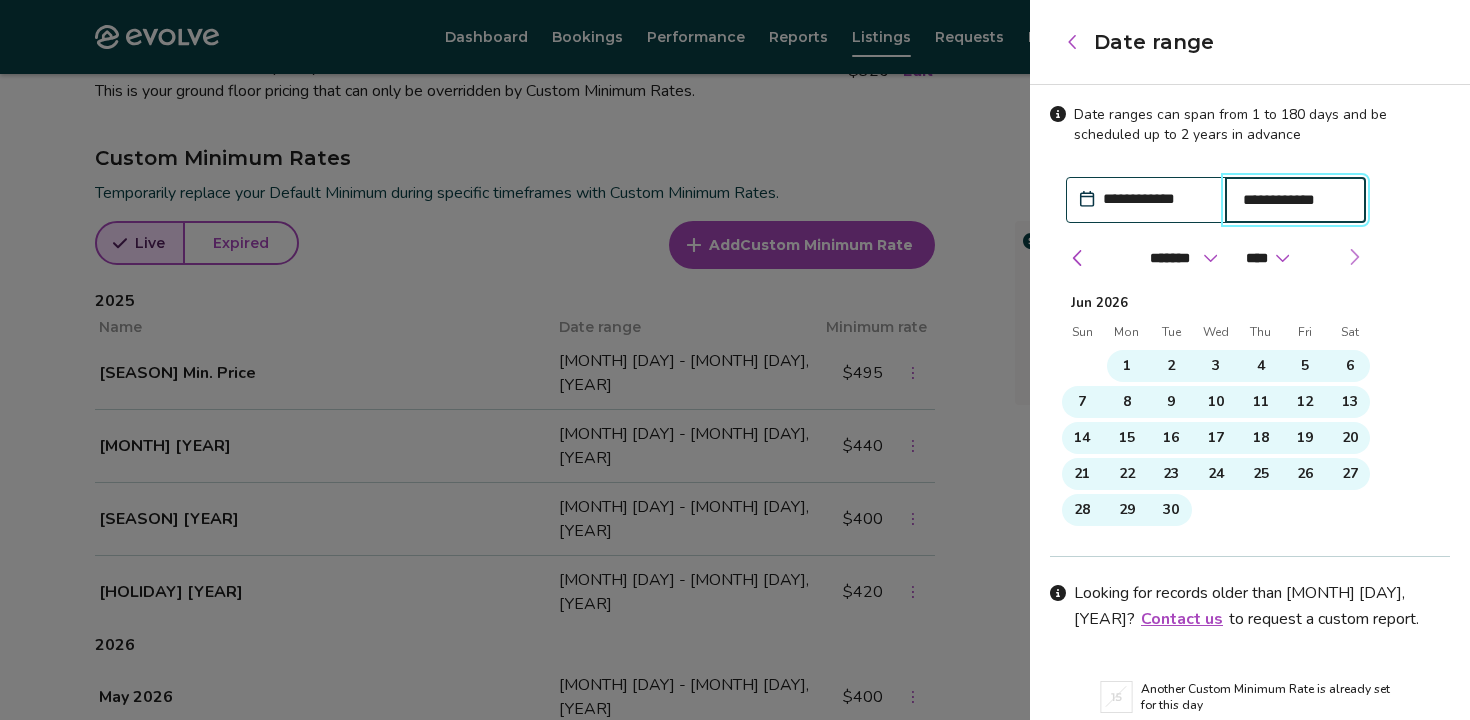 click at bounding box center [1354, 257] 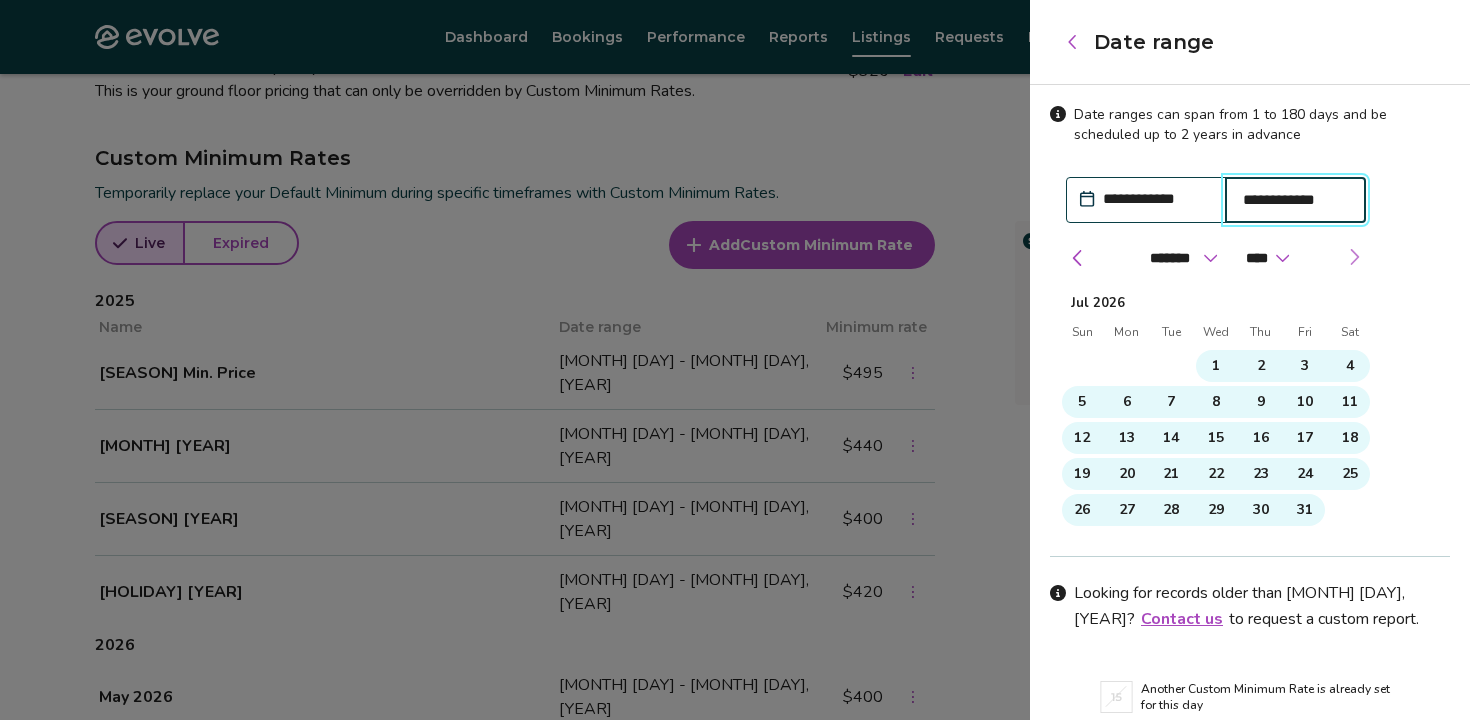 click at bounding box center [1354, 257] 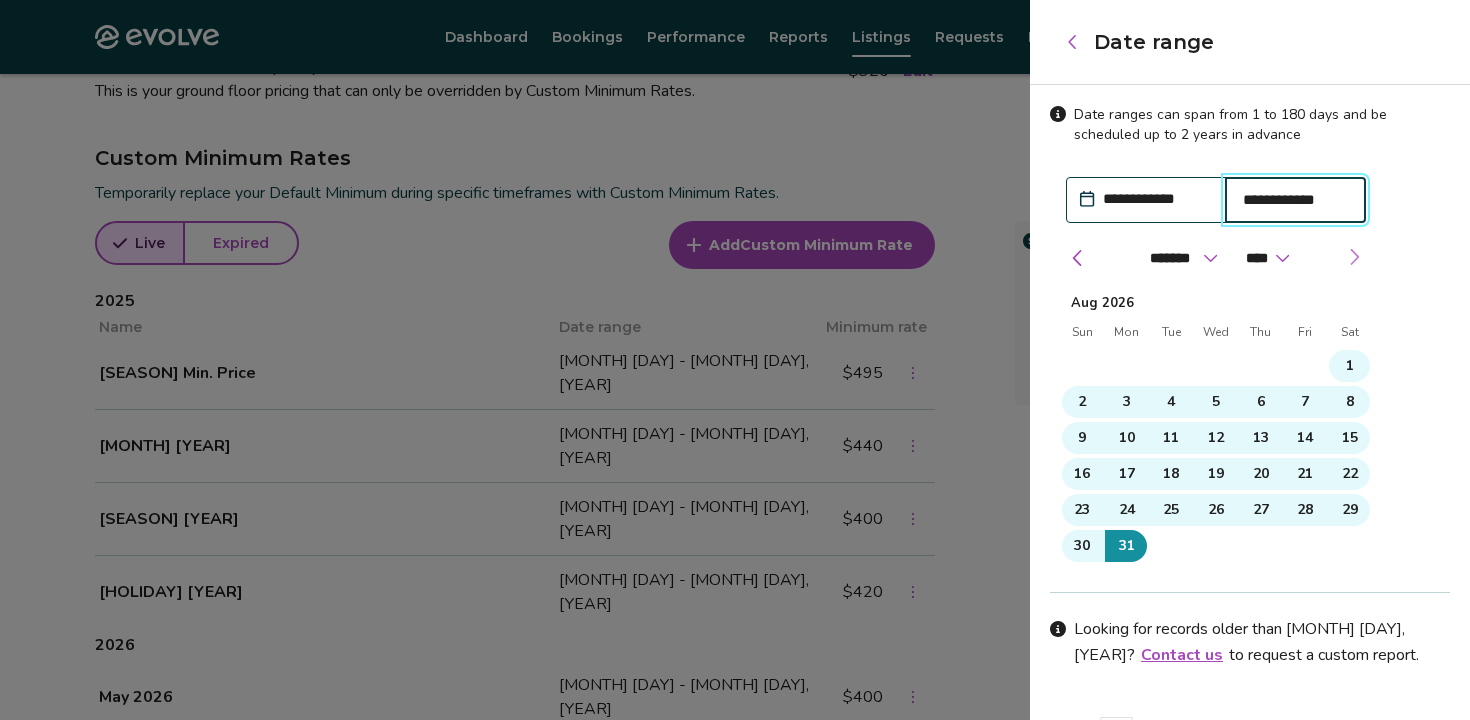 click at bounding box center (1354, 257) 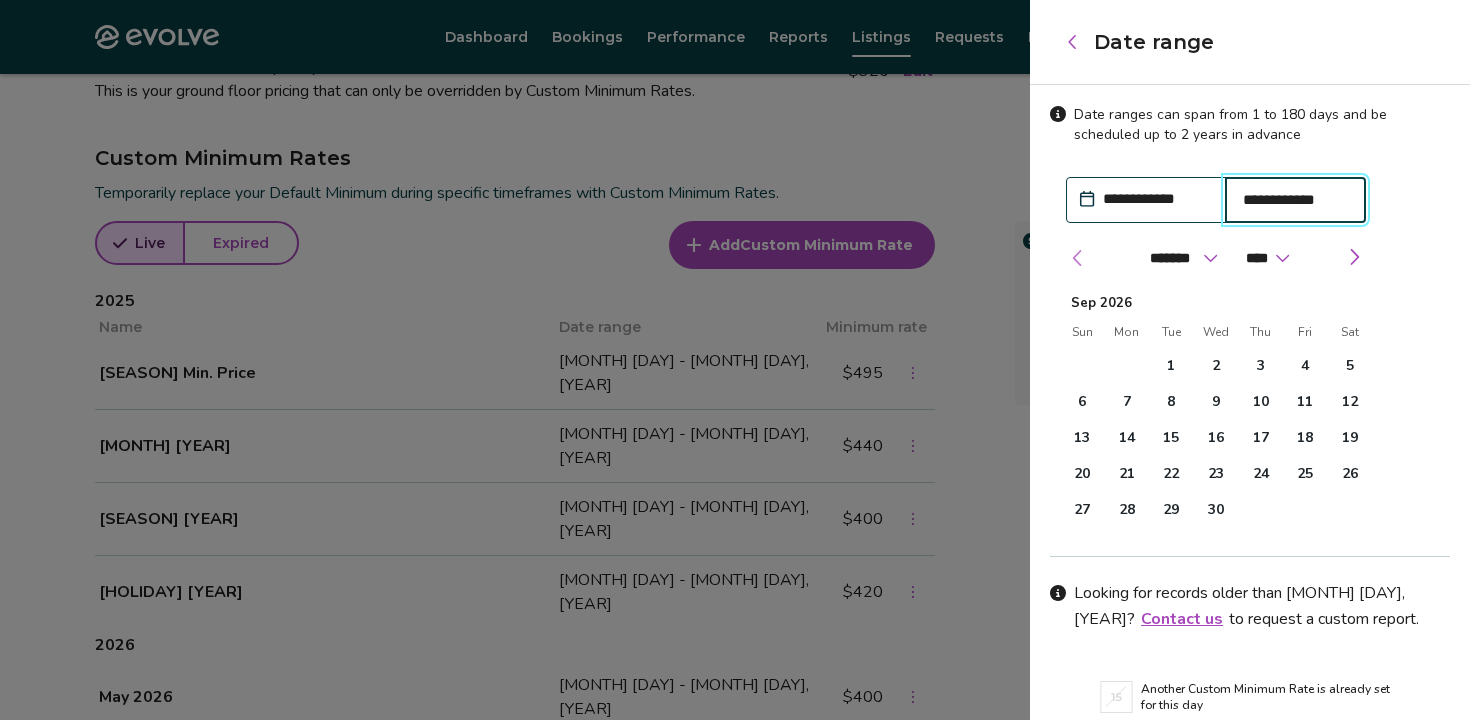 click at bounding box center (1078, 258) 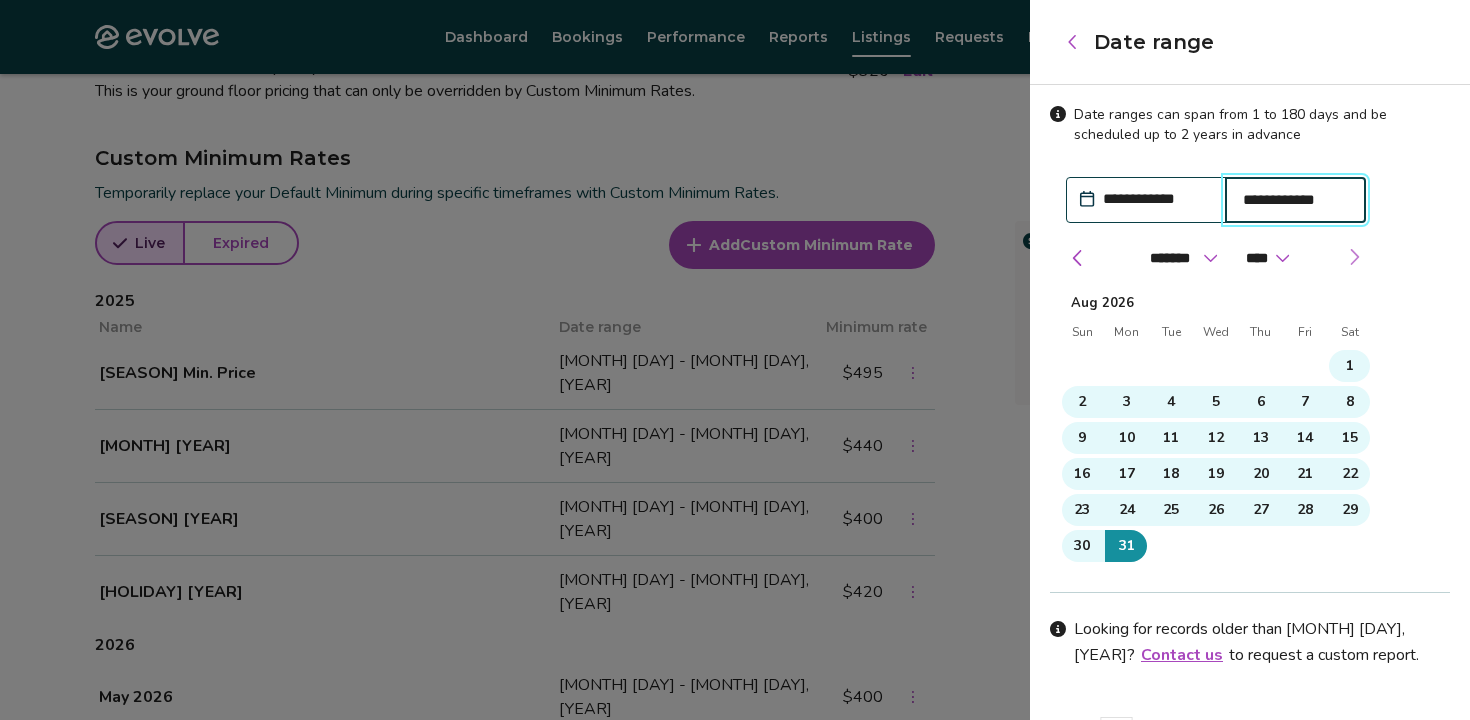 click at bounding box center (1354, 257) 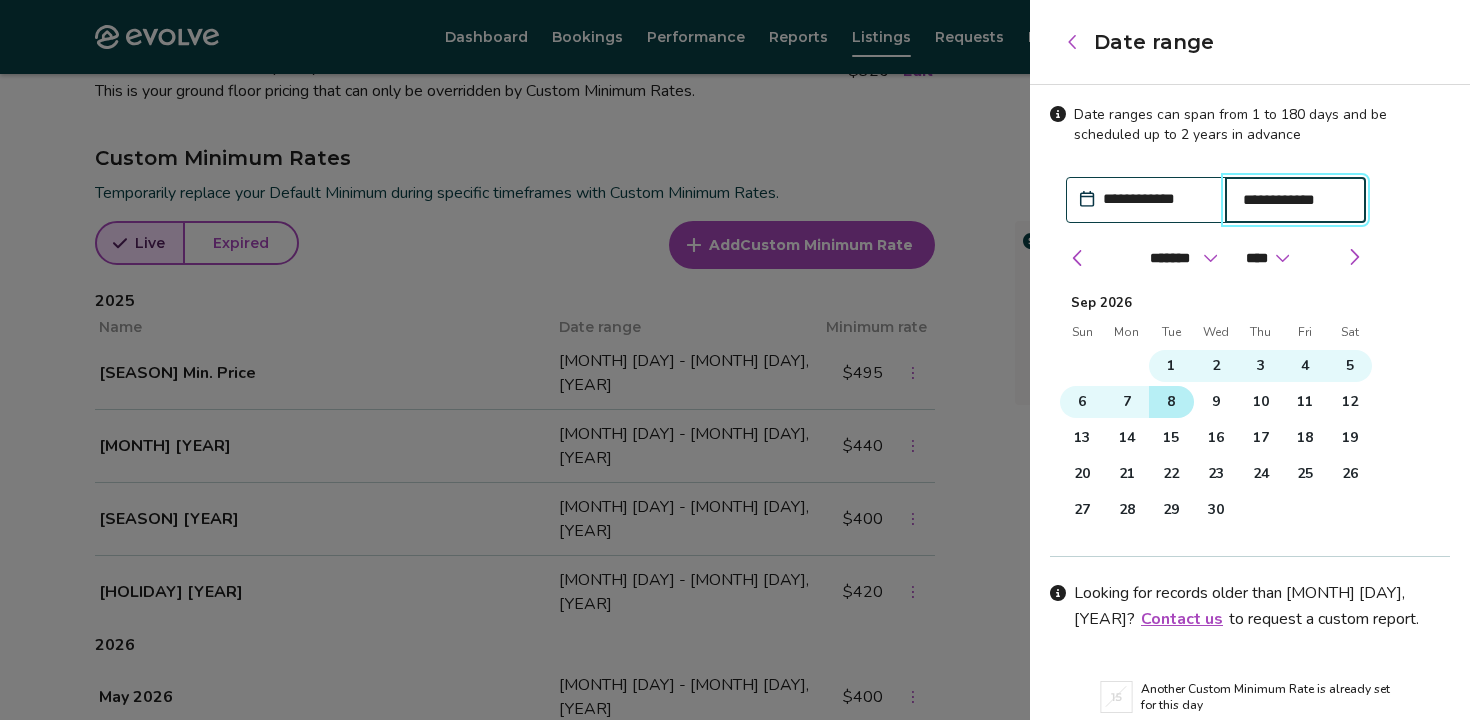 click on "8" at bounding box center (1171, 402) 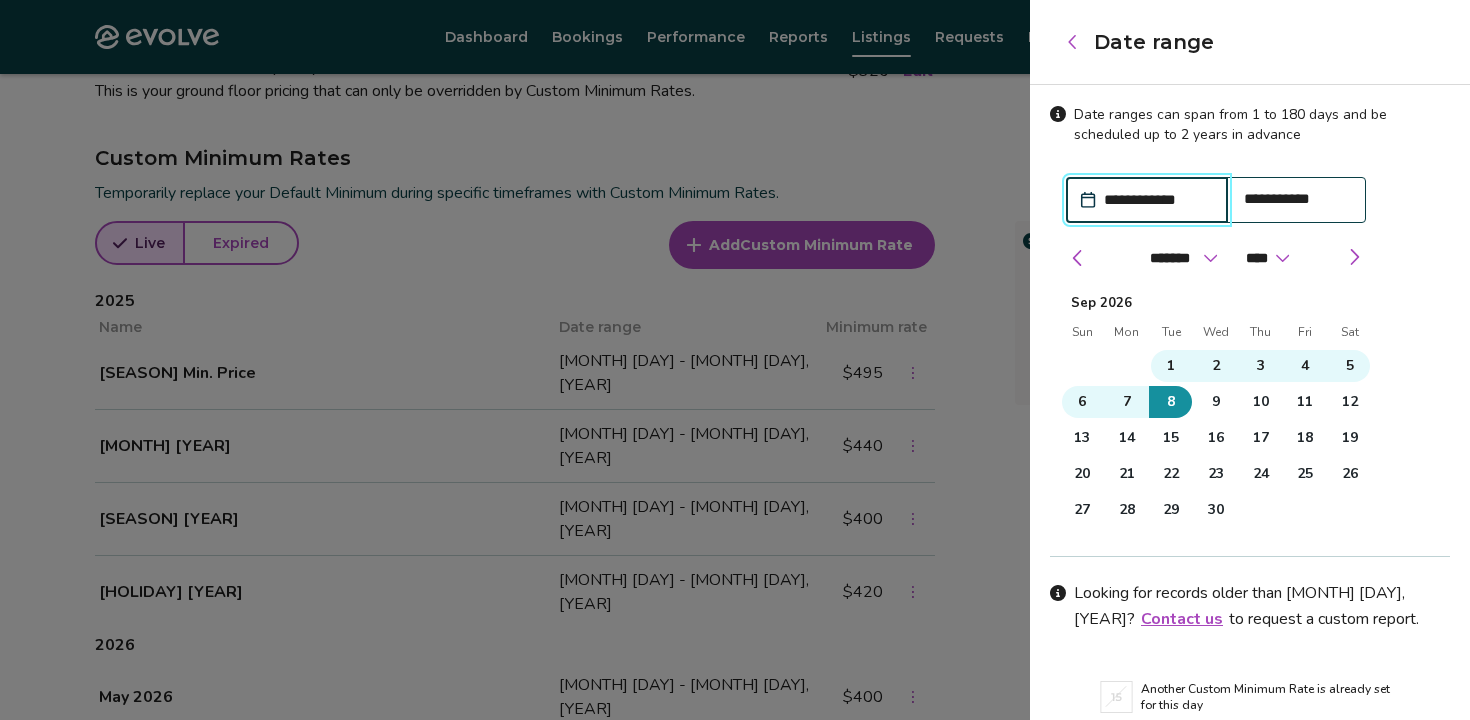scroll, scrollTop: 85, scrollLeft: 0, axis: vertical 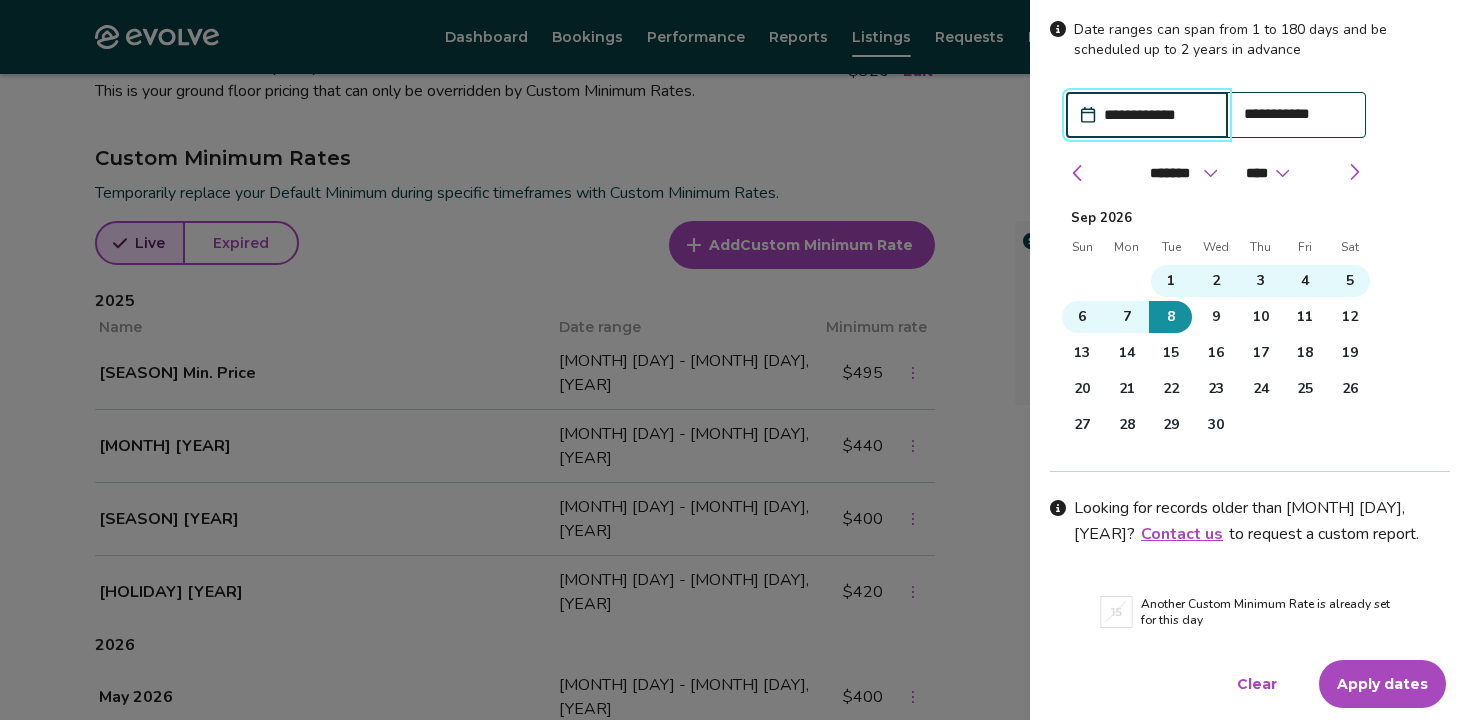 click on "Apply dates" at bounding box center [1382, 684] 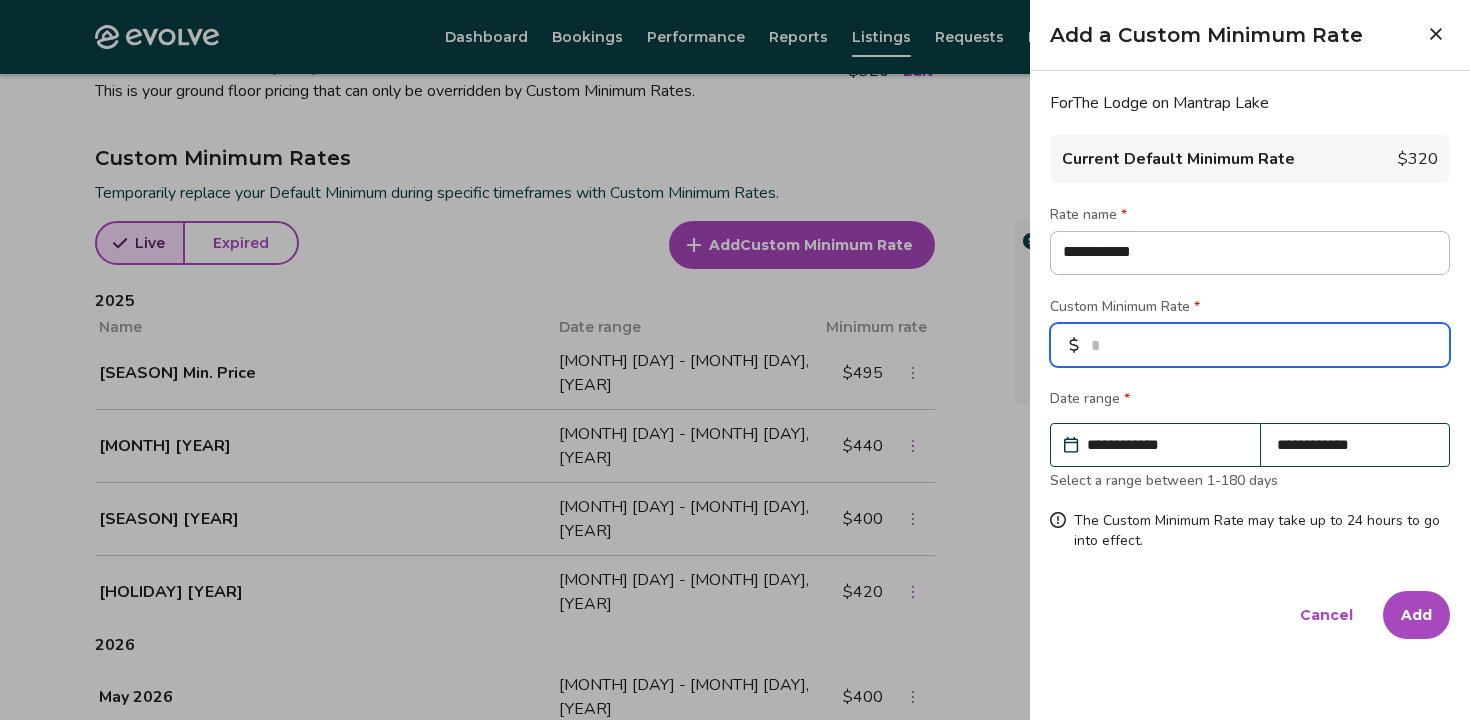 click at bounding box center (1250, 345) 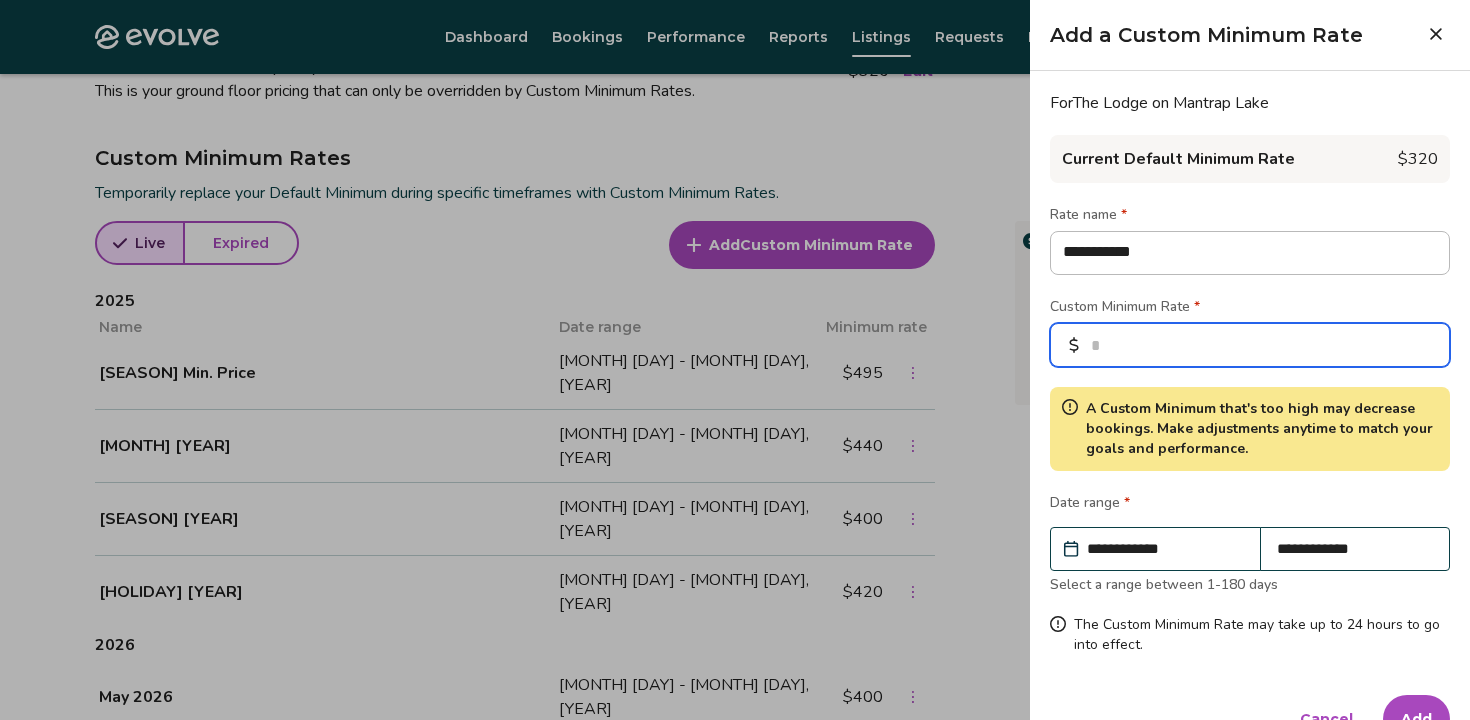 scroll, scrollTop: 44, scrollLeft: 0, axis: vertical 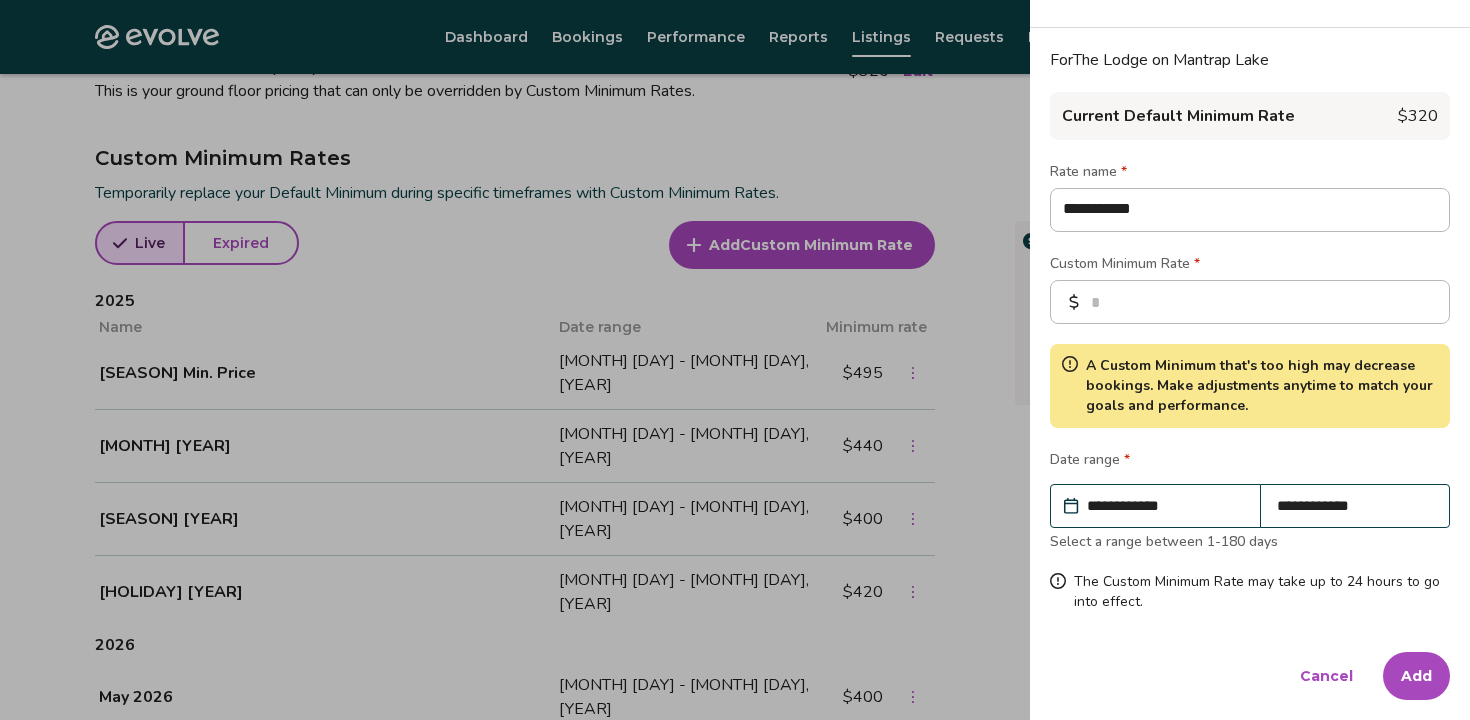 click on "Add" at bounding box center [1416, 676] 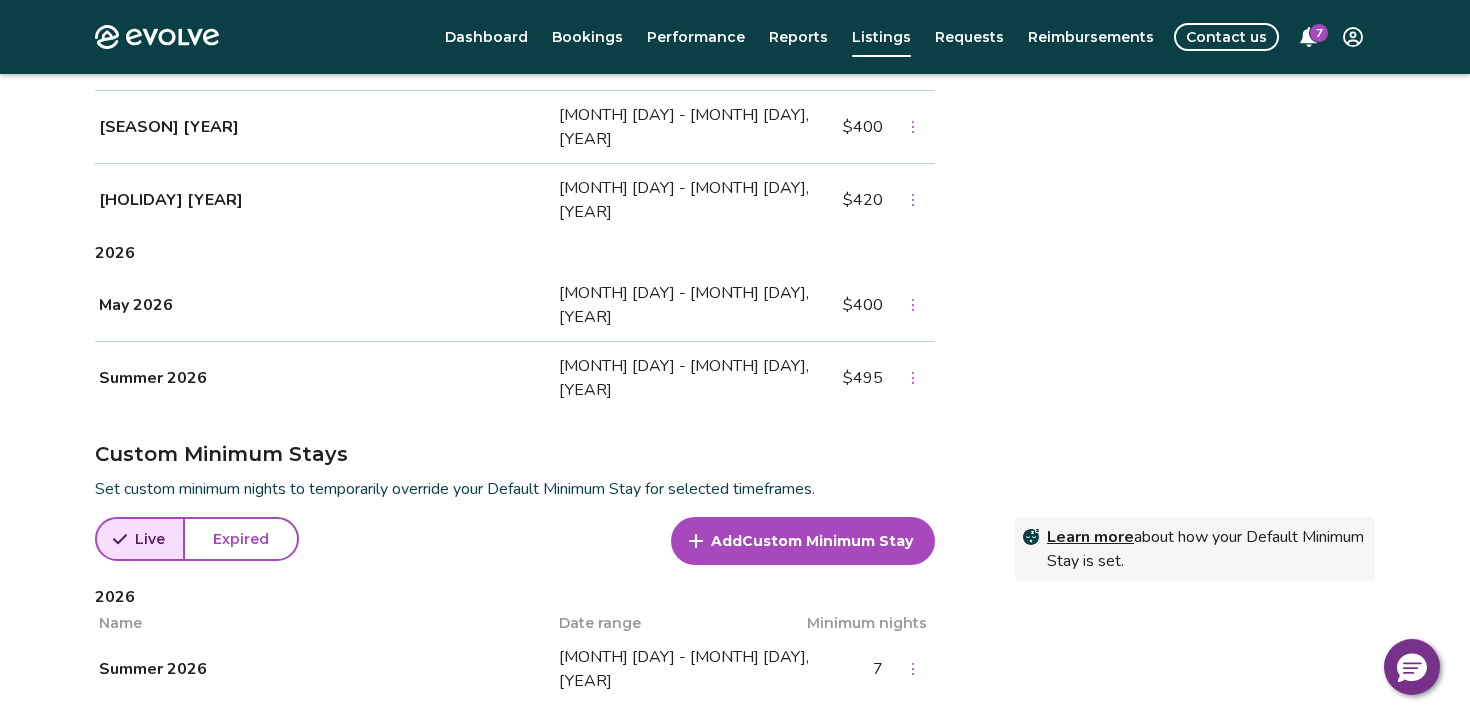scroll, scrollTop: 1010, scrollLeft: 0, axis: vertical 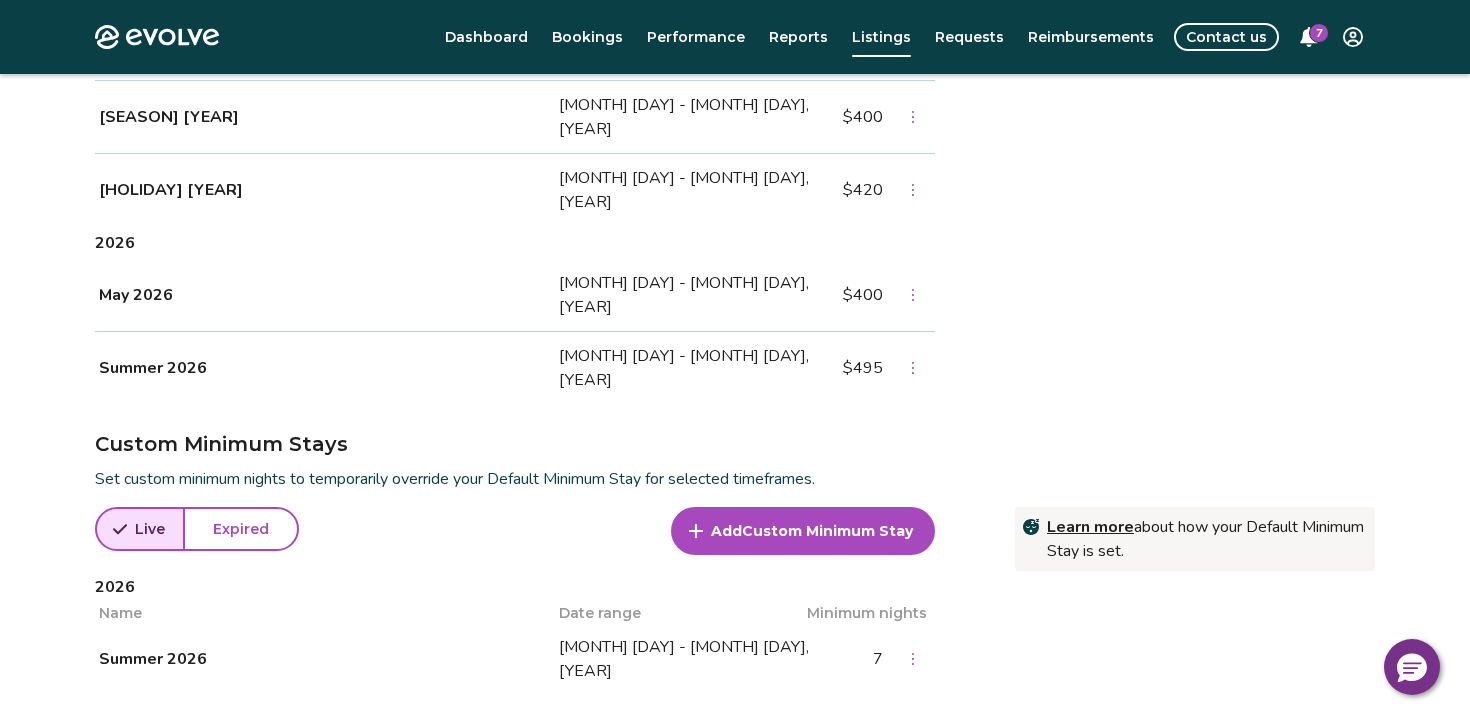 click on "Custom Minimum Stay" at bounding box center (827, 531) 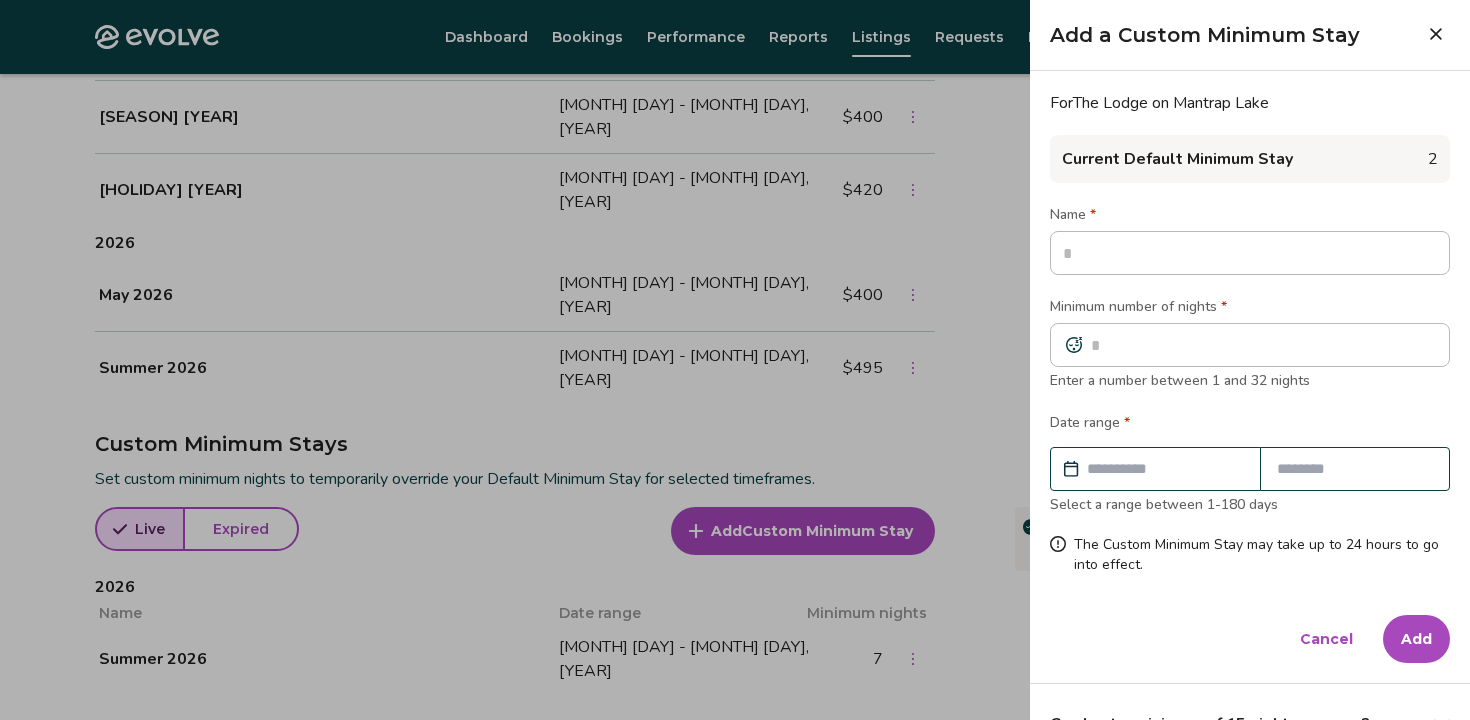 click at bounding box center [735, 360] 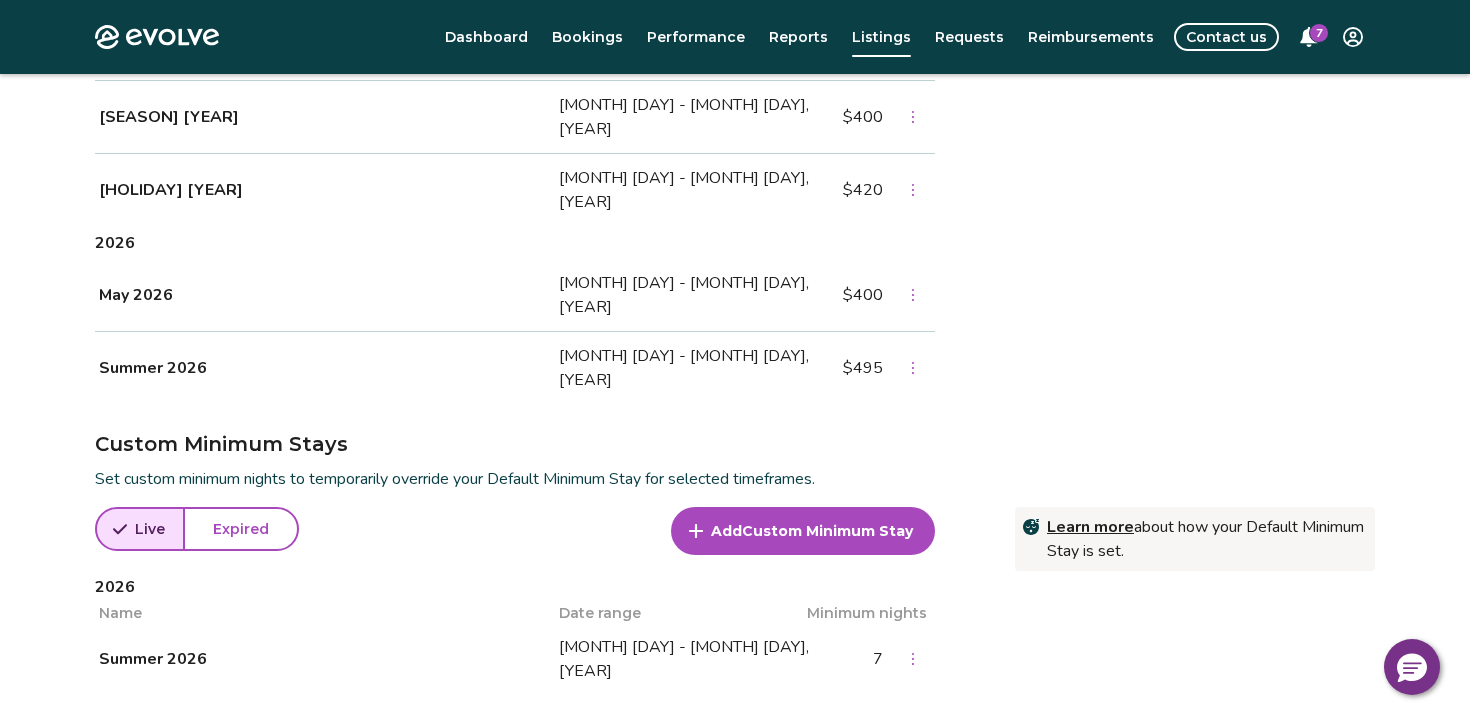 click on "[MONTH] [DAY] - [MONTH] [DAY], [YEAR]" at bounding box center [699, 659] 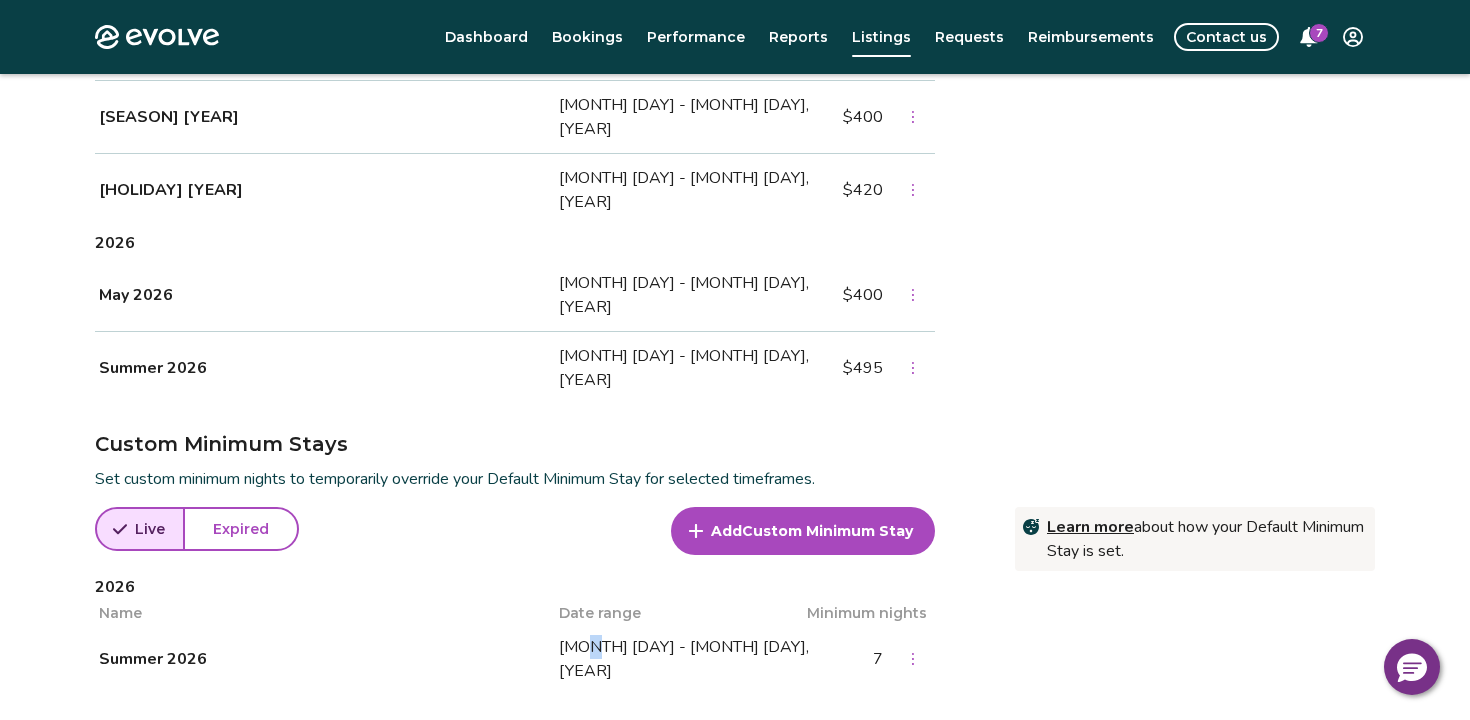 click on "[MONTH] [DAY] - [MONTH] [DAY], [YEAR]" at bounding box center (699, 659) 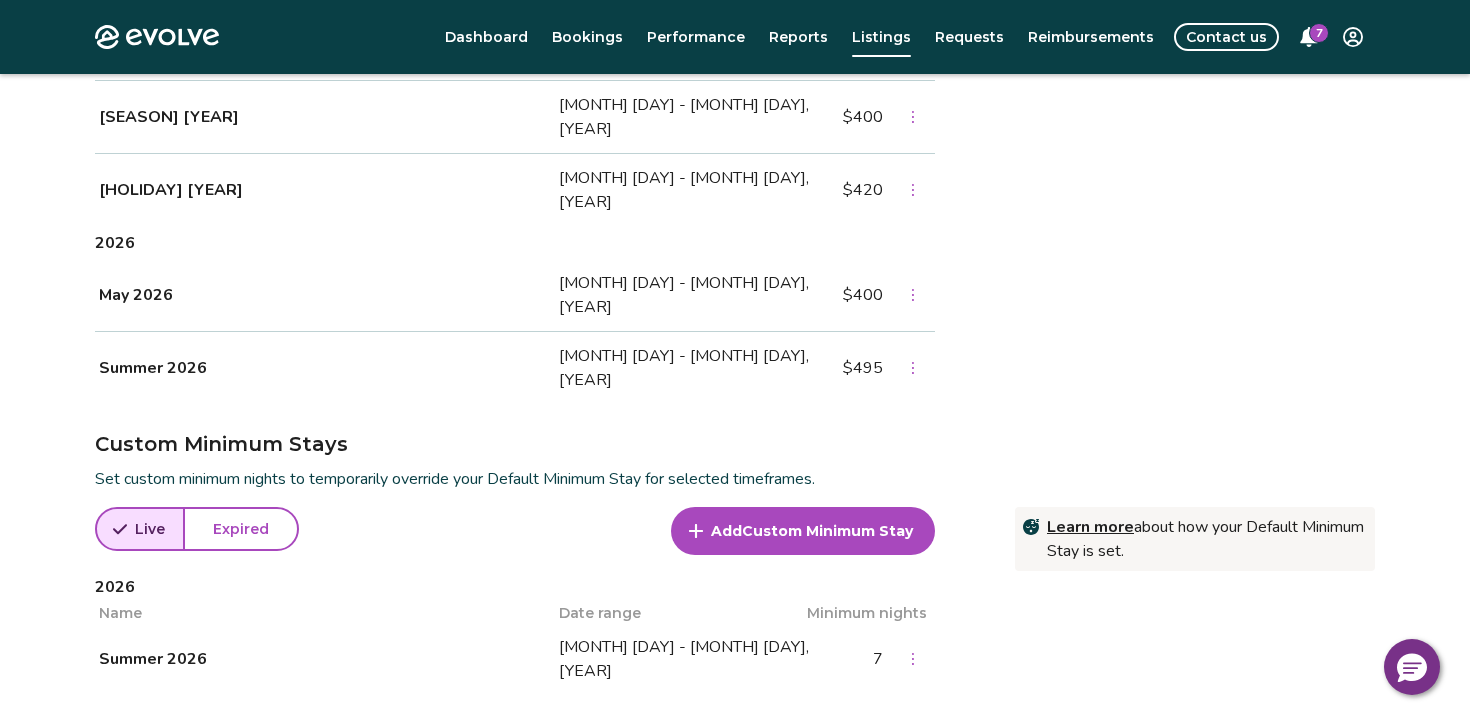 click on "[MONTH] [DAY] - [MONTH] [DAY], [YEAR]" at bounding box center [699, 659] 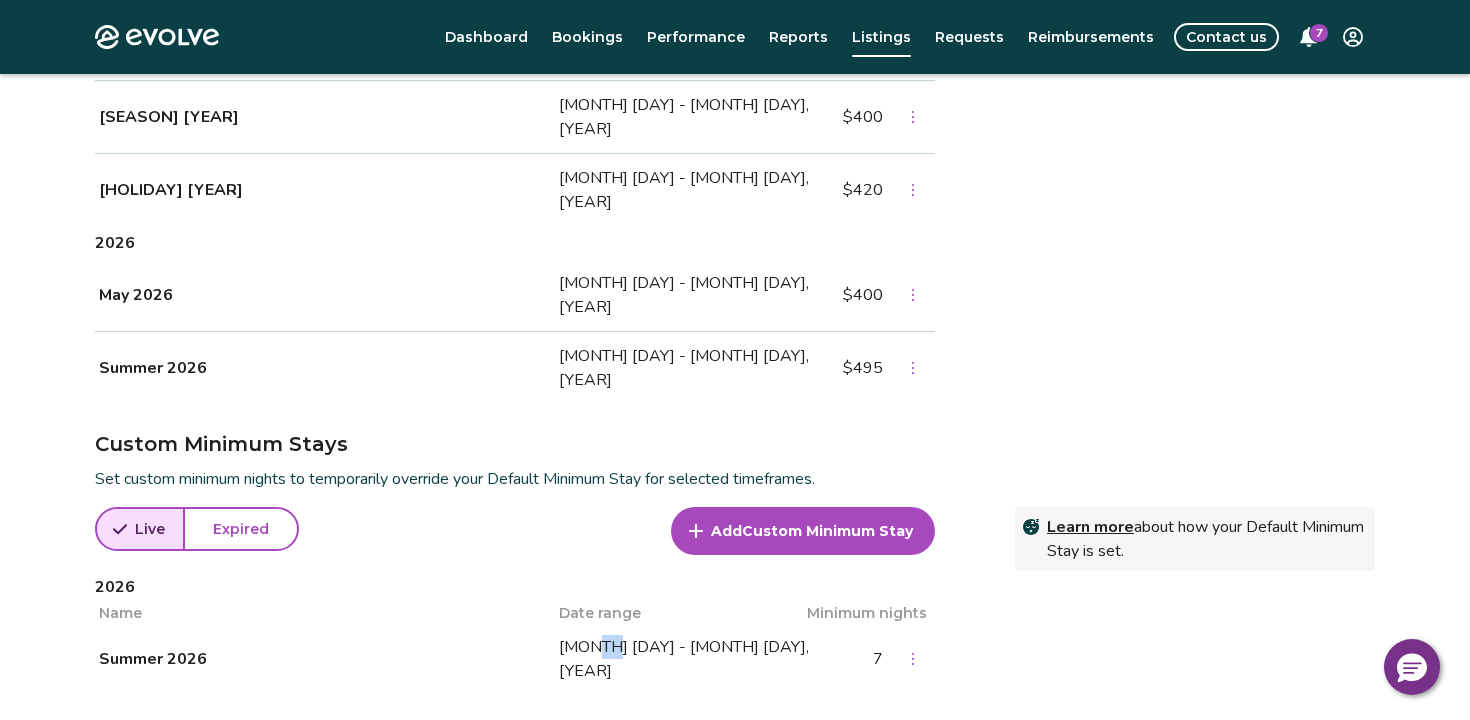 click on "[MONTH] [DAY] - [MONTH] [DAY], [YEAR]" at bounding box center [699, 659] 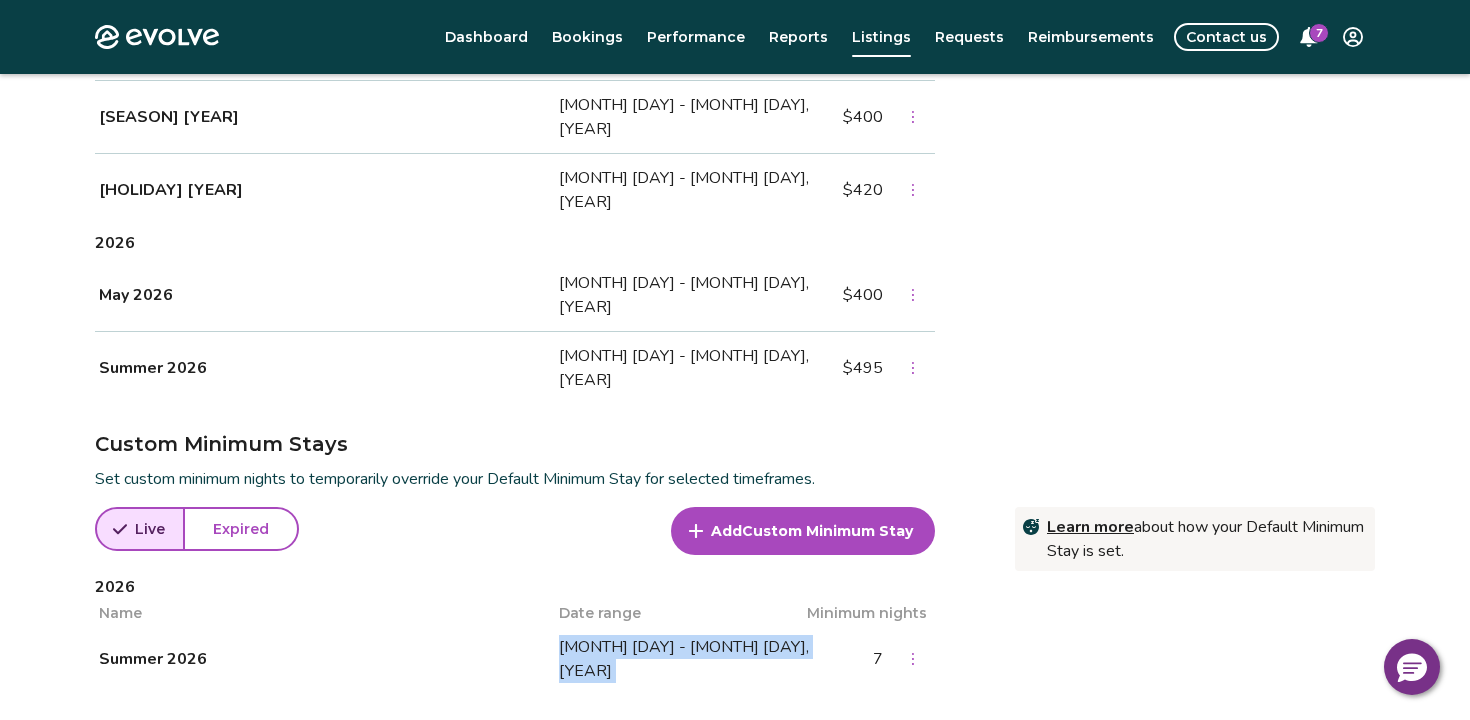 click on "[MONTH] [DAY] - [MONTH] [DAY], [YEAR]" at bounding box center (699, 659) 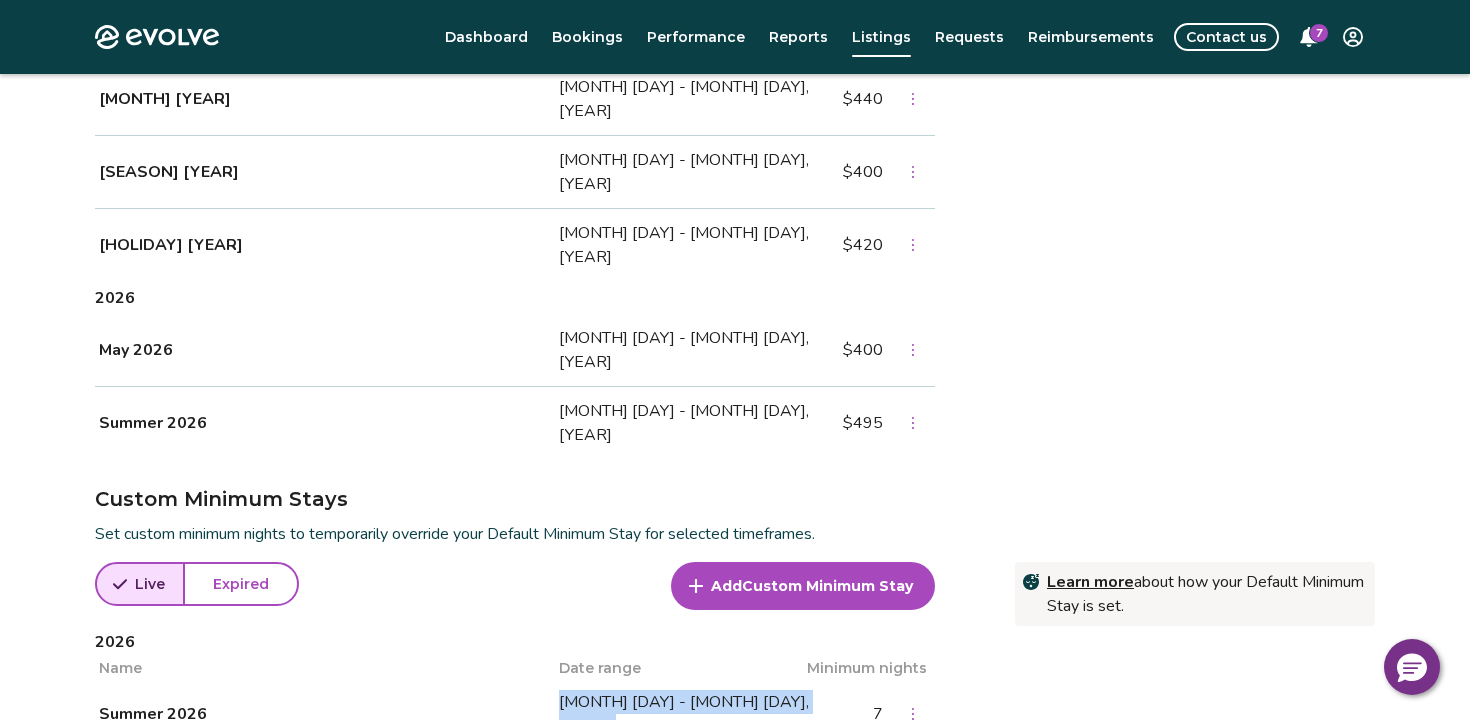 scroll, scrollTop: 954, scrollLeft: 0, axis: vertical 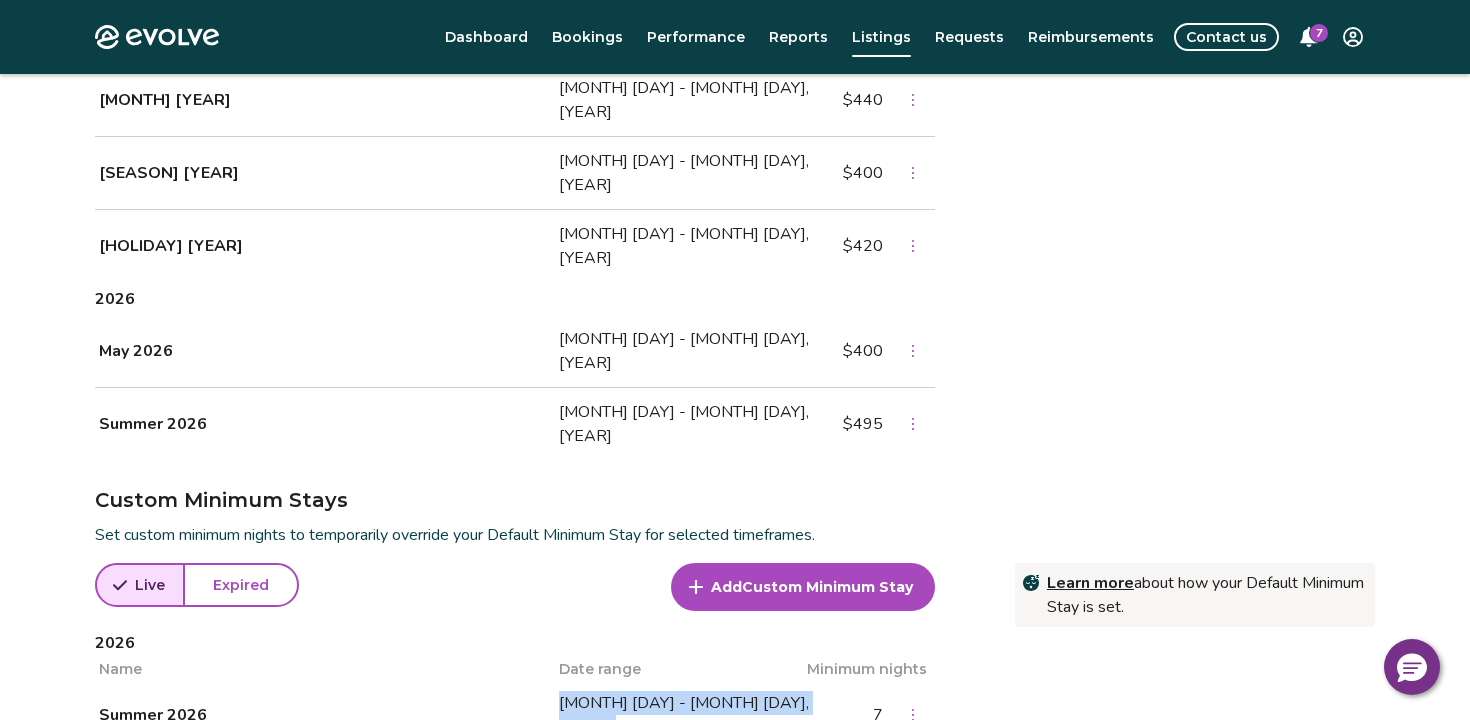 click on "[MONTH] [DAY] - [MONTH] [DAY], [YEAR]" at bounding box center [699, 715] 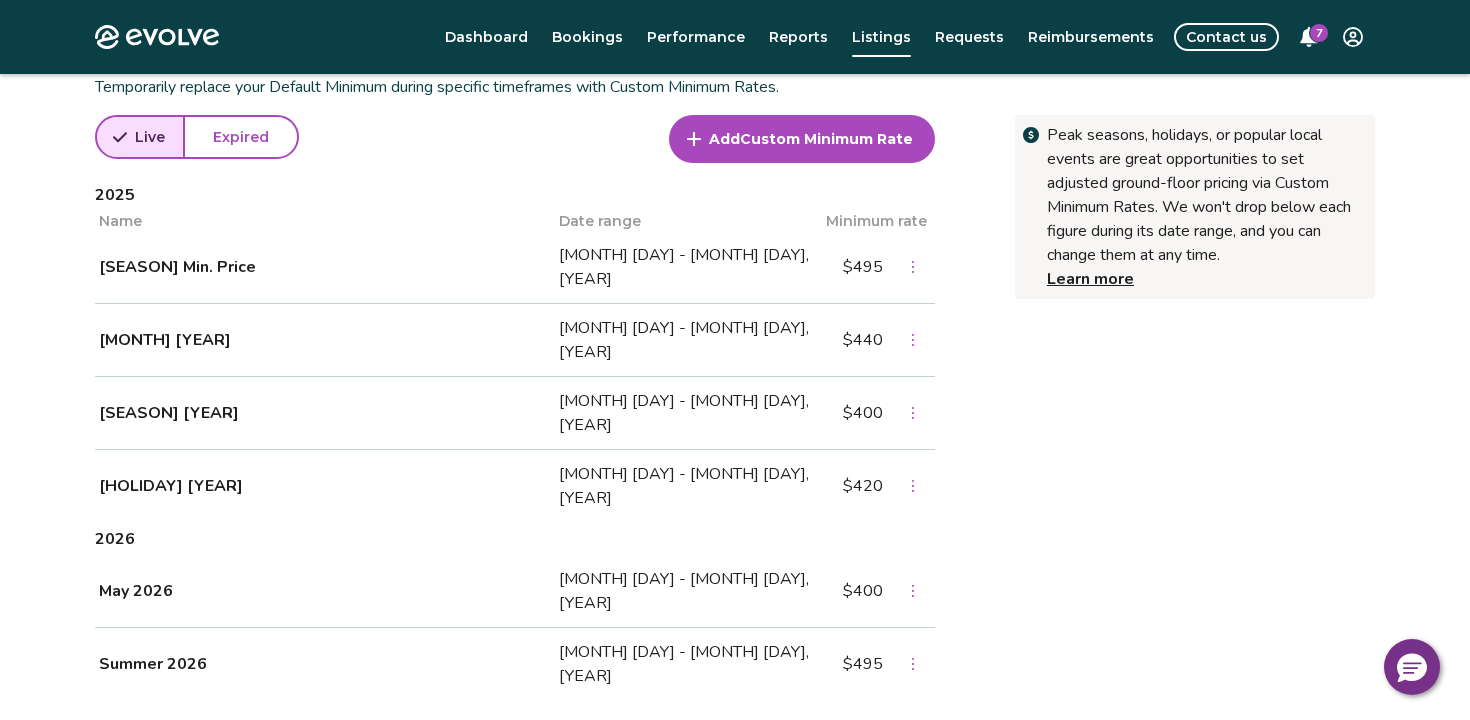 scroll, scrollTop: 715, scrollLeft: 0, axis: vertical 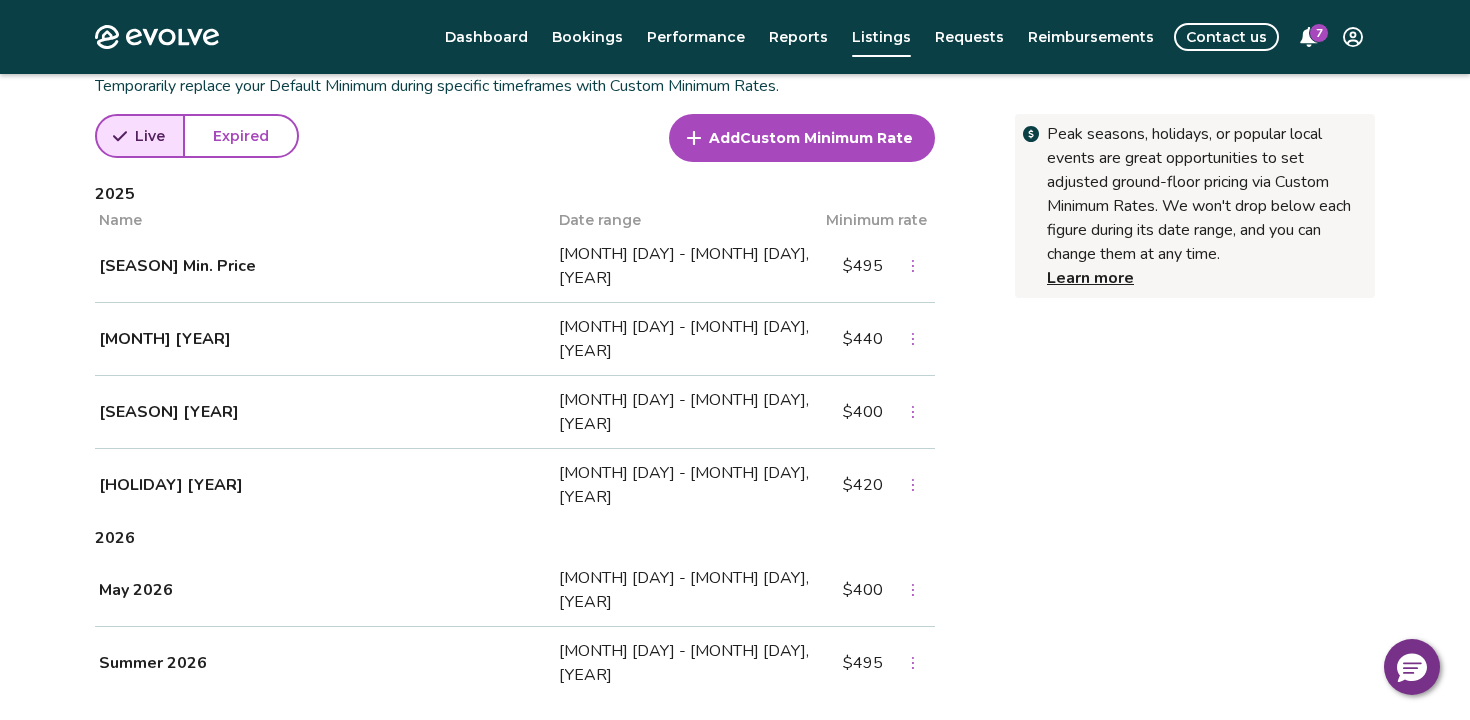 click on "Custom Minimum Rate" at bounding box center [826, 138] 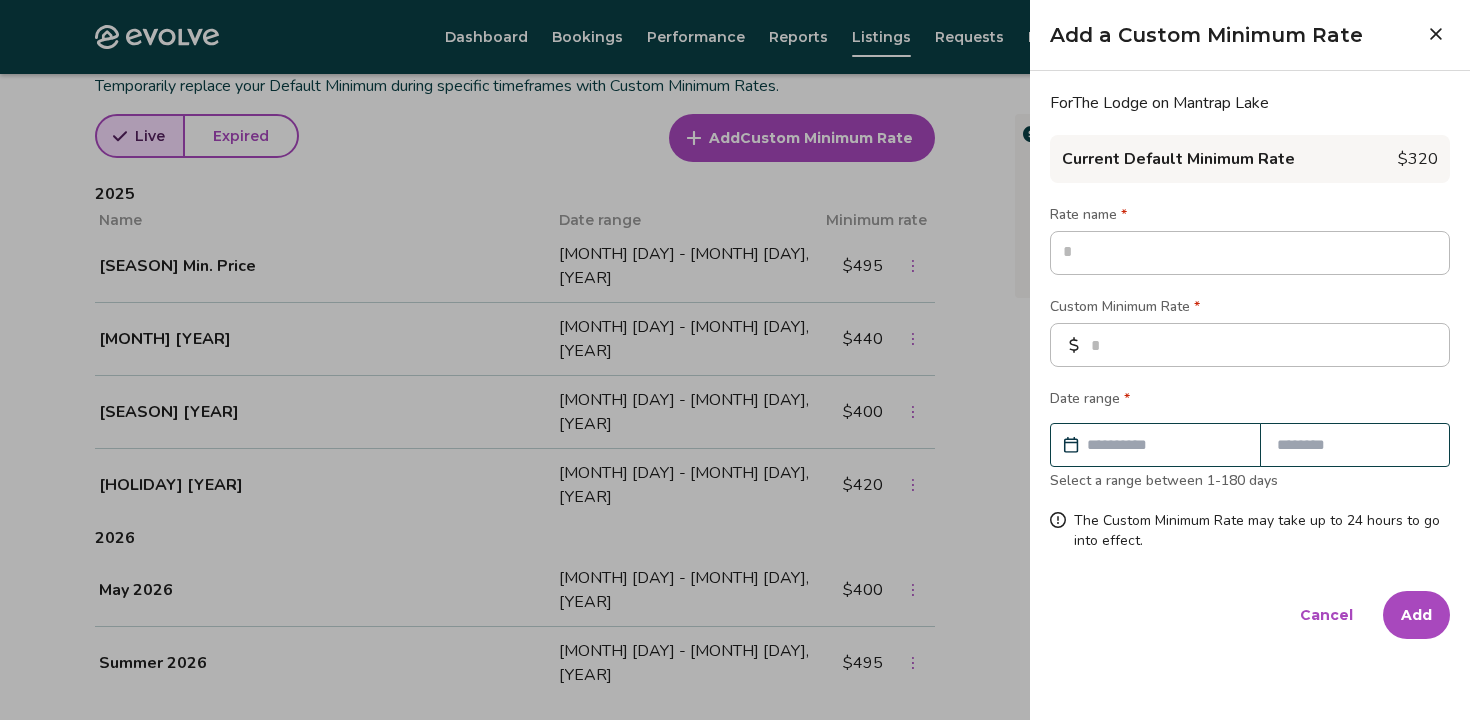 click on "$320" at bounding box center (1418, 159) 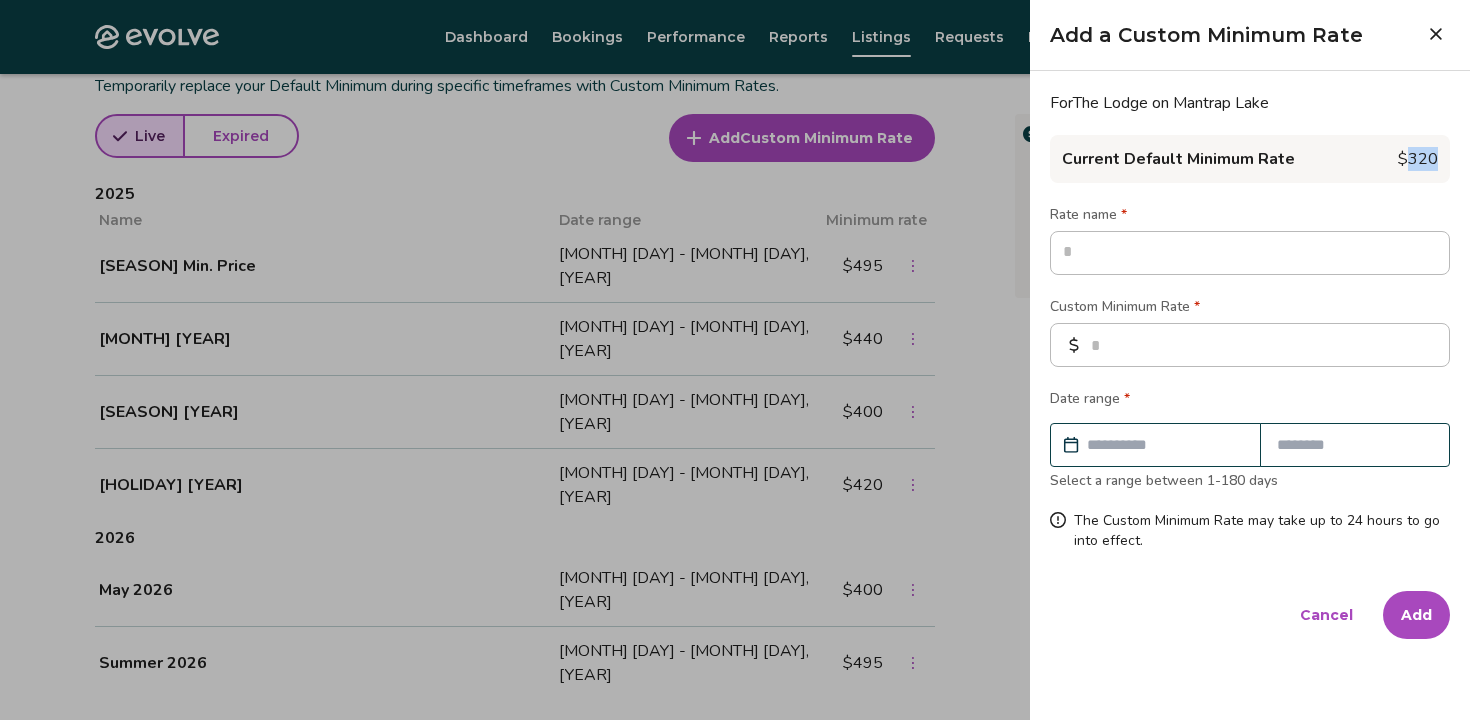 click on "$320" at bounding box center (1418, 159) 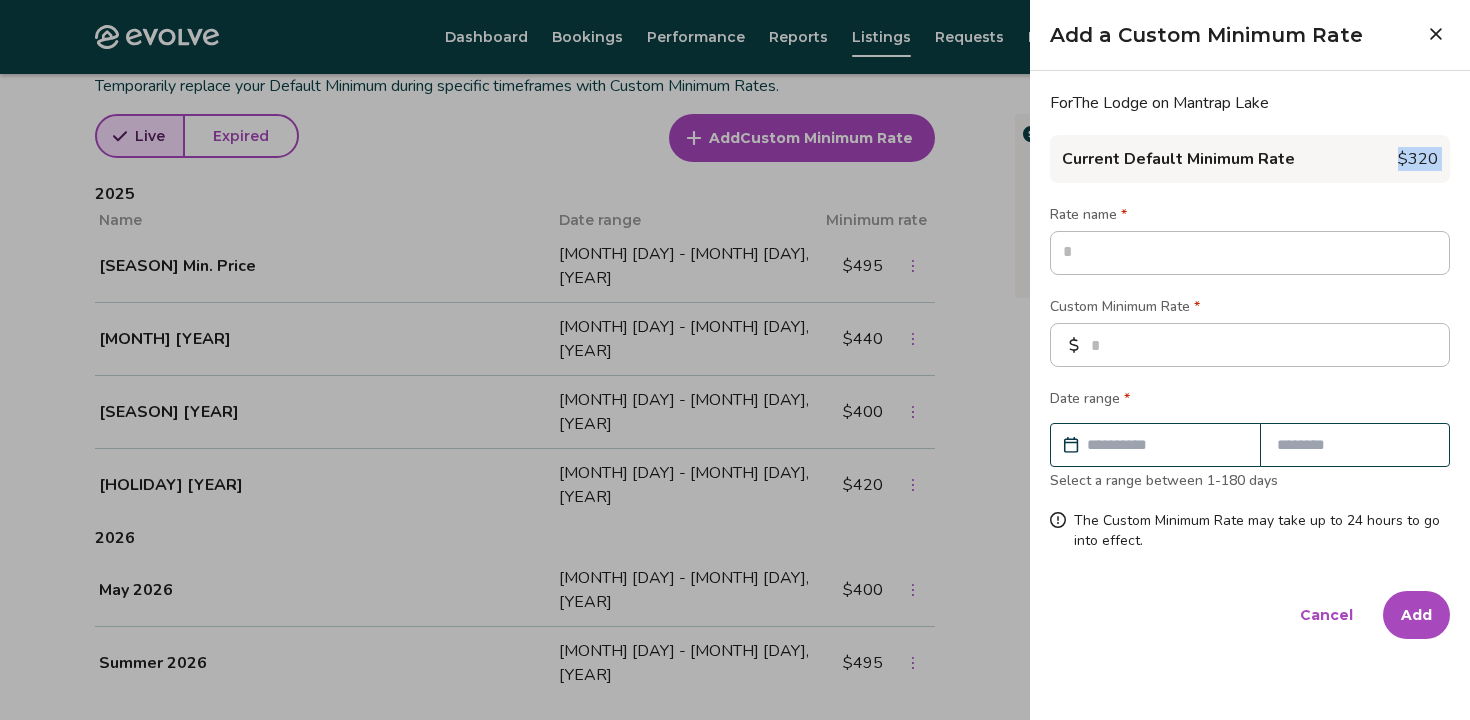 click on "$320" at bounding box center [1418, 159] 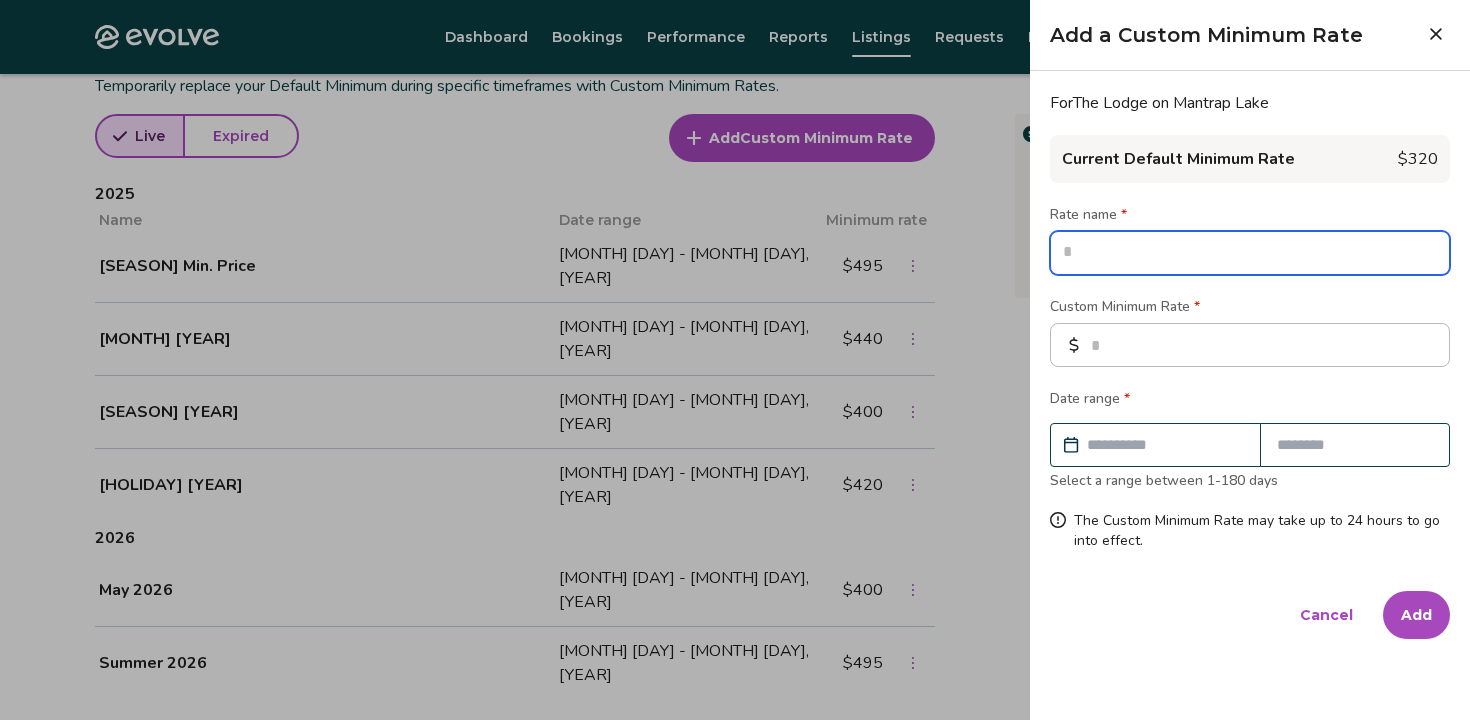 click at bounding box center [1250, 253] 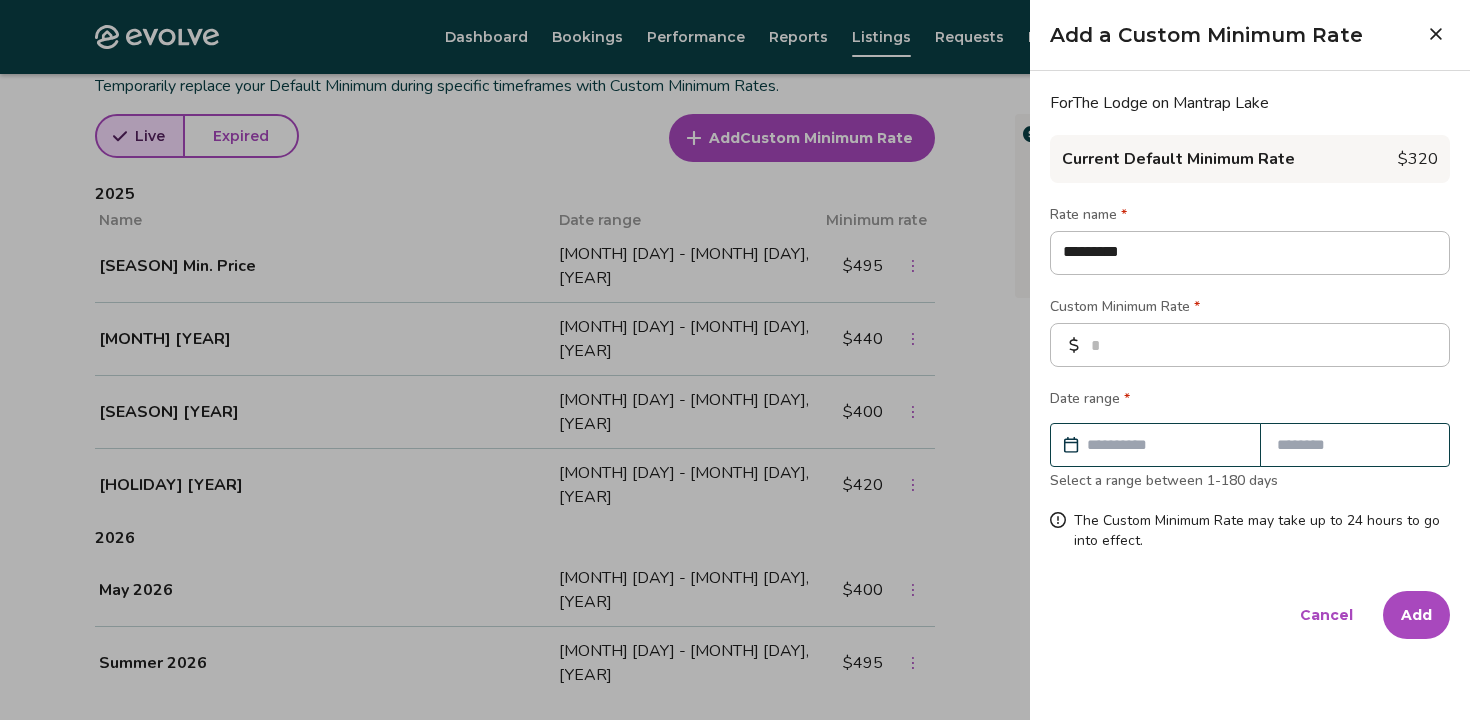 click at bounding box center (1436, 34) 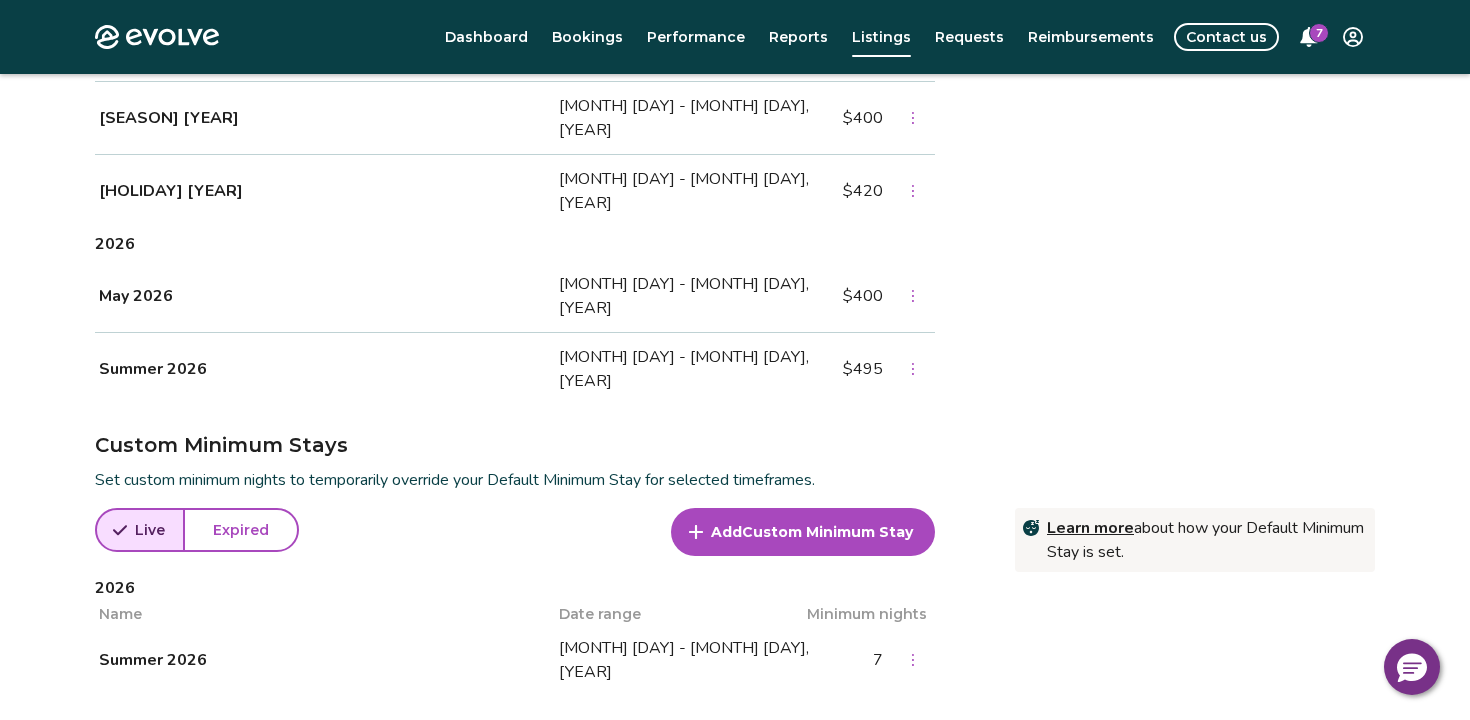 scroll, scrollTop: 1046, scrollLeft: 0, axis: vertical 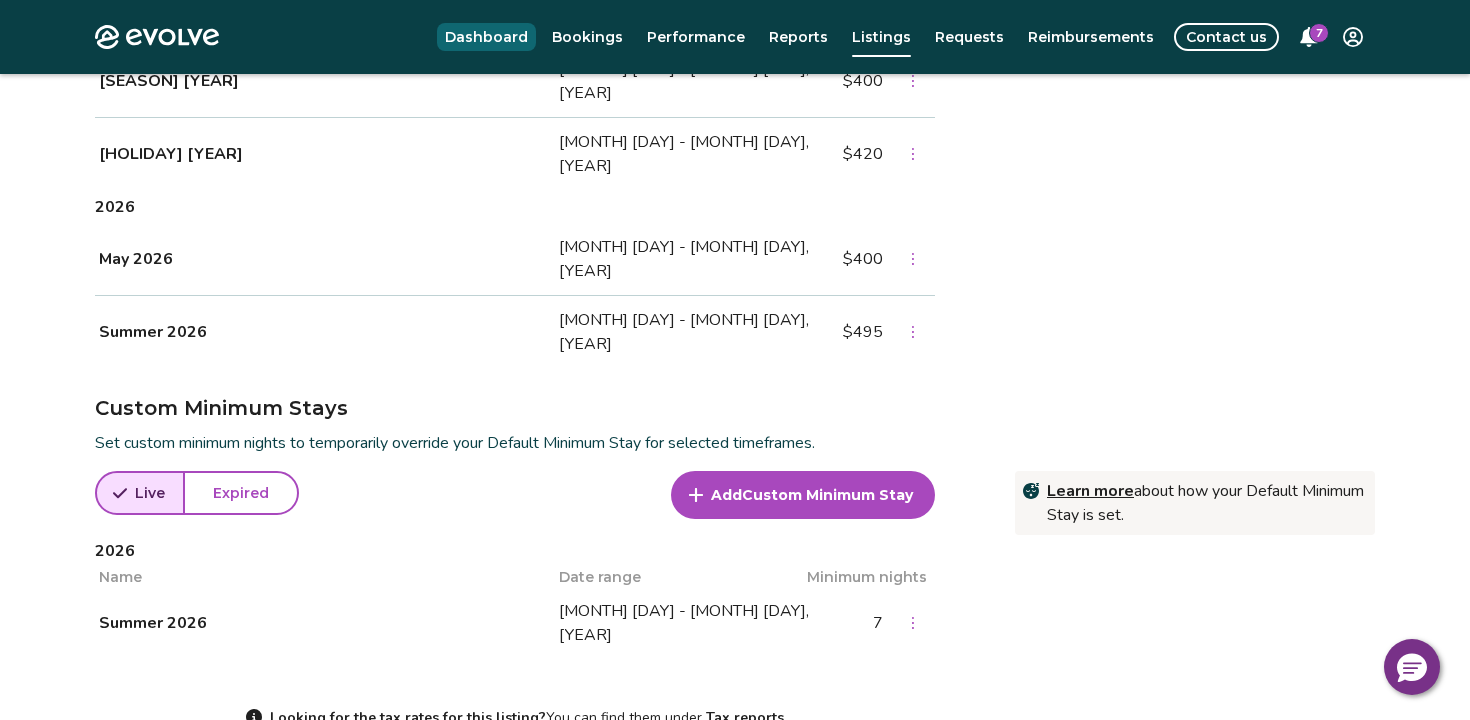 click on "Dashboard" at bounding box center [486, 37] 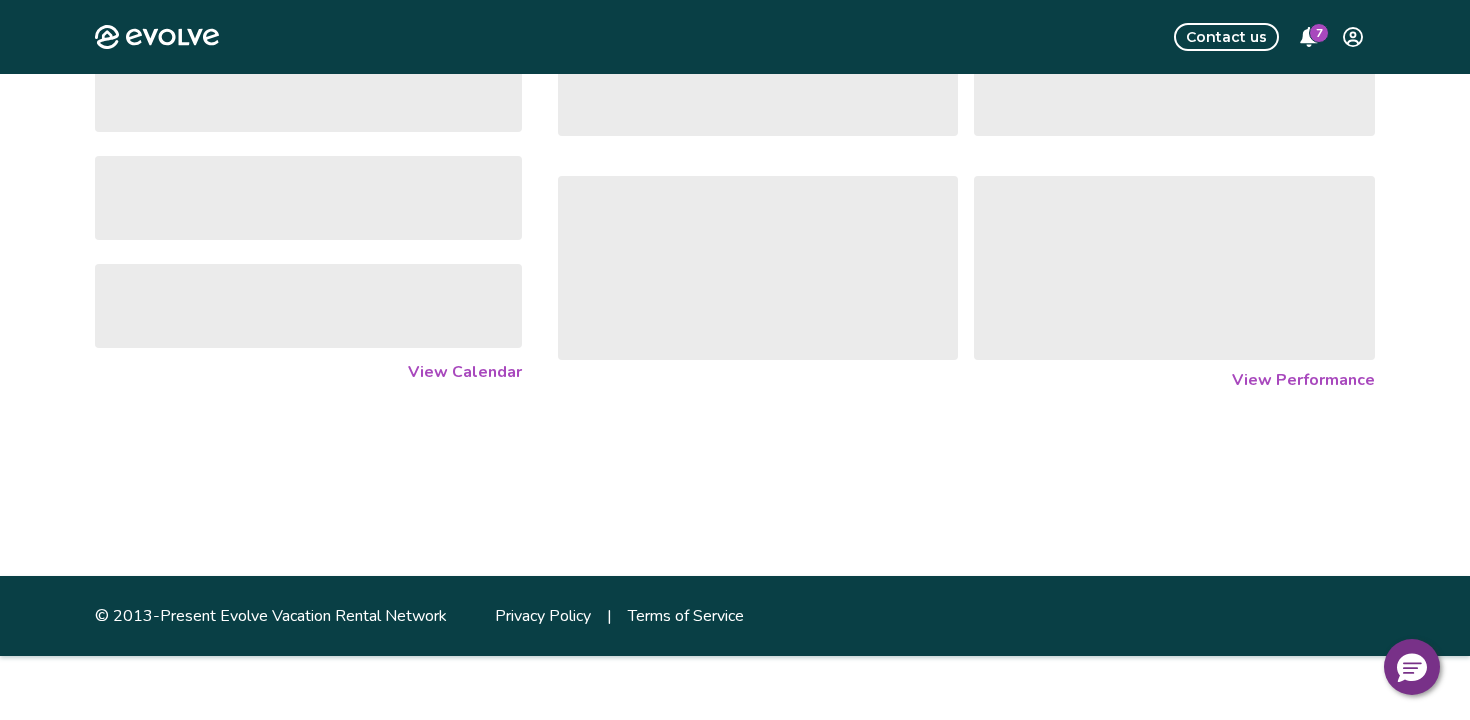 scroll, scrollTop: 0, scrollLeft: 0, axis: both 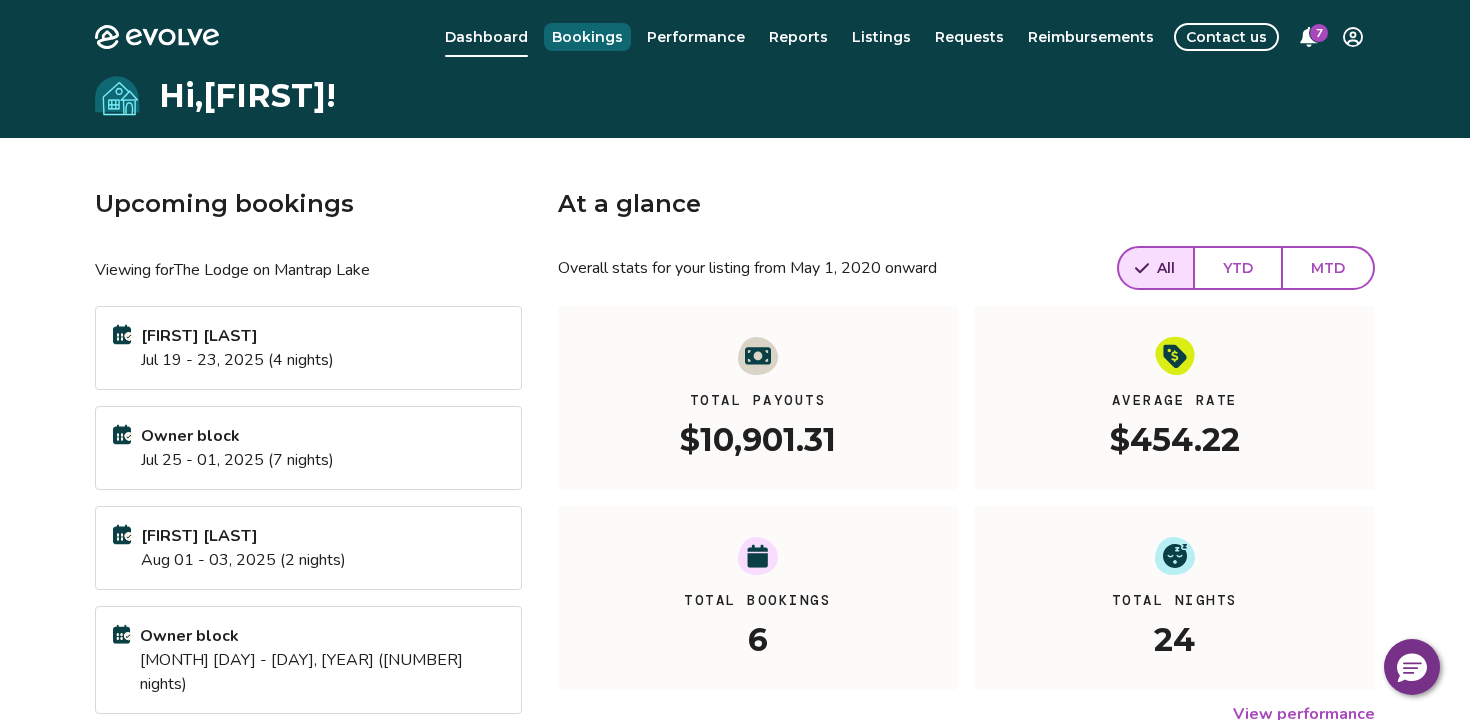 click on "Bookings" at bounding box center (587, 37) 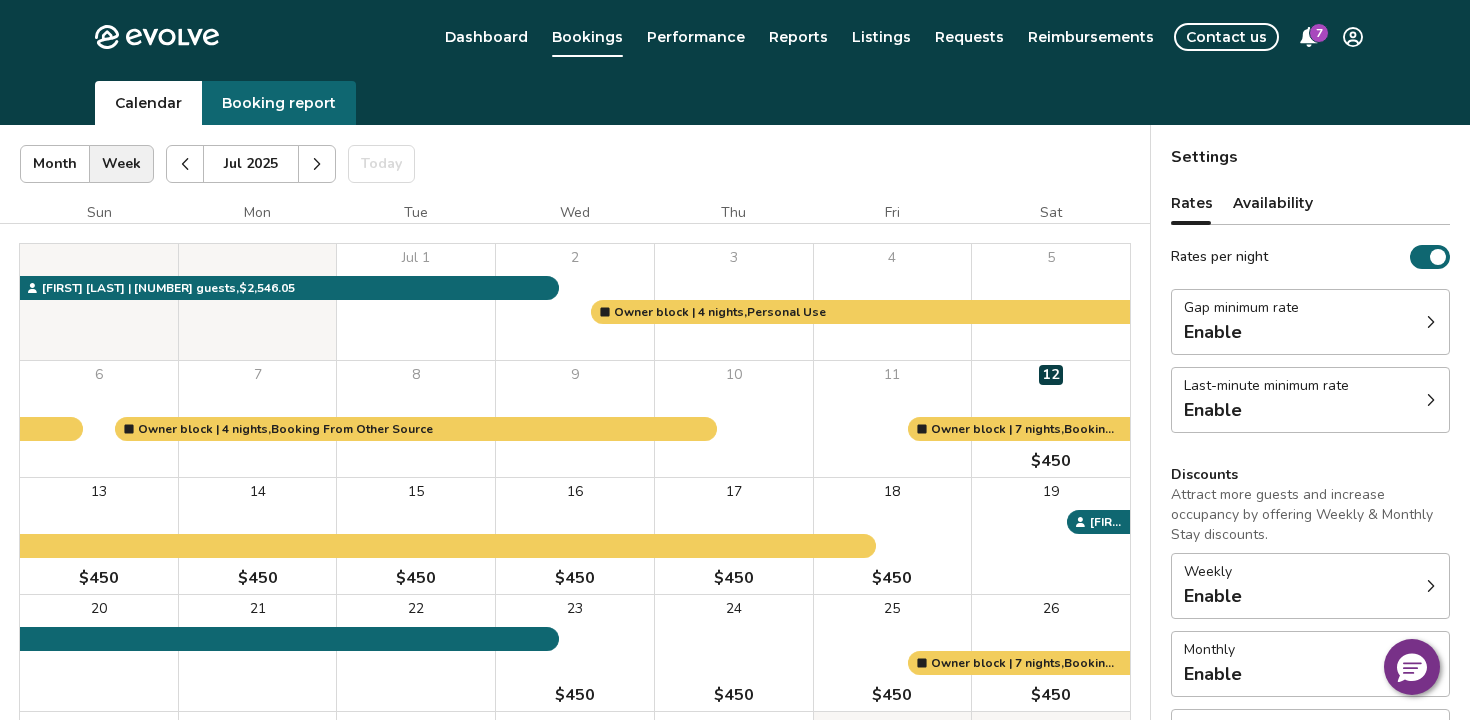 scroll, scrollTop: 86, scrollLeft: 0, axis: vertical 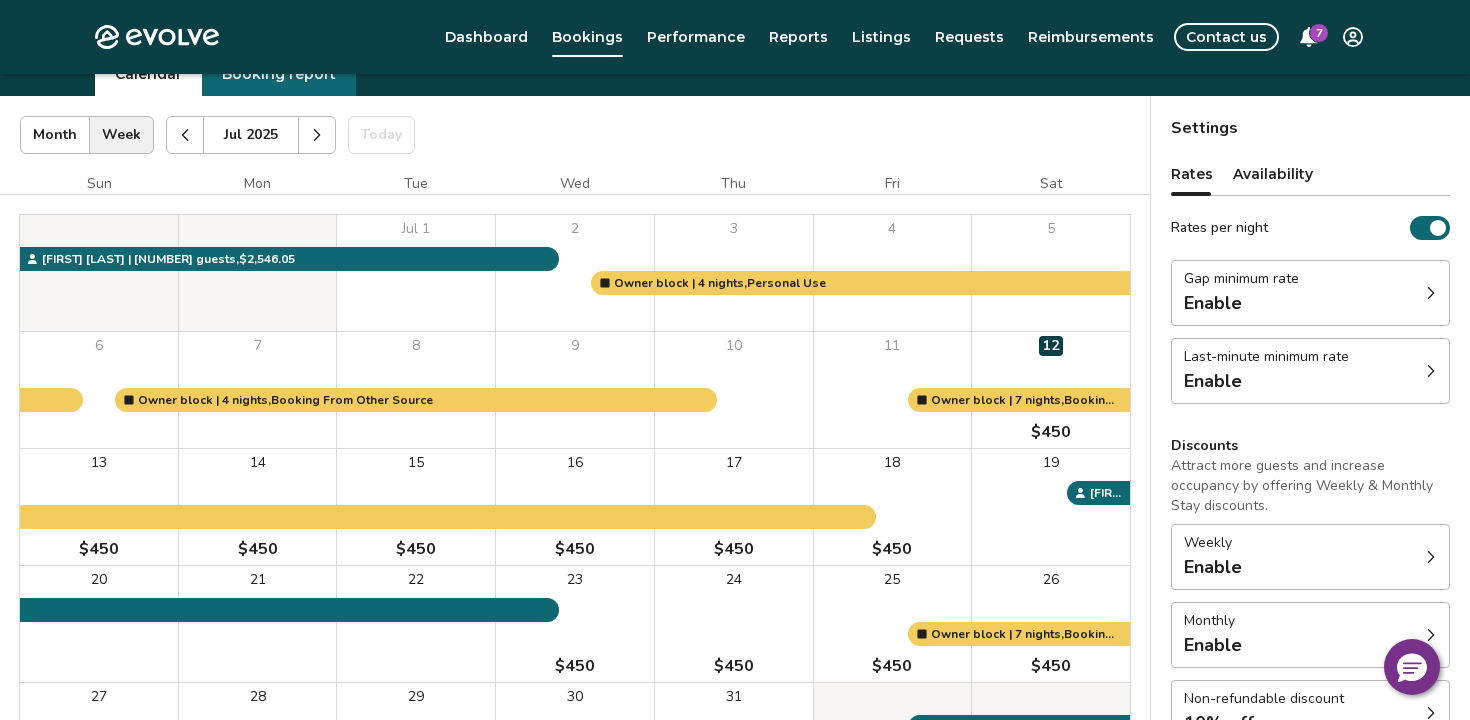 click at bounding box center (317, 135) 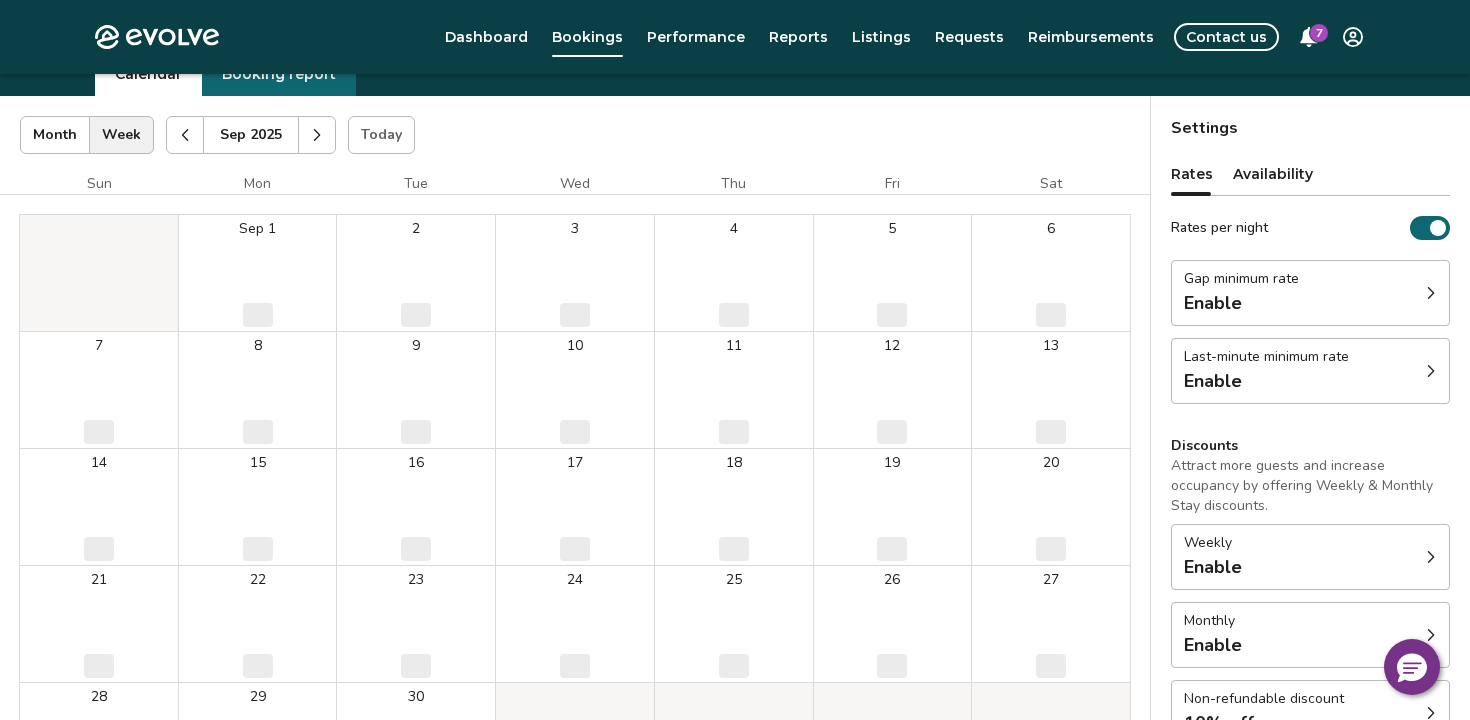 click at bounding box center [317, 135] 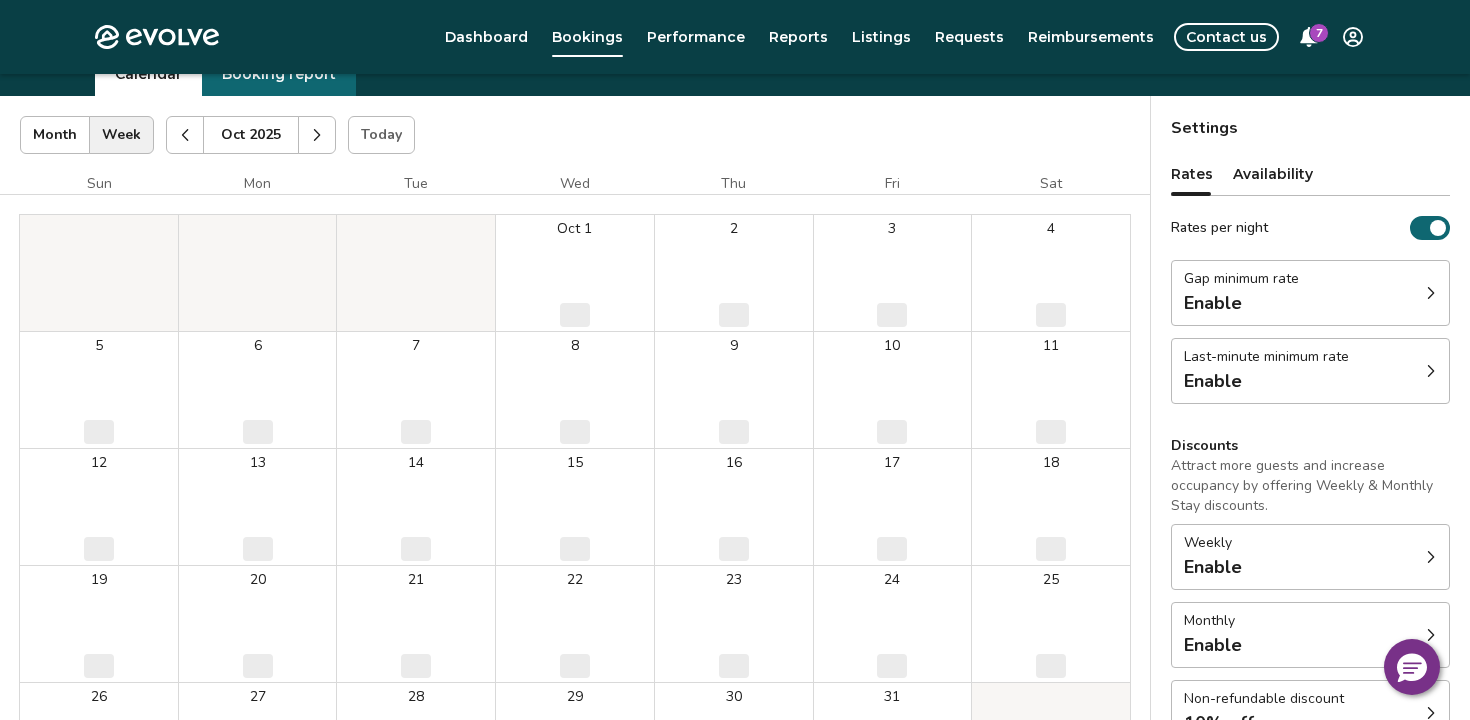 click at bounding box center [317, 135] 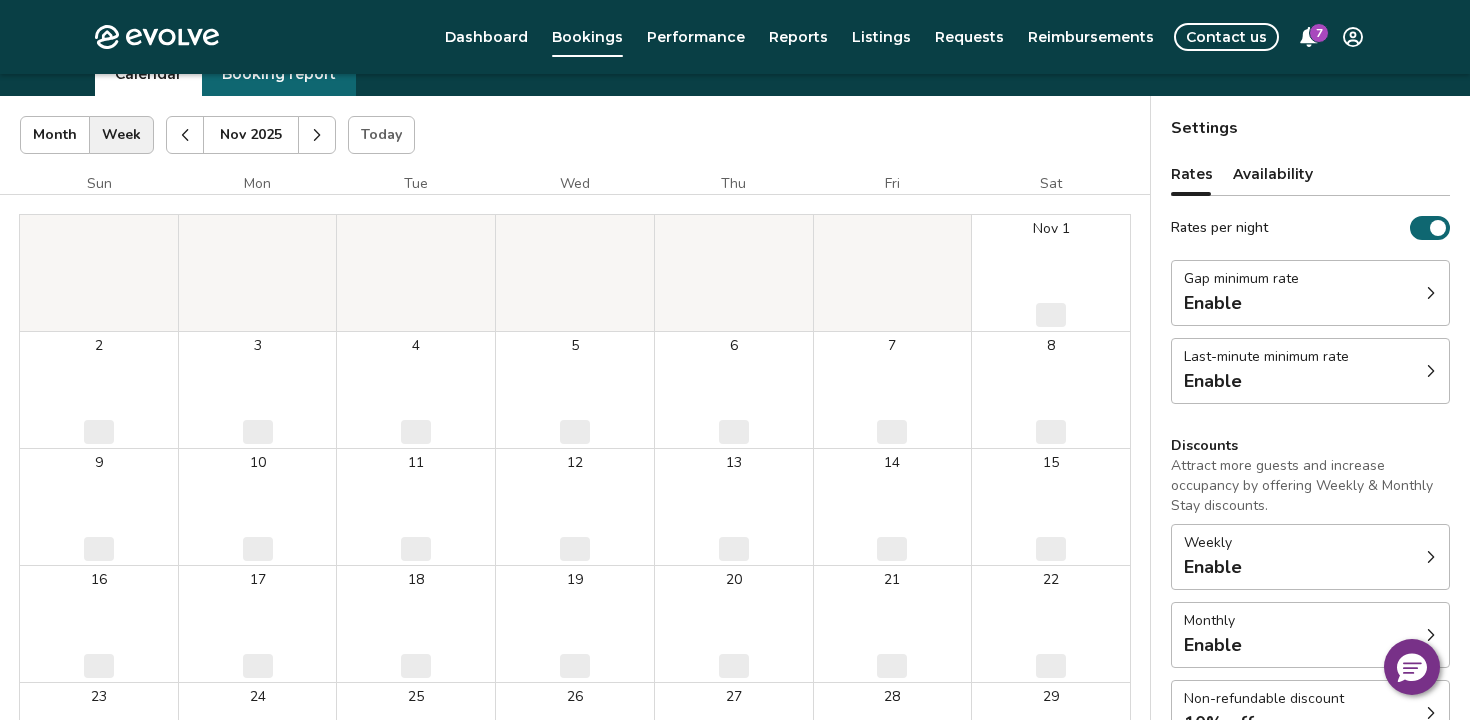 click at bounding box center (317, 135) 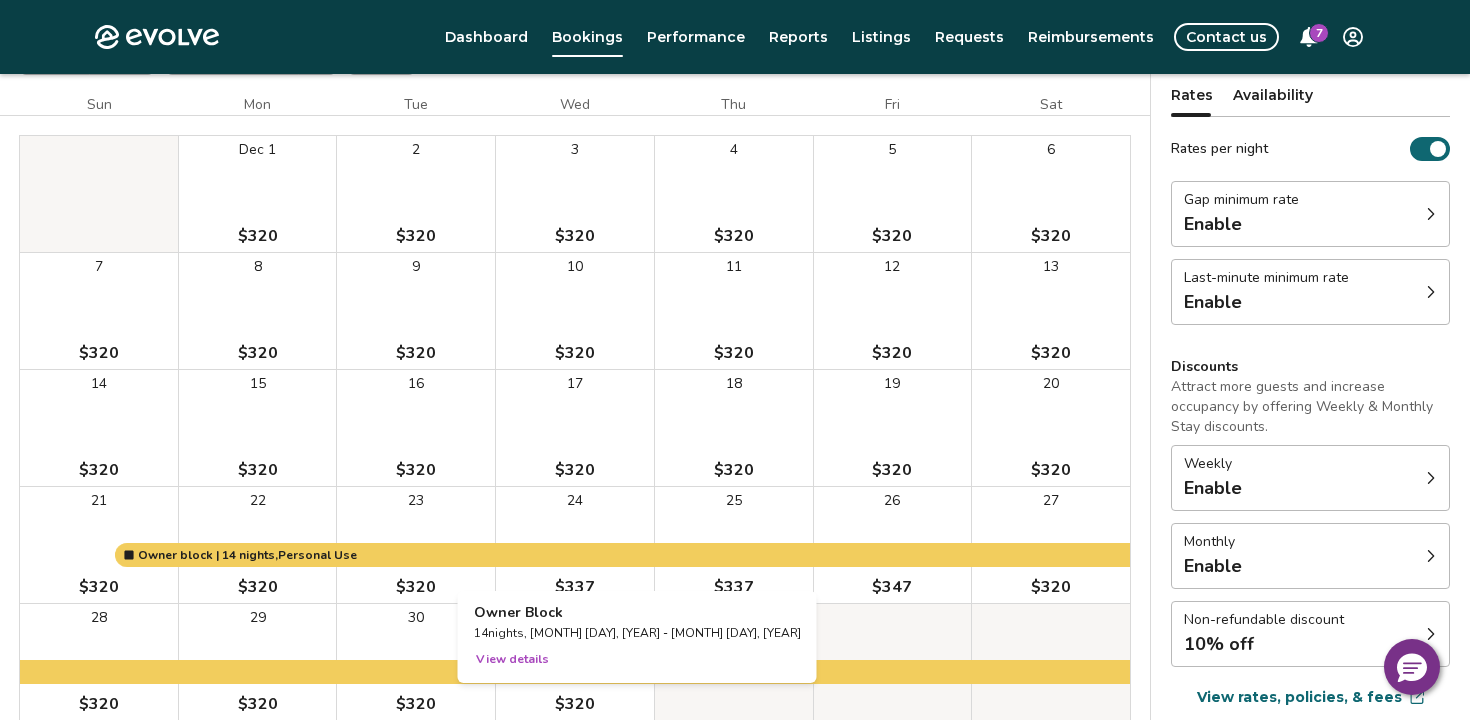 scroll, scrollTop: 0, scrollLeft: 0, axis: both 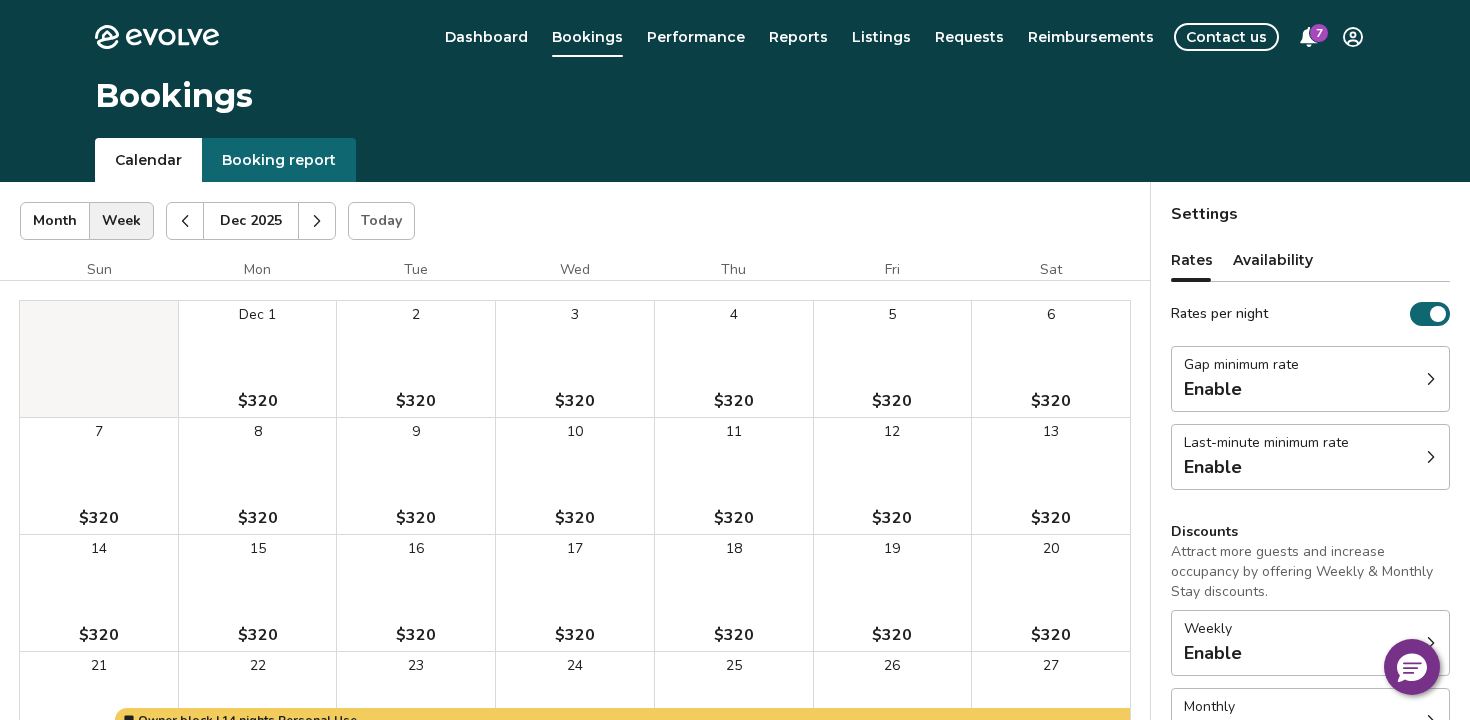 click 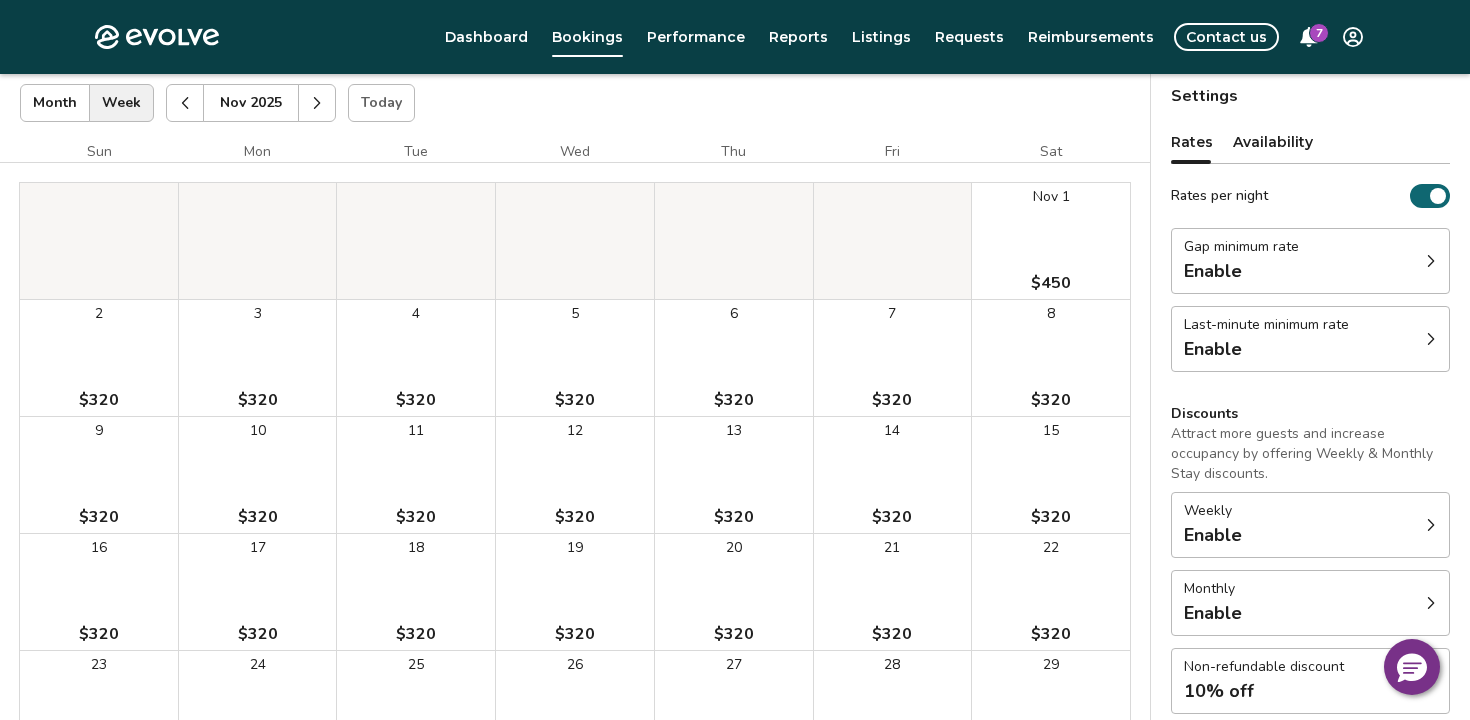 scroll, scrollTop: 114, scrollLeft: 0, axis: vertical 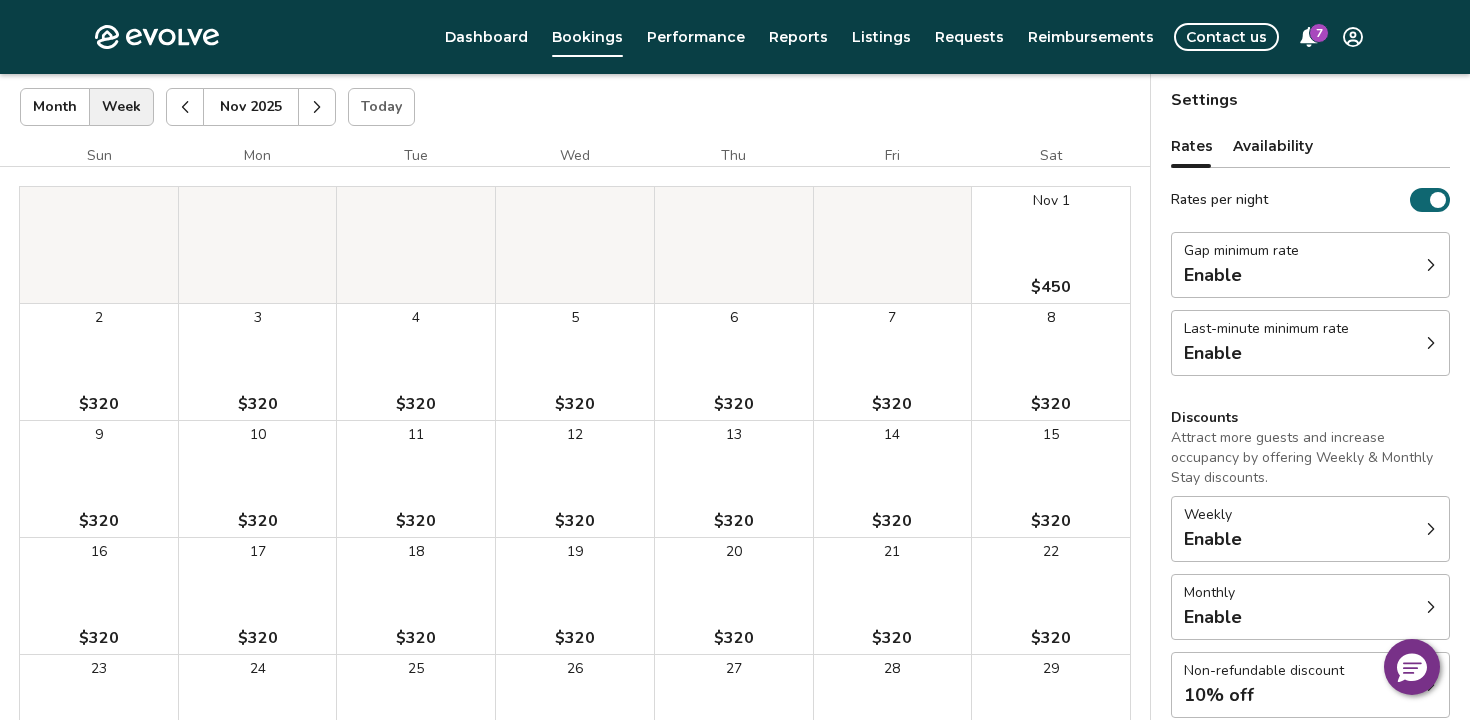 click at bounding box center (185, 107) 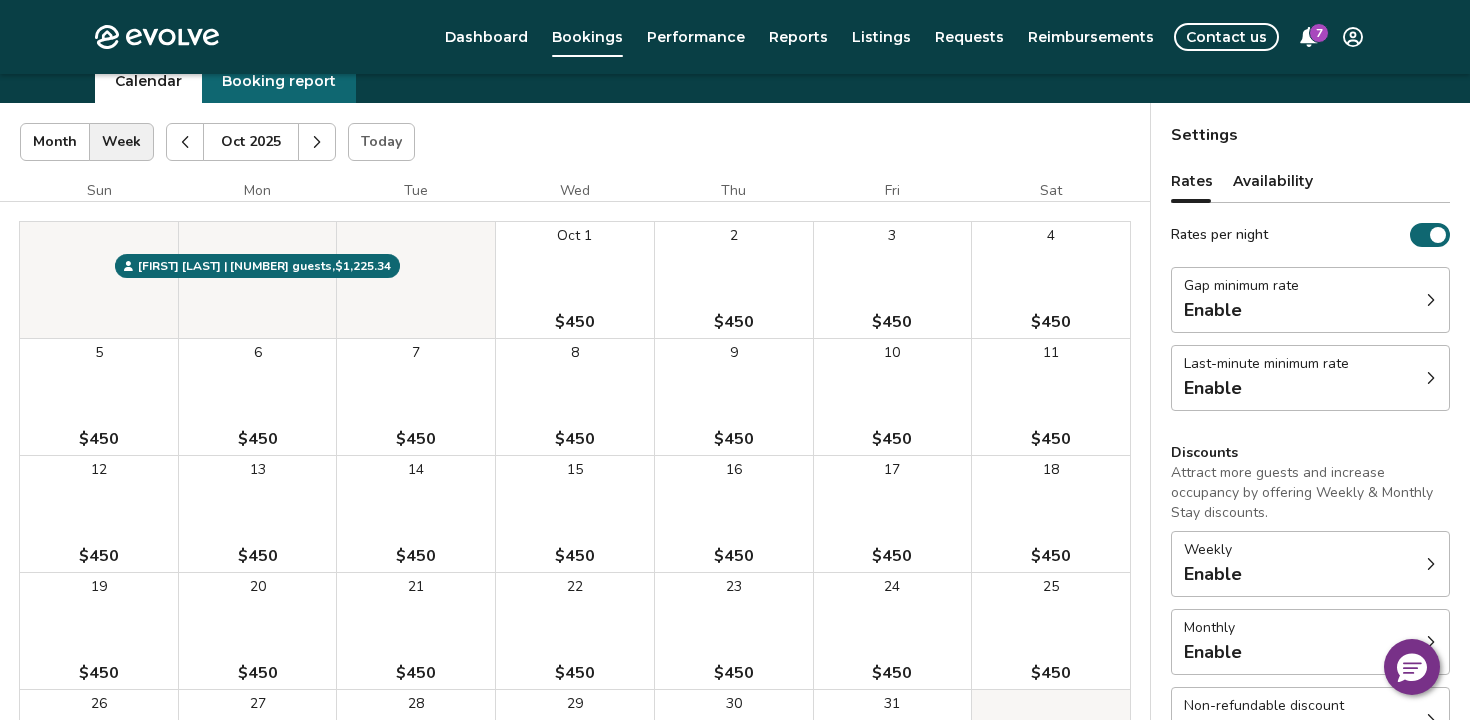 scroll, scrollTop: 73, scrollLeft: 0, axis: vertical 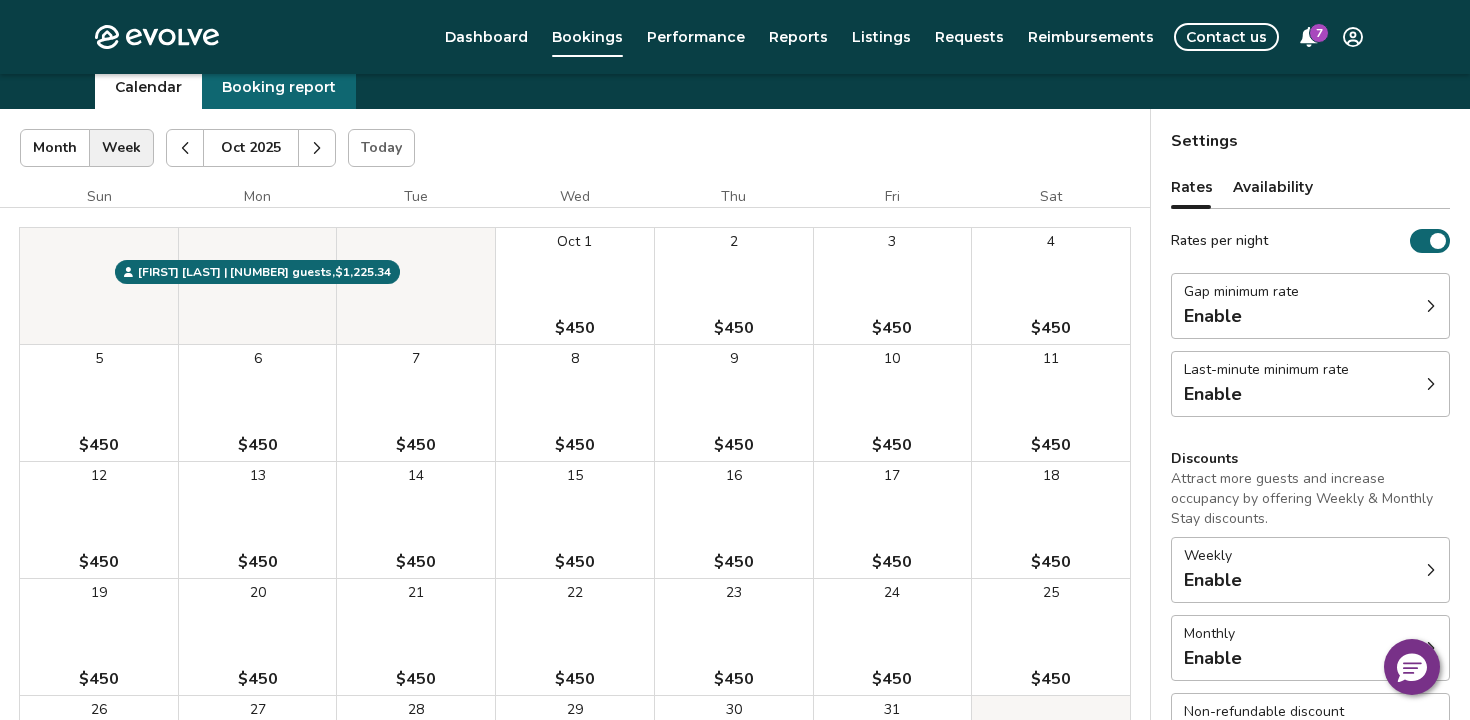 click 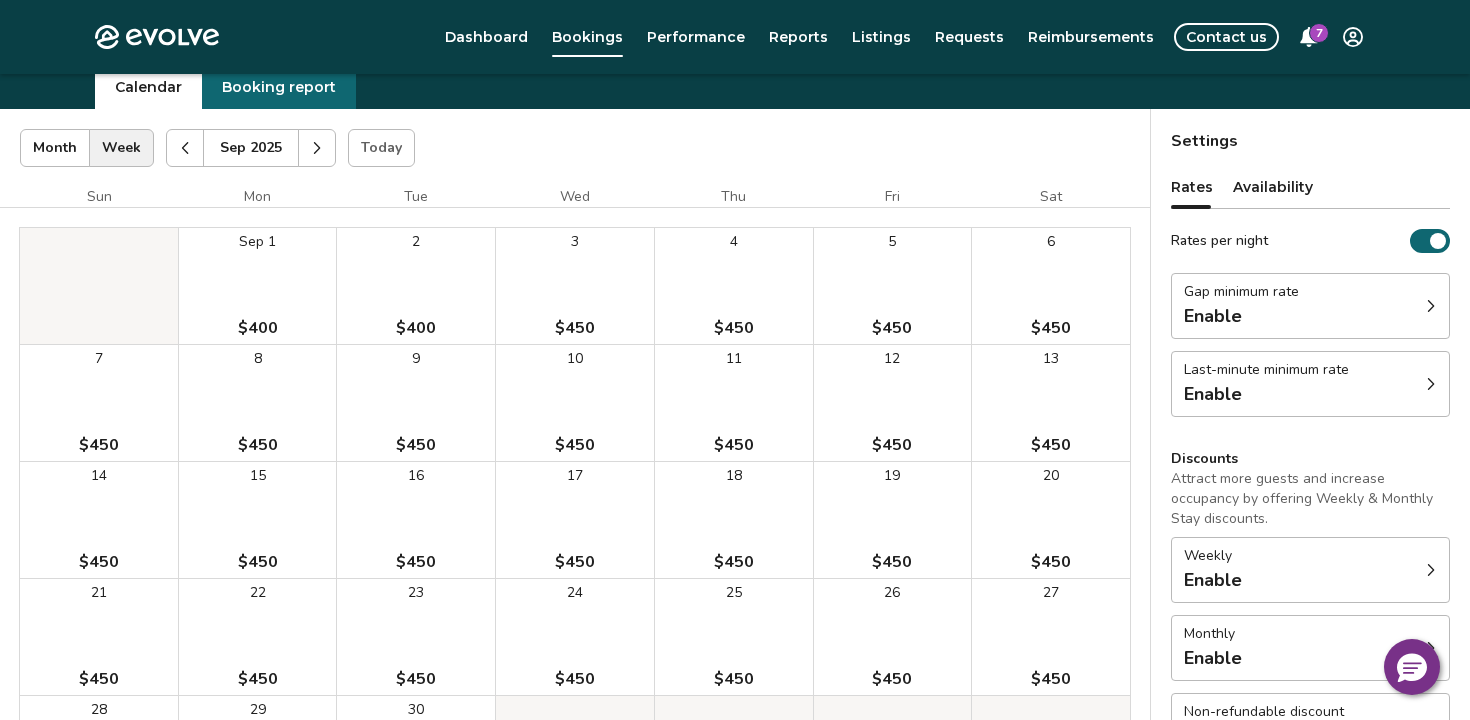 click at bounding box center (317, 148) 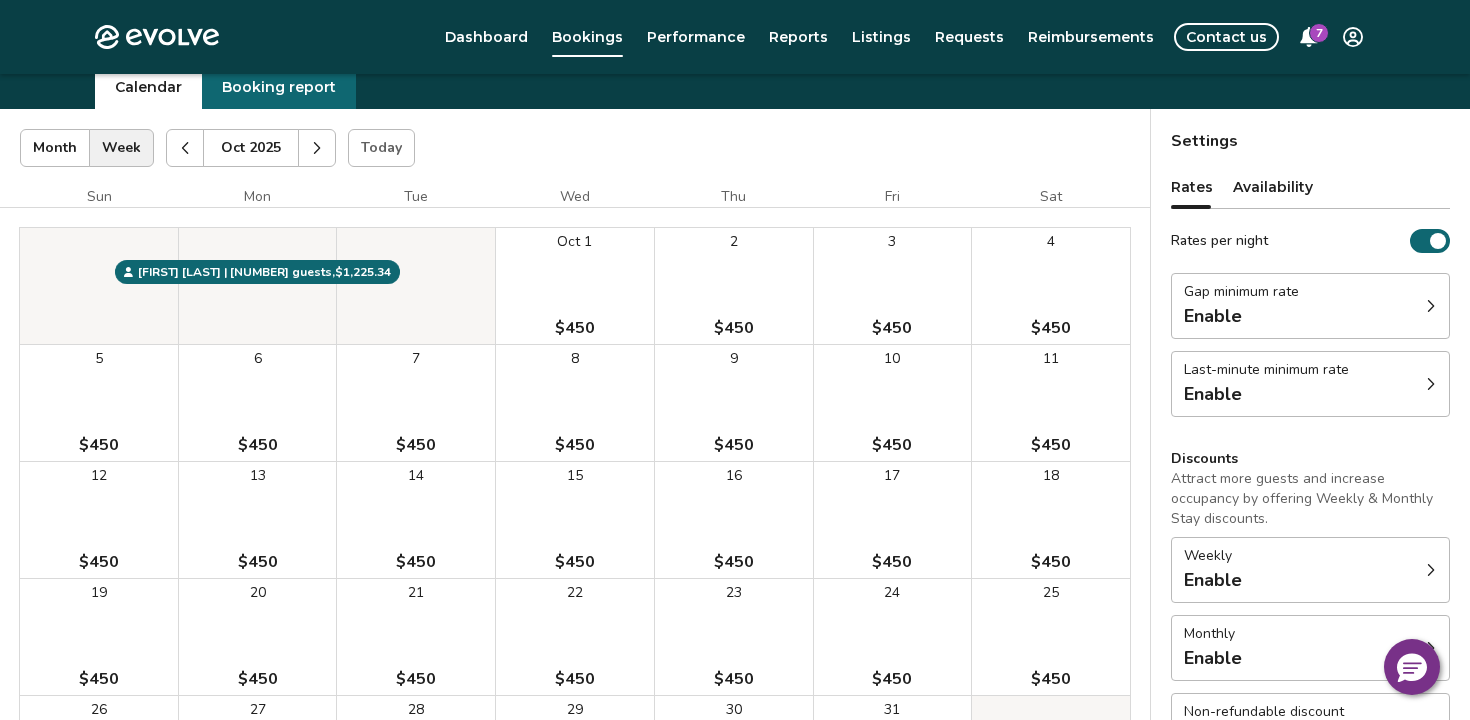 click 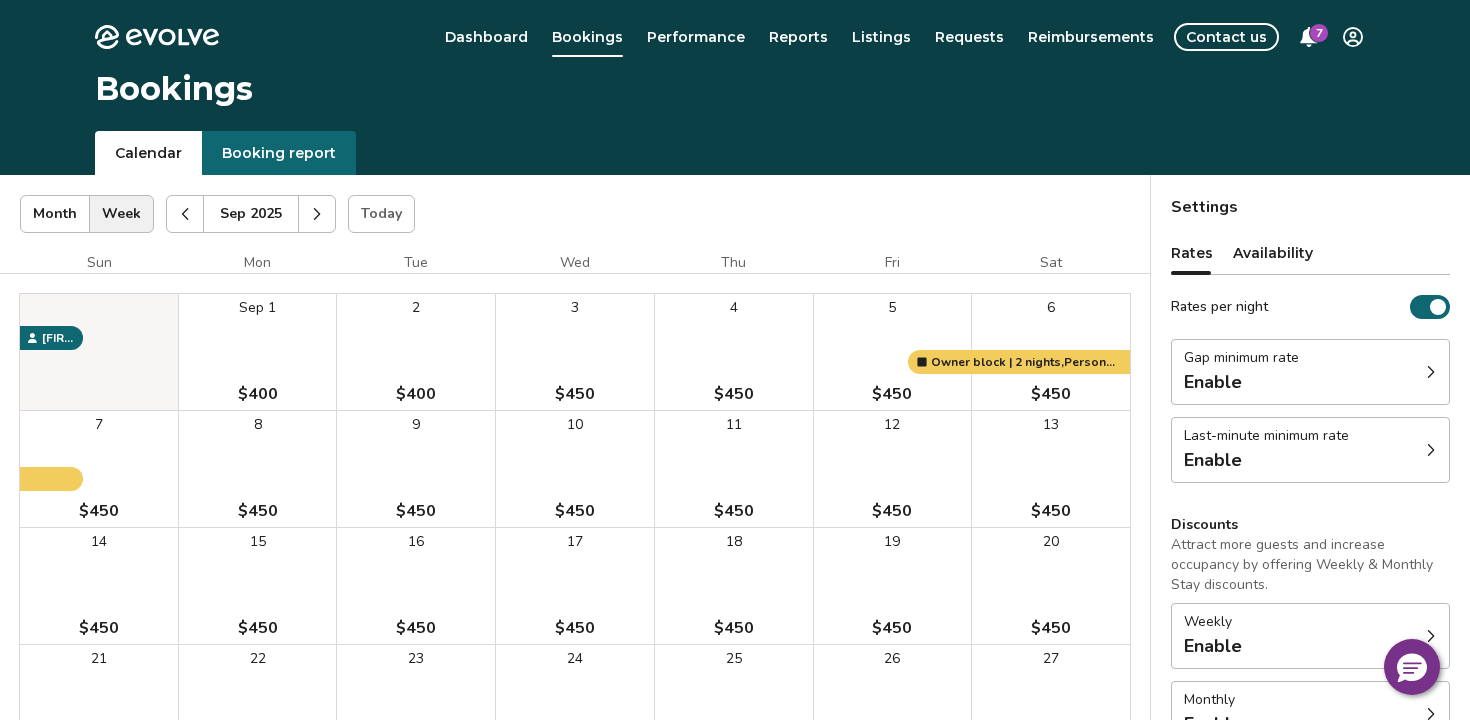 scroll, scrollTop: 0, scrollLeft: 0, axis: both 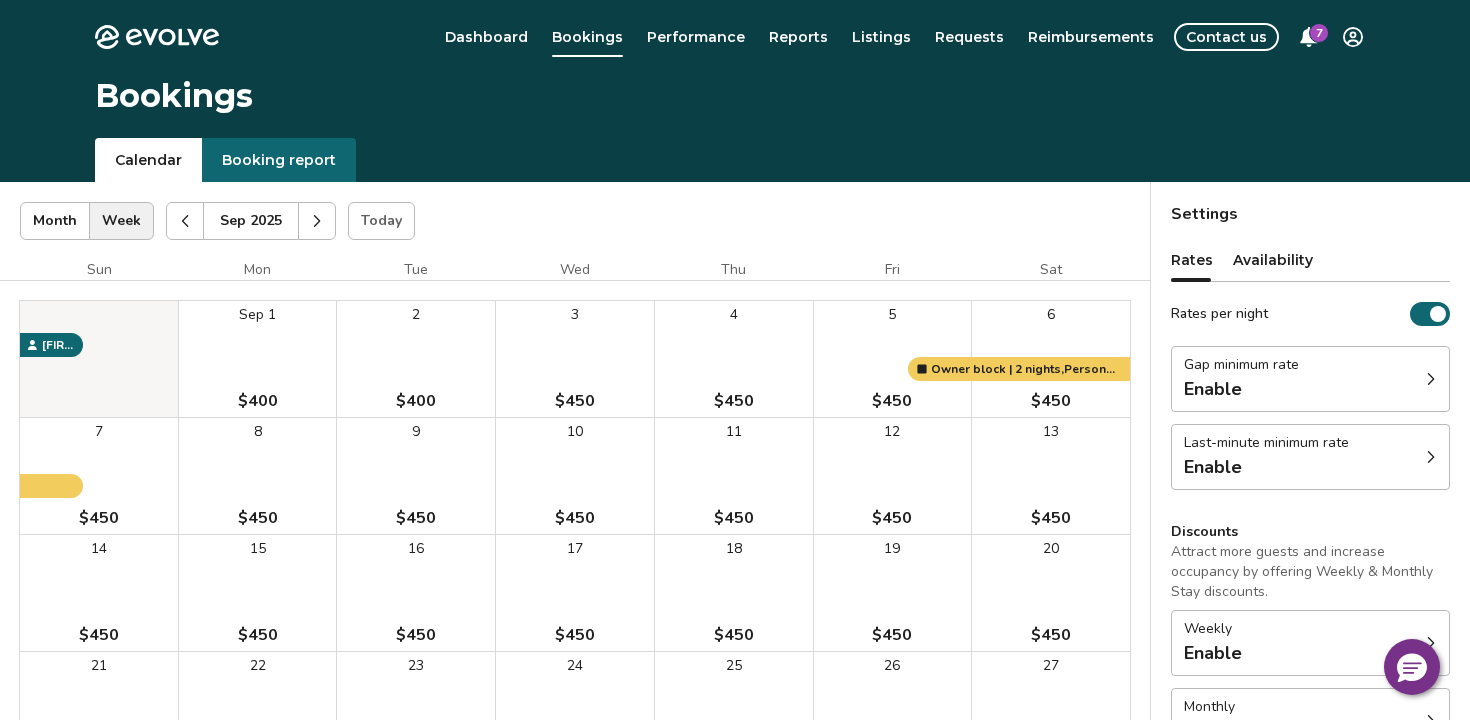 click at bounding box center (185, 221) 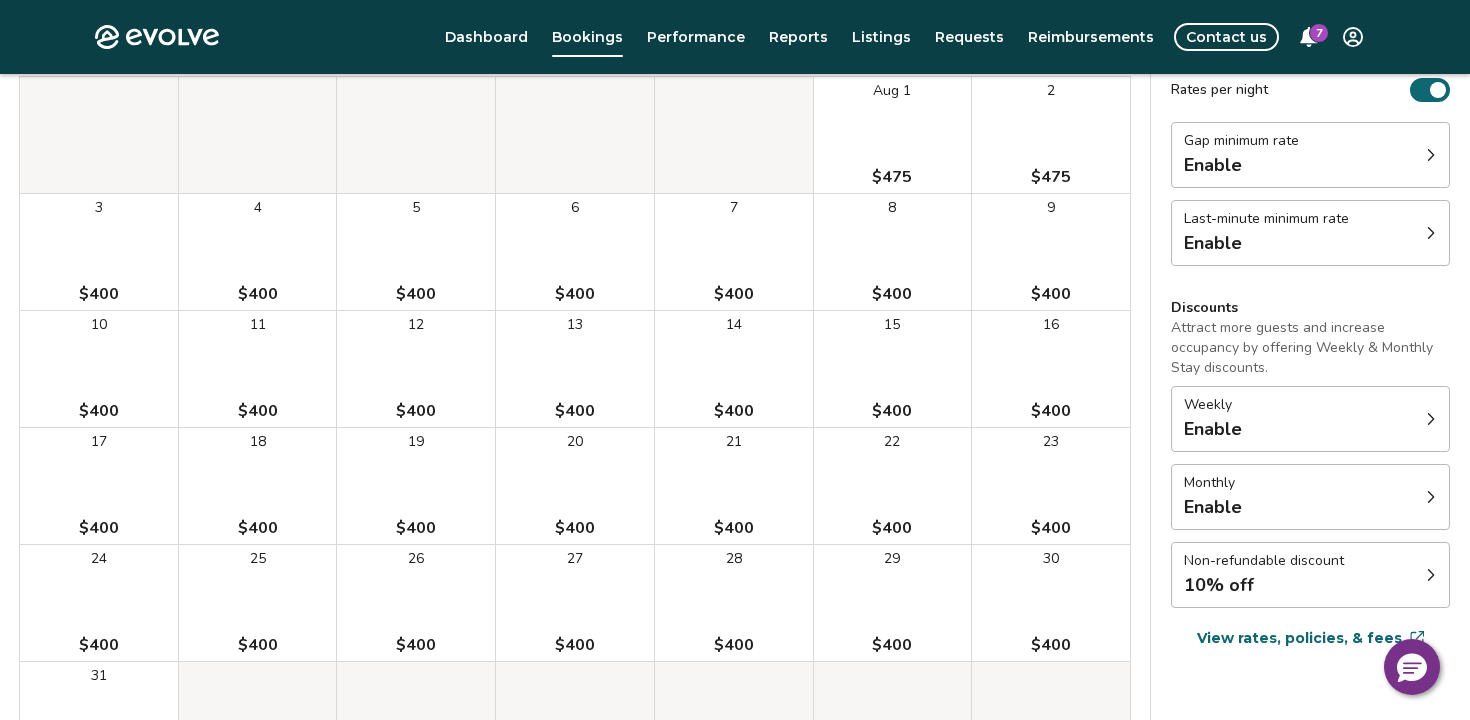 scroll, scrollTop: 0, scrollLeft: 0, axis: both 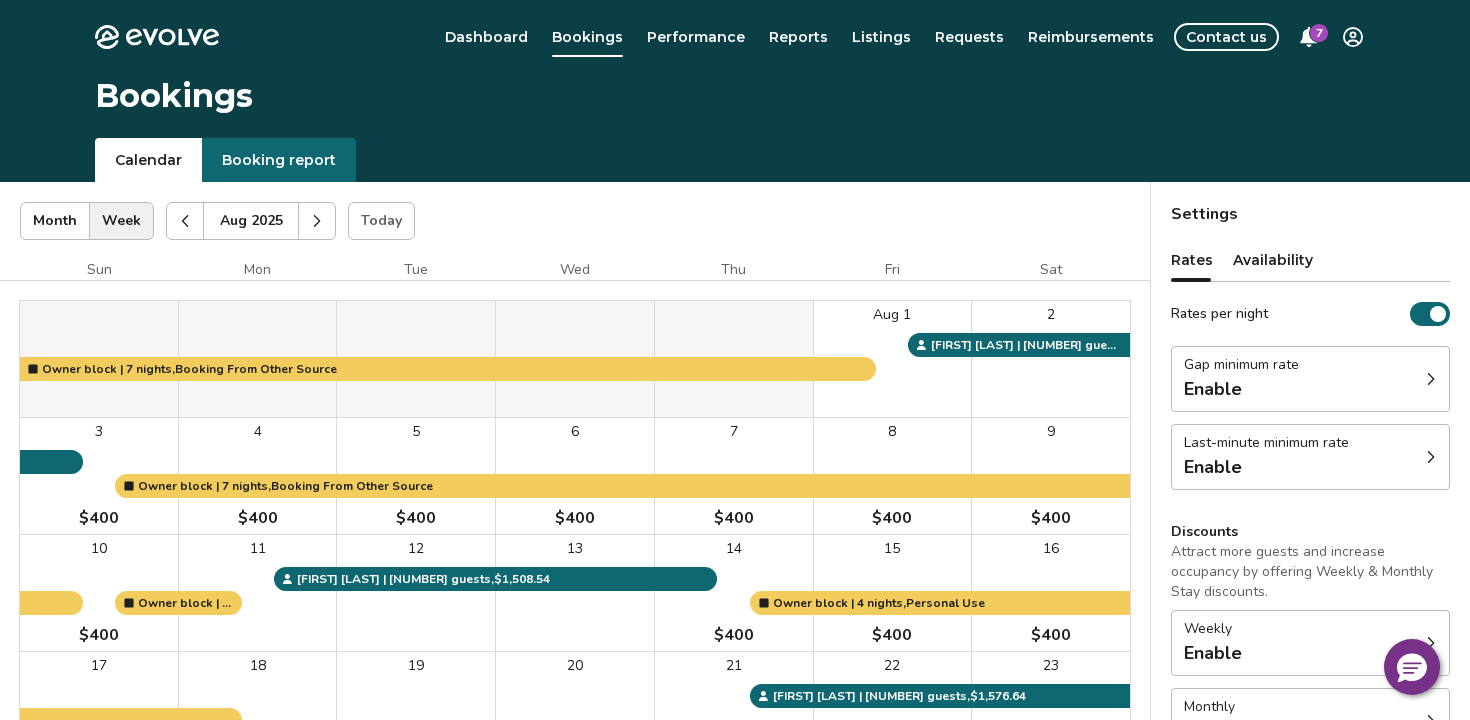 click 